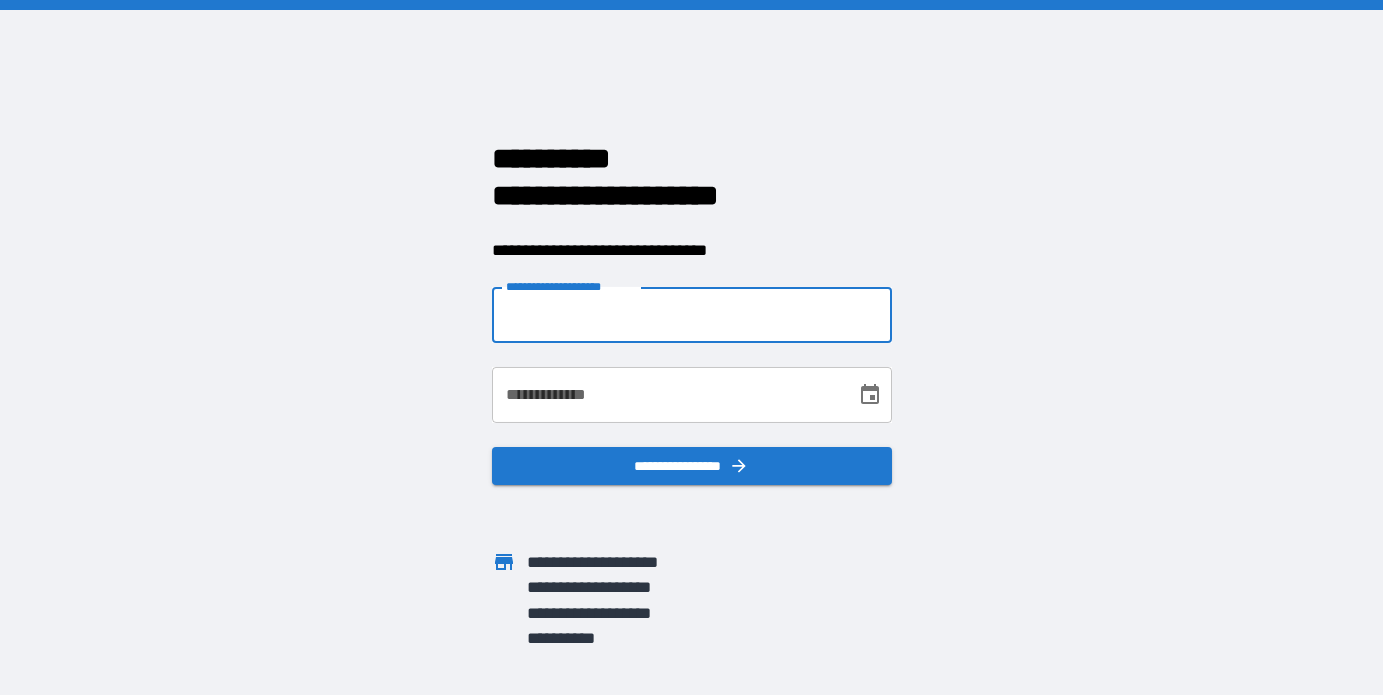 scroll, scrollTop: 0, scrollLeft: 0, axis: both 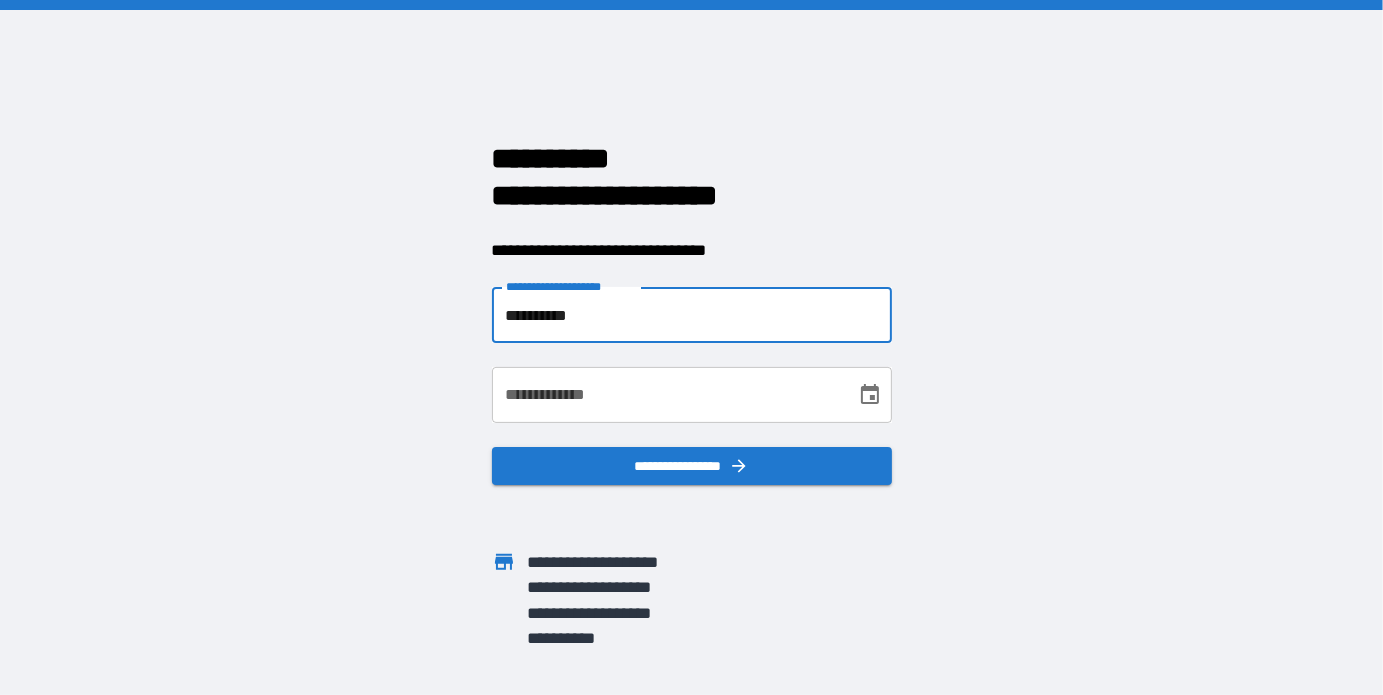 type on "**********" 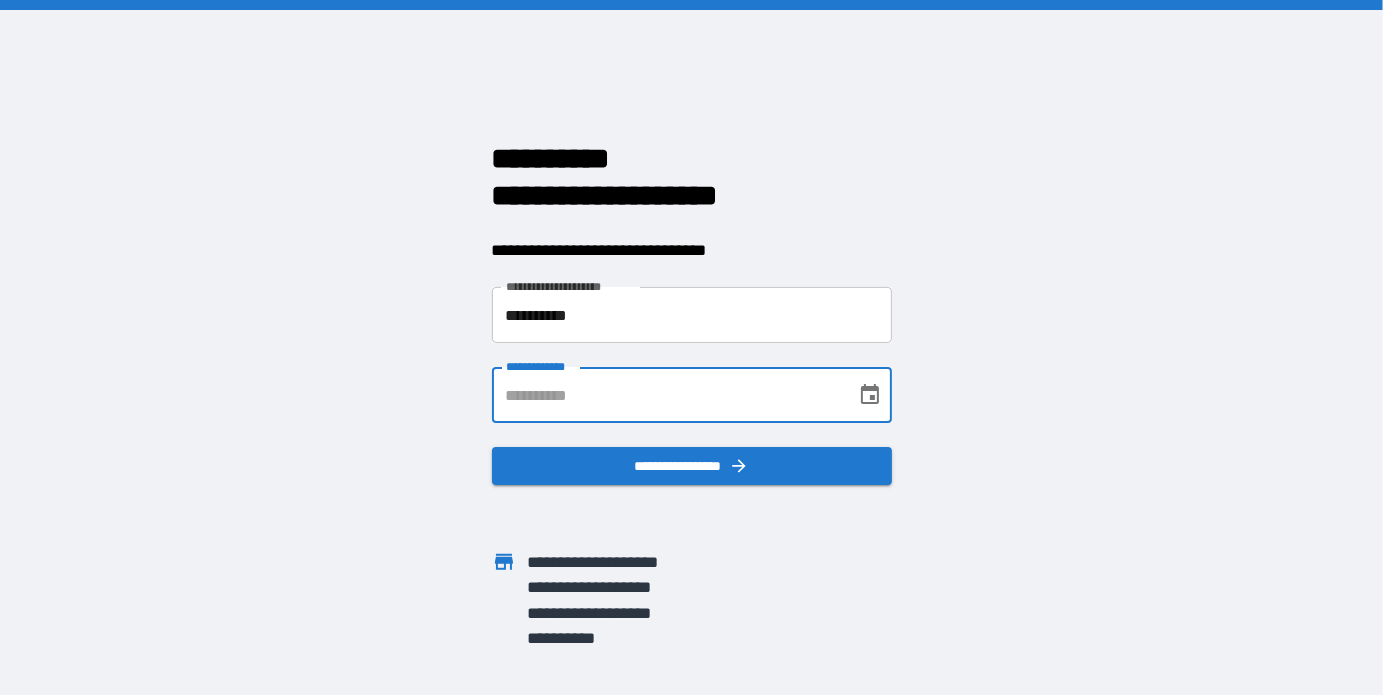 click on "**********" at bounding box center [667, 395] 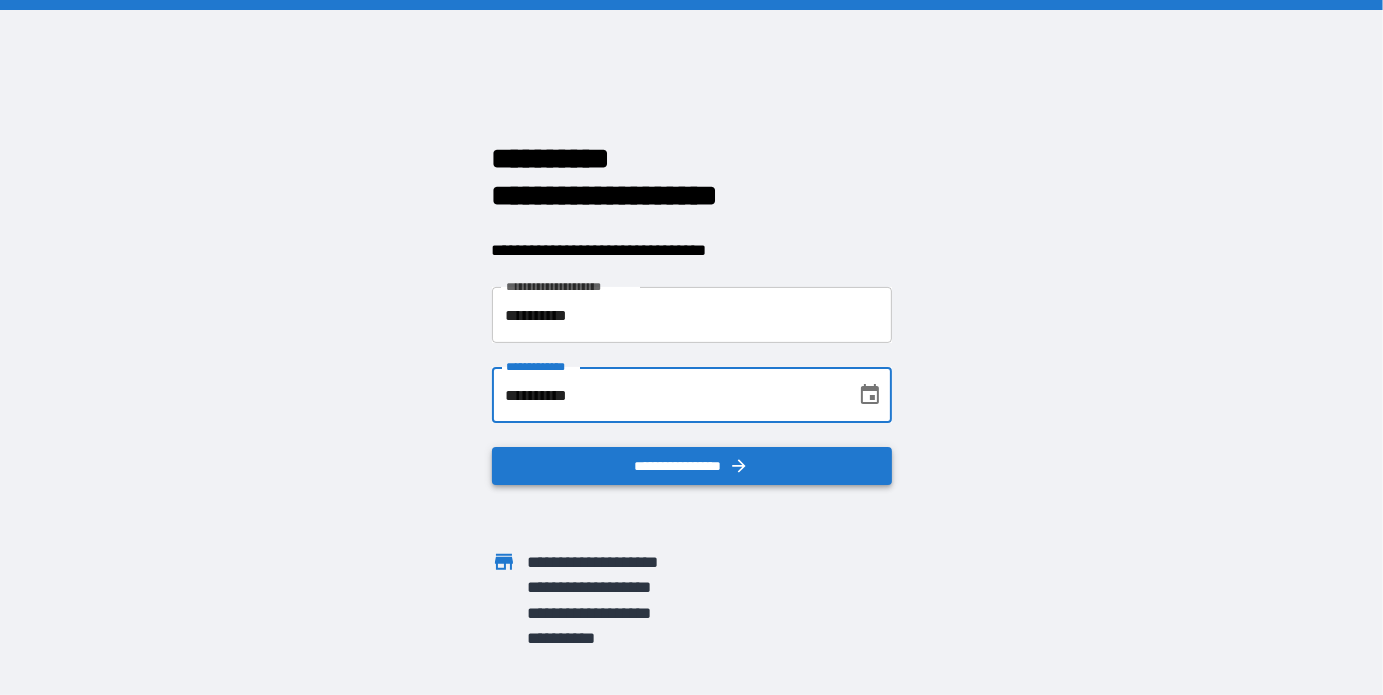 type on "**********" 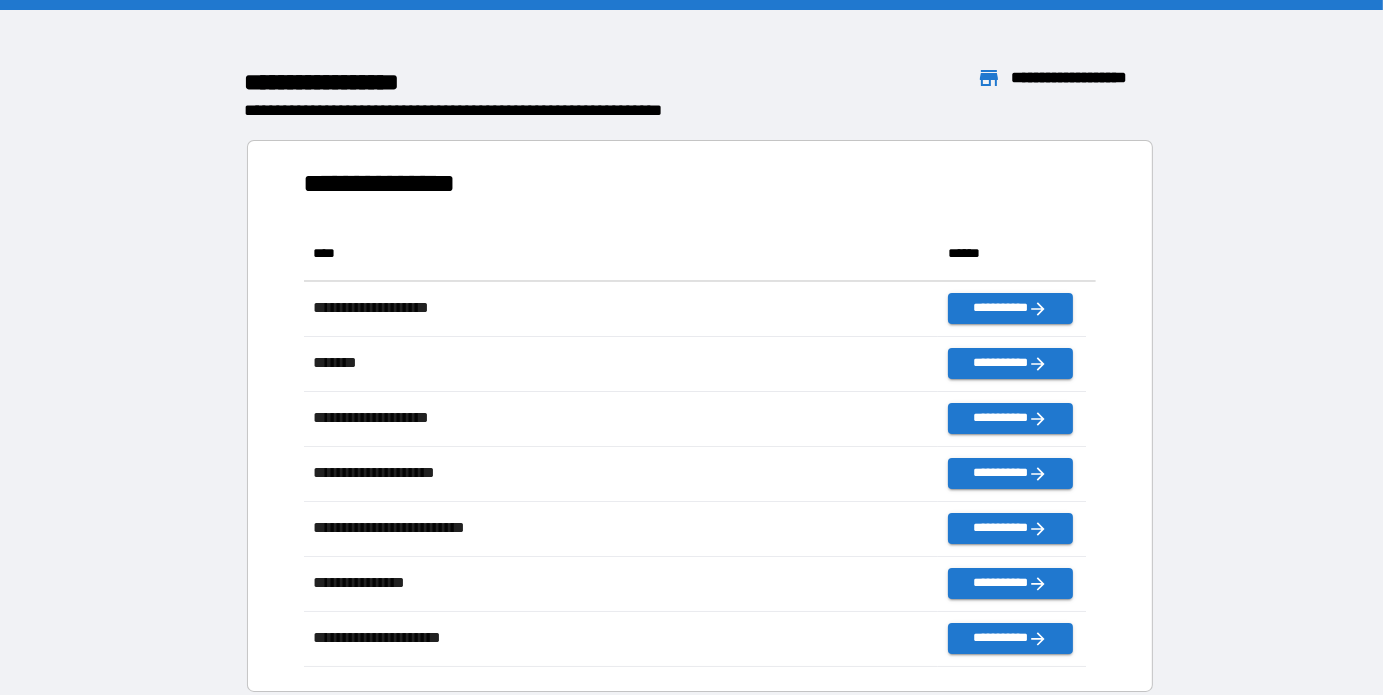scroll, scrollTop: 425, scrollLeft: 767, axis: both 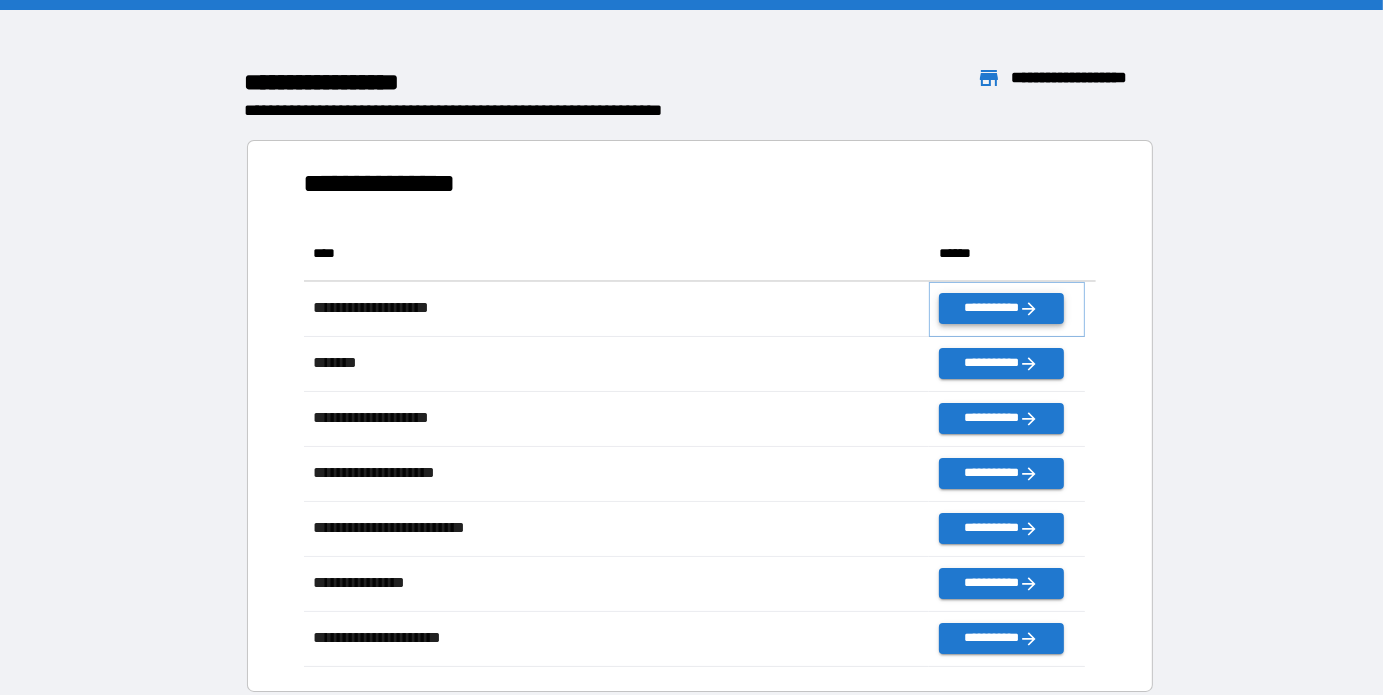 click on "**********" at bounding box center [1001, 308] 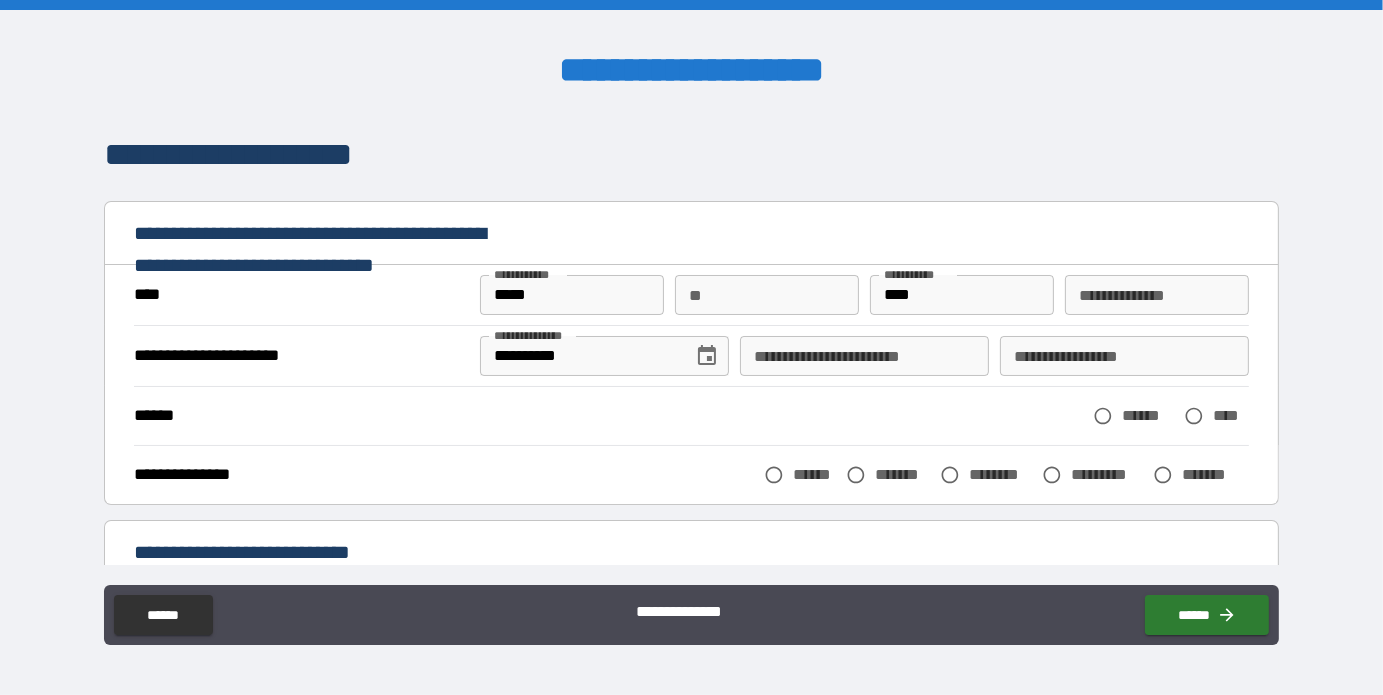 click on "**********" at bounding box center [299, 356] 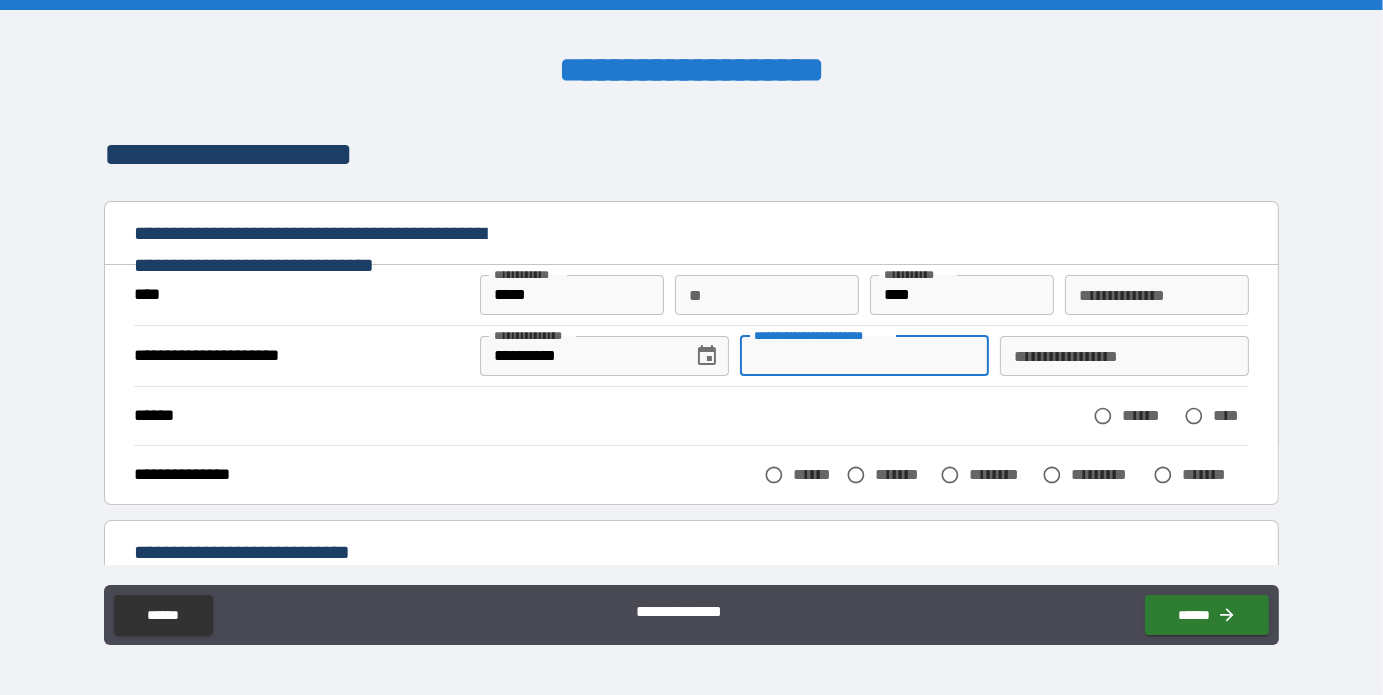 click on "**********" at bounding box center (864, 356) 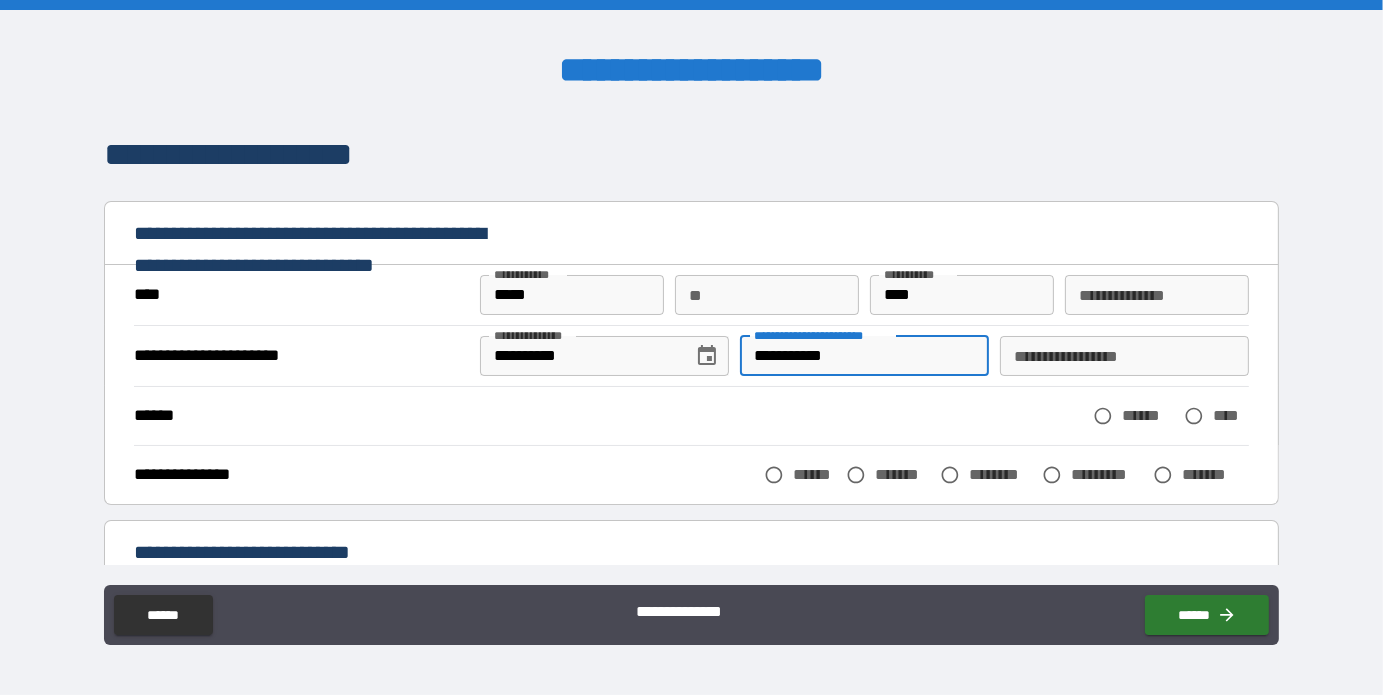 type on "**********" 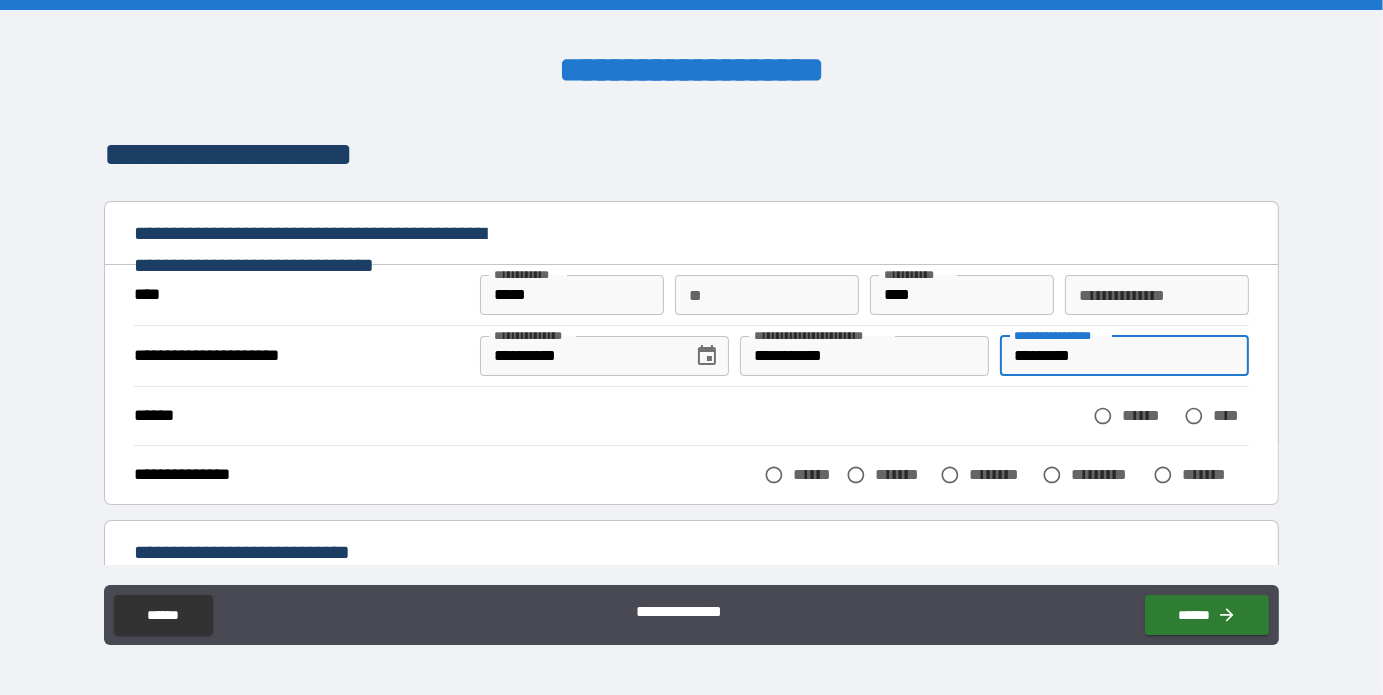 type on "*********" 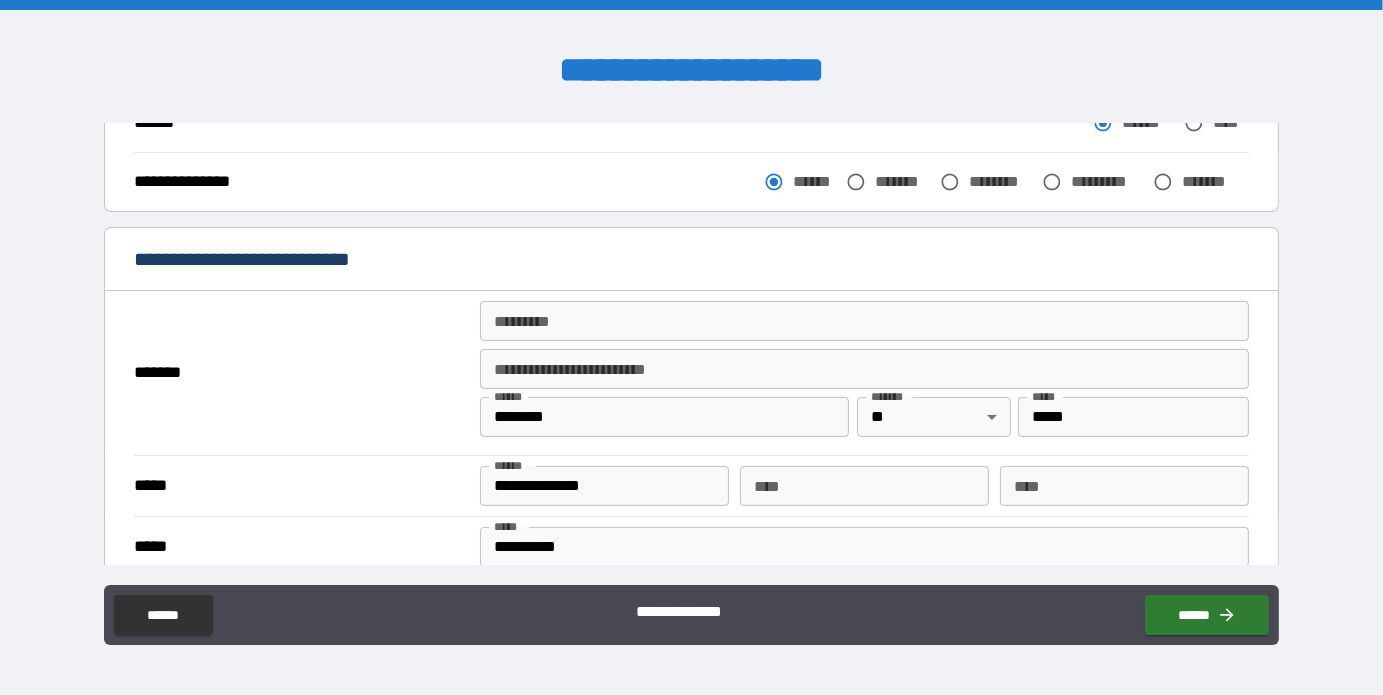 scroll, scrollTop: 300, scrollLeft: 0, axis: vertical 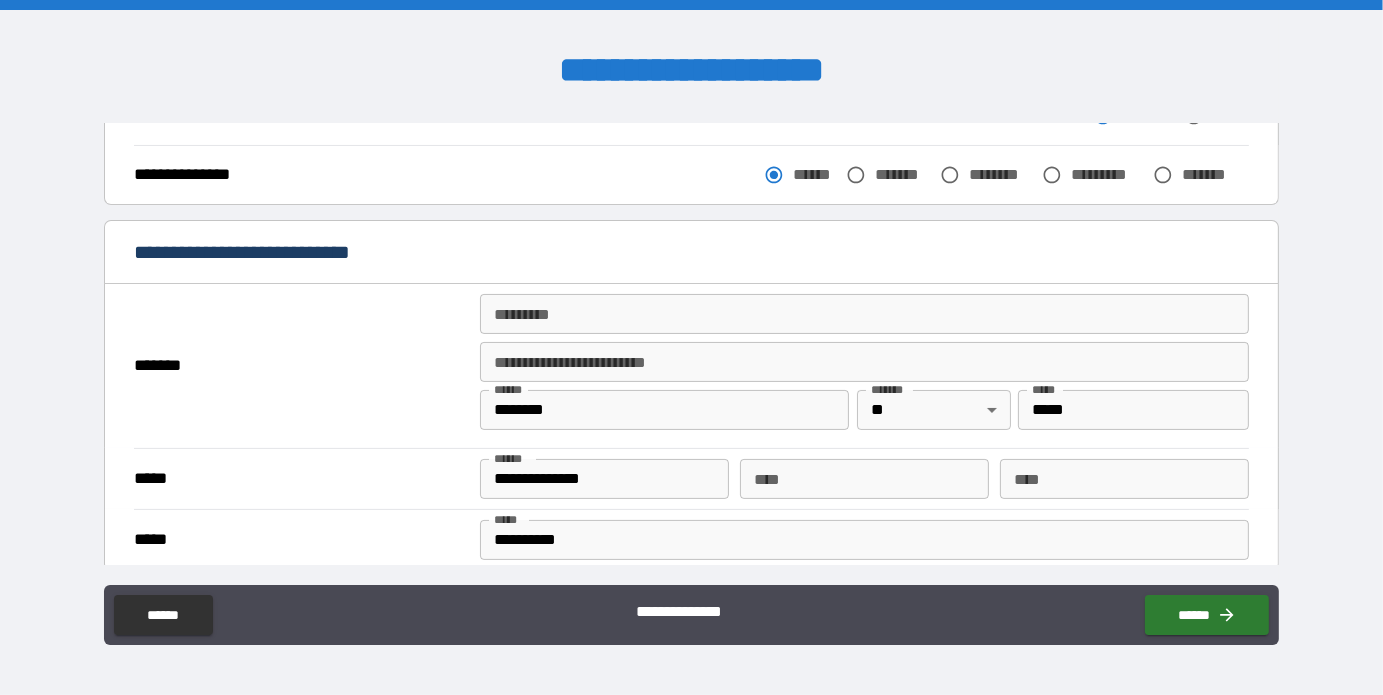 click on "*******   *" at bounding box center (864, 314) 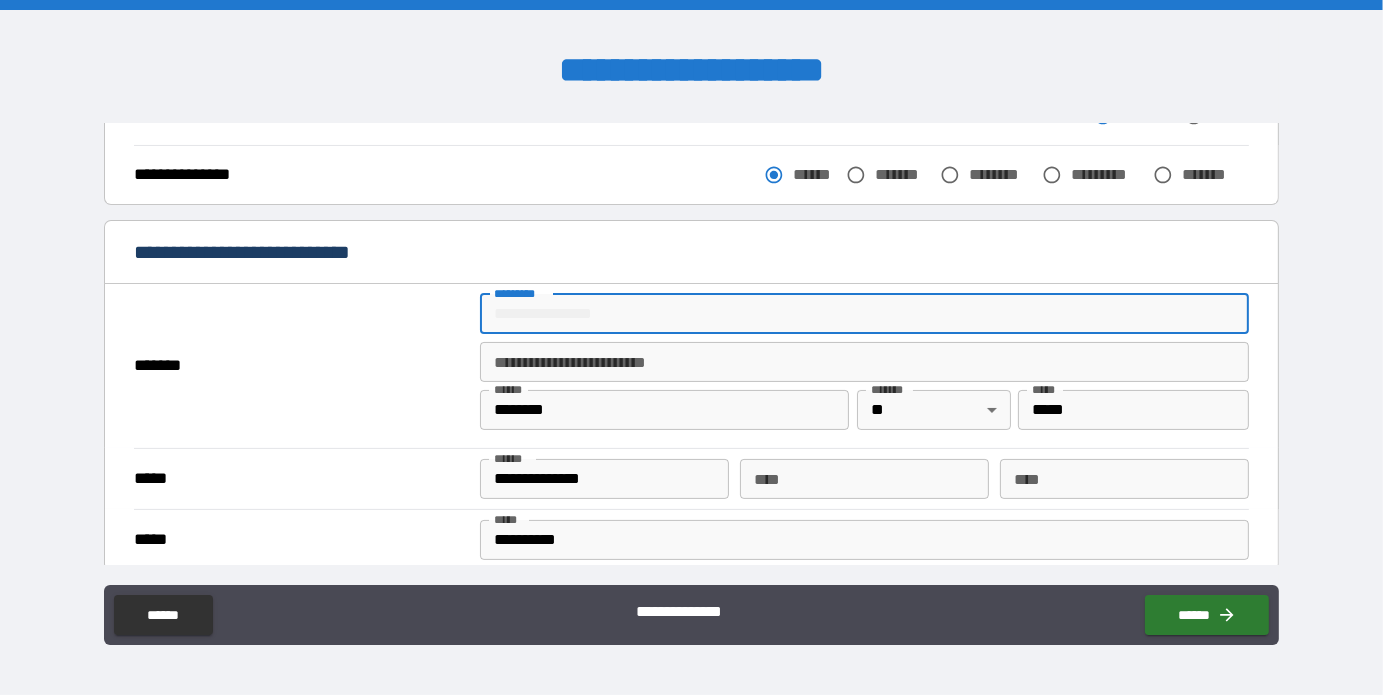 type on "**********" 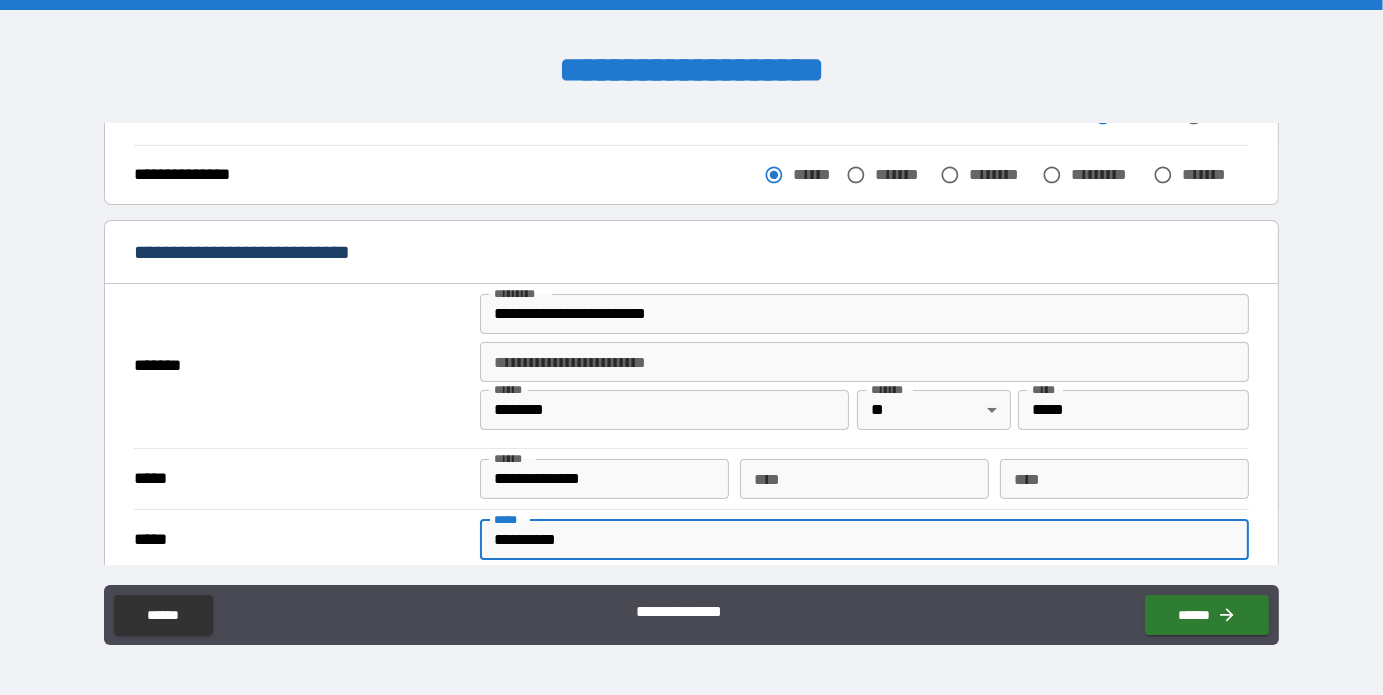 type on "*" 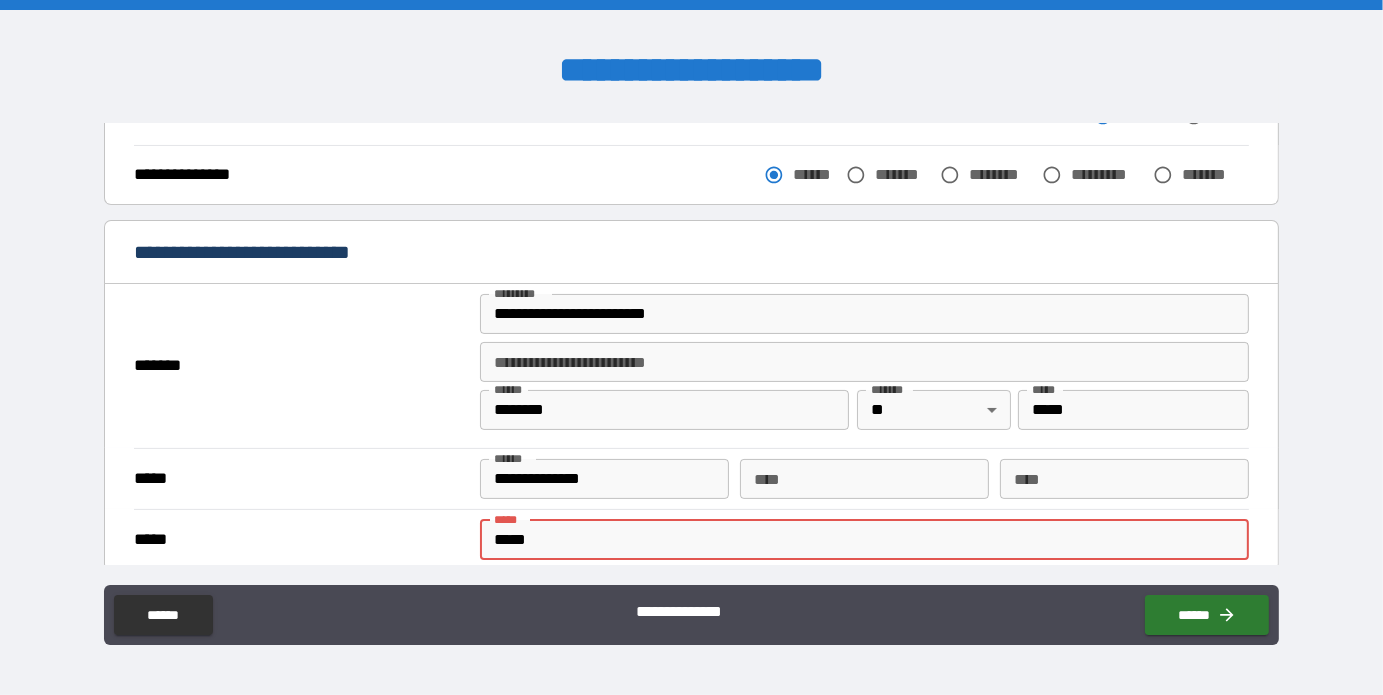 type on "**********" 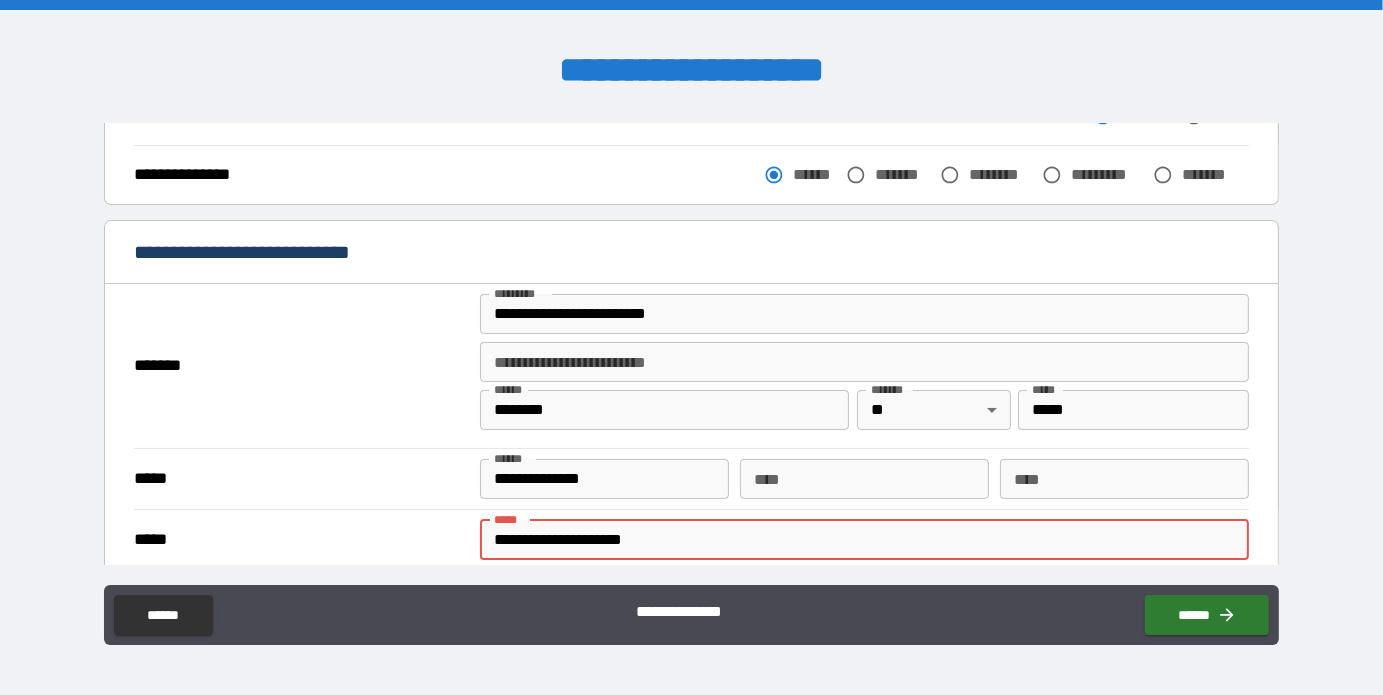 type on "*" 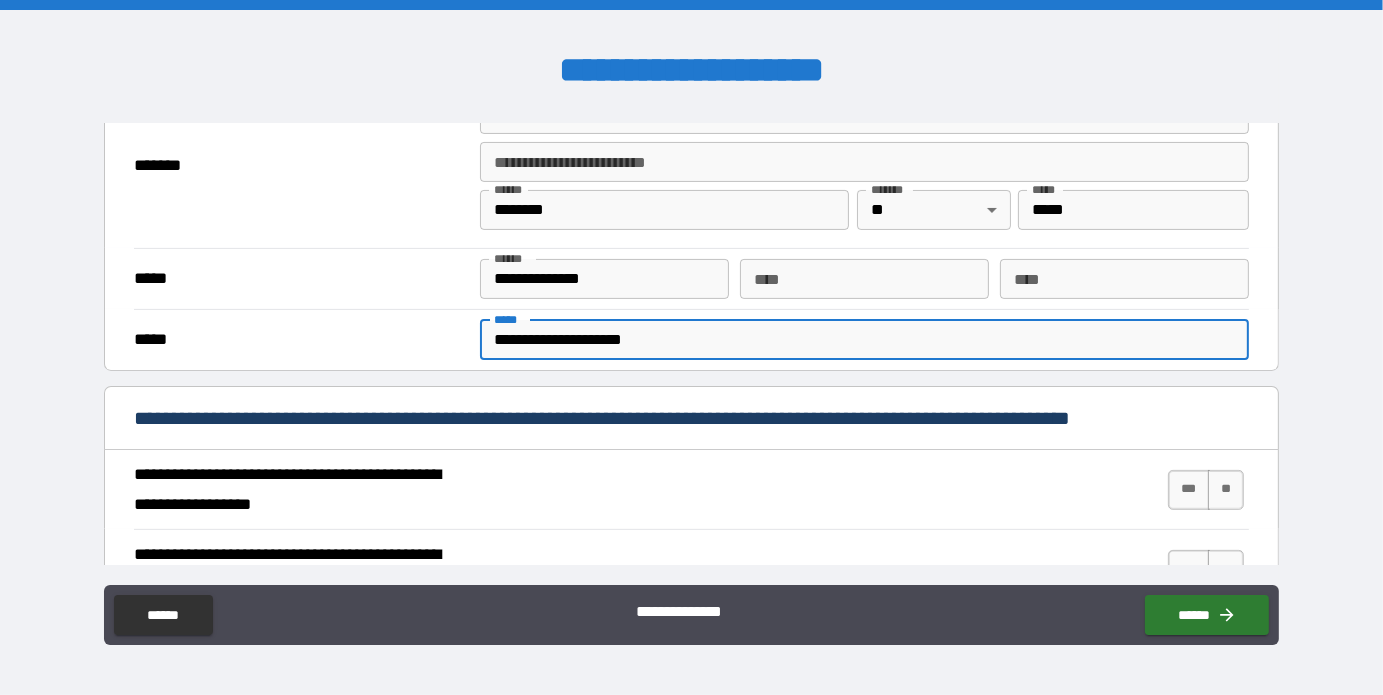 scroll, scrollTop: 700, scrollLeft: 0, axis: vertical 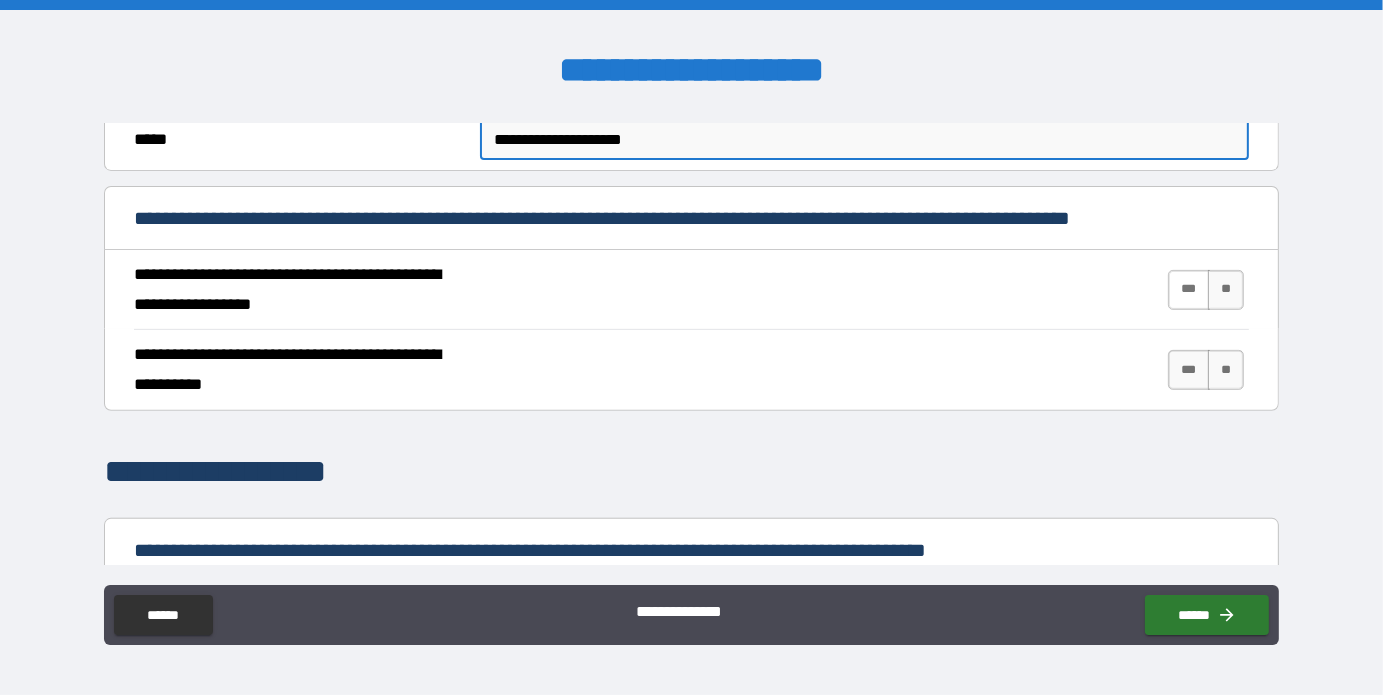 click on "***" at bounding box center (1189, 290) 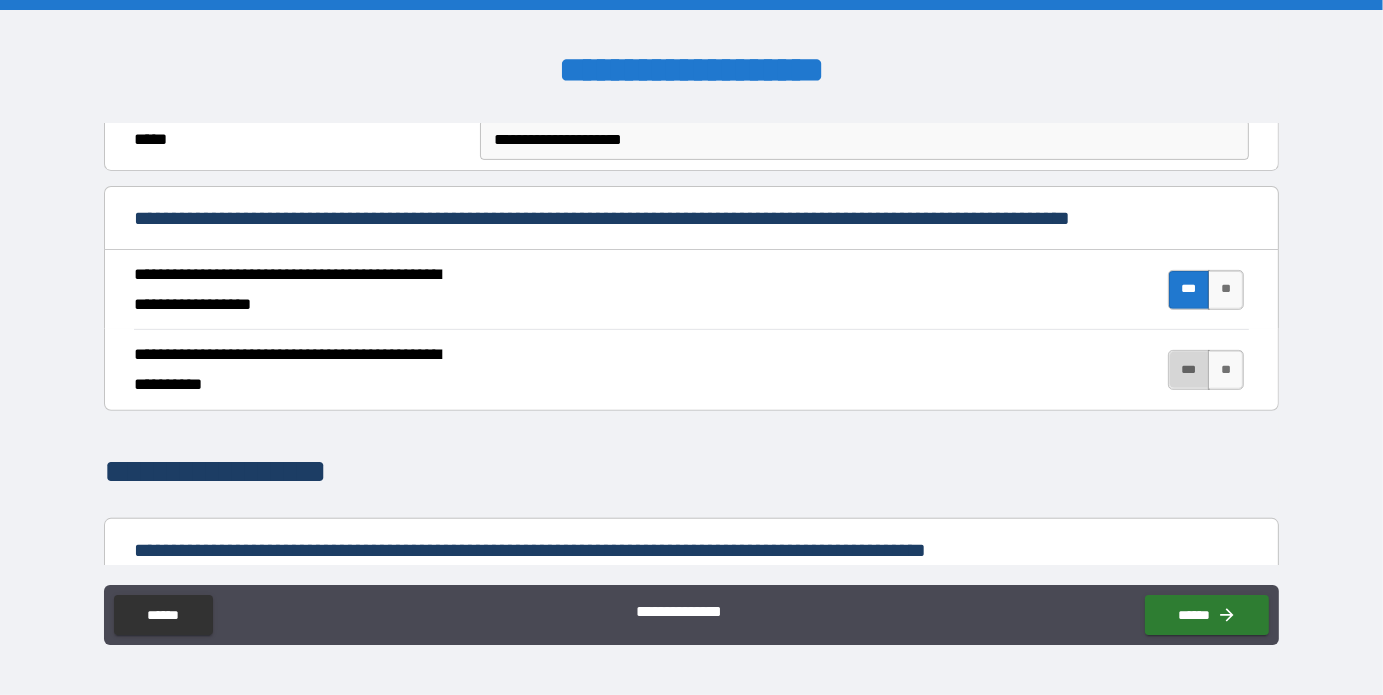 click on "***" at bounding box center [1189, 370] 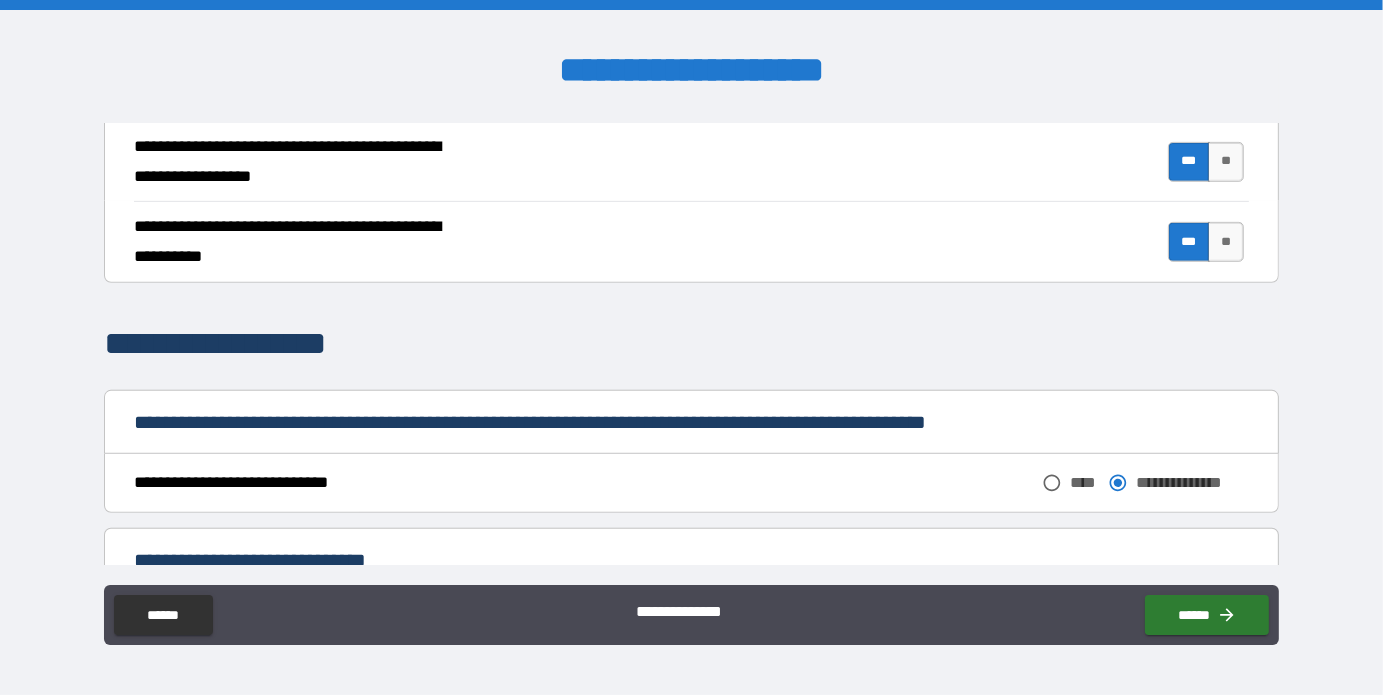 scroll, scrollTop: 900, scrollLeft: 0, axis: vertical 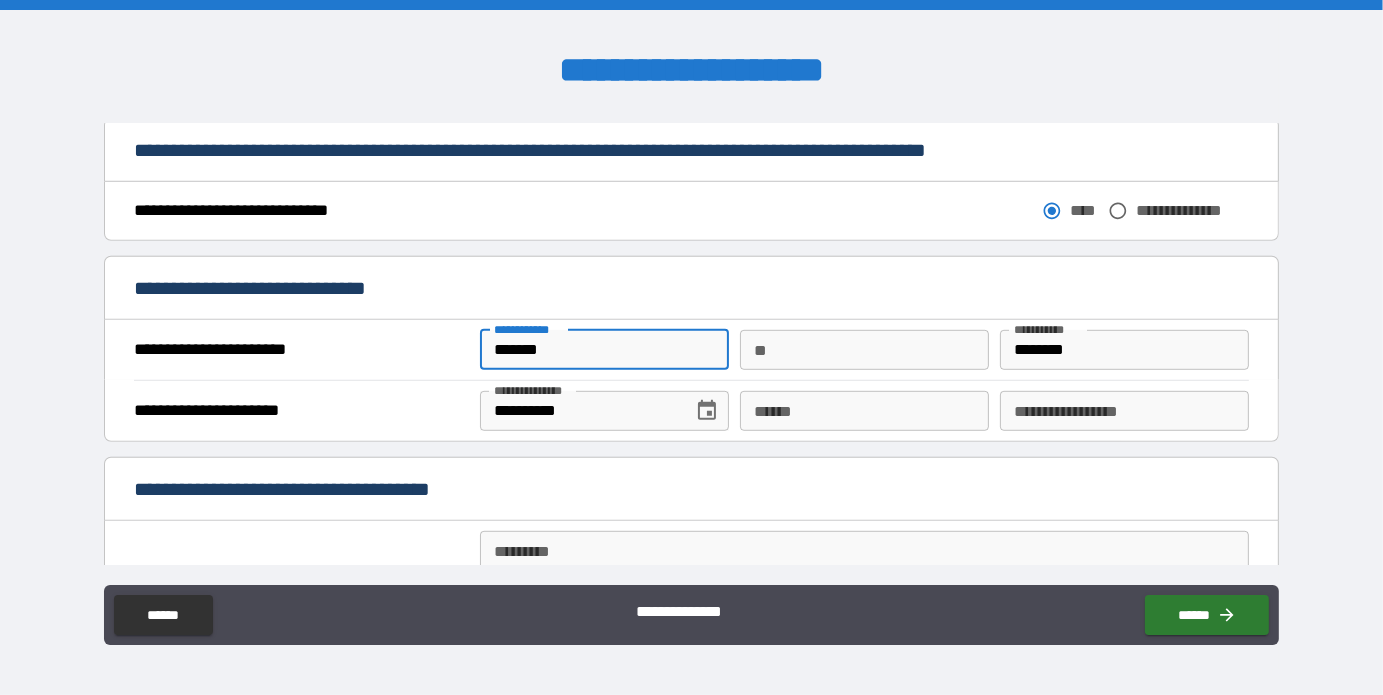 drag, startPoint x: 591, startPoint y: 350, endPoint x: 462, endPoint y: 359, distance: 129.31357 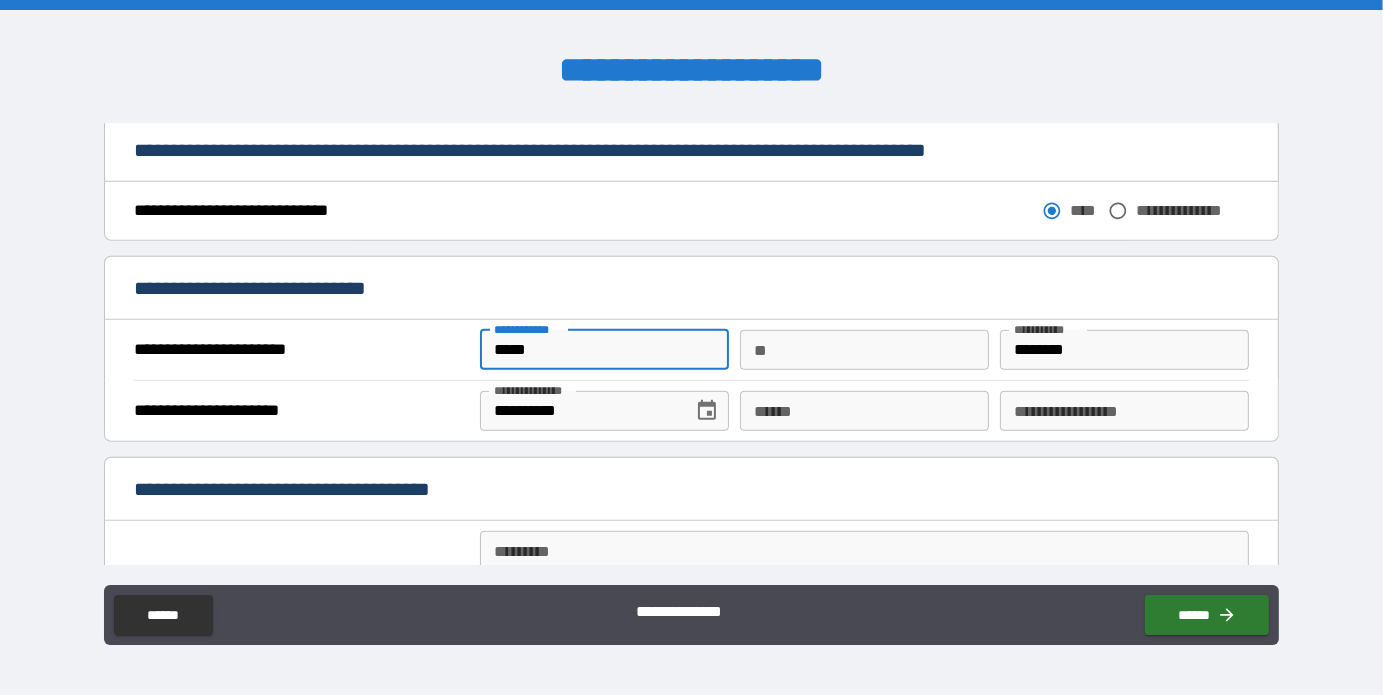 type on "*****" 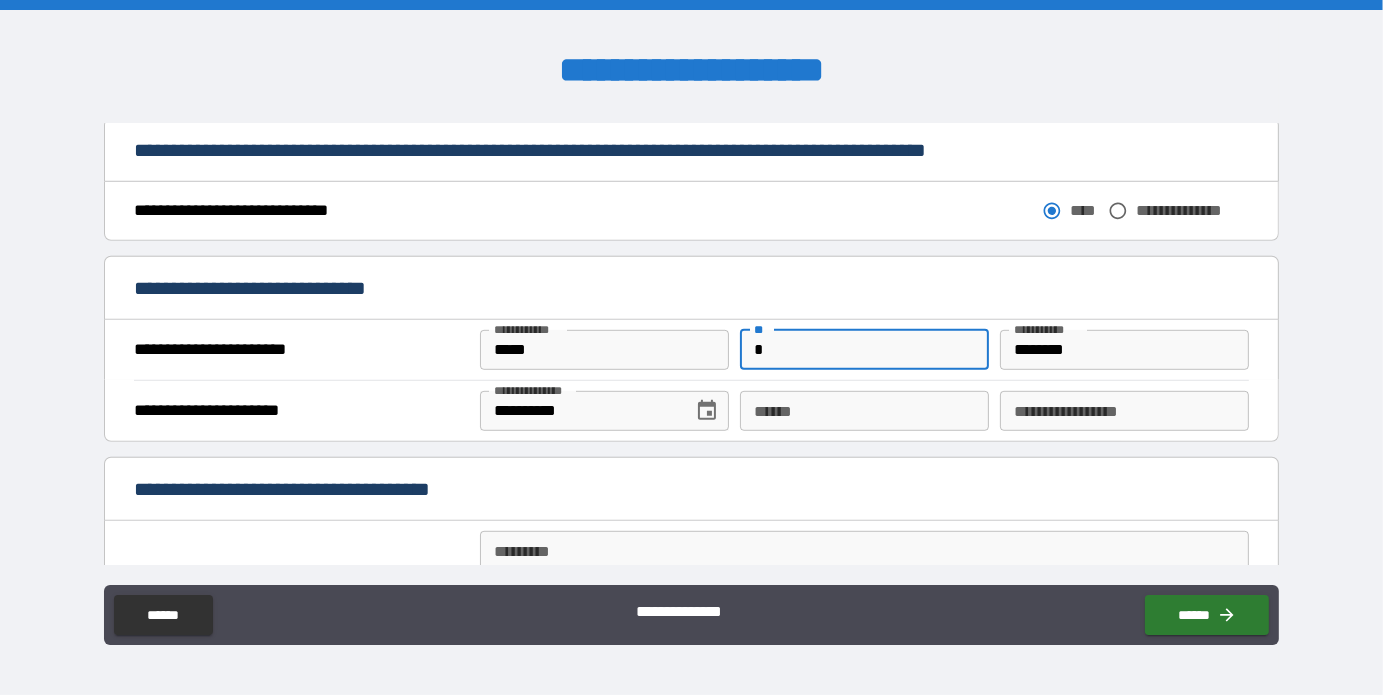 type on "*" 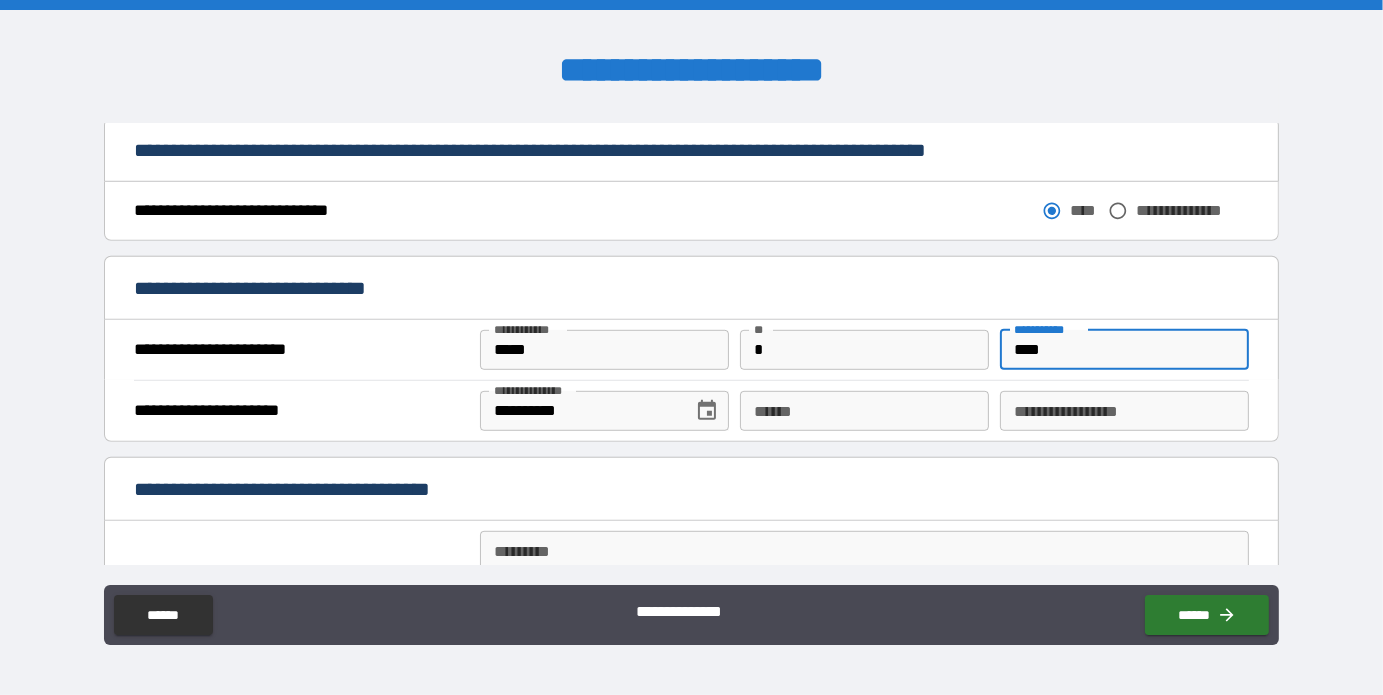 type on "****" 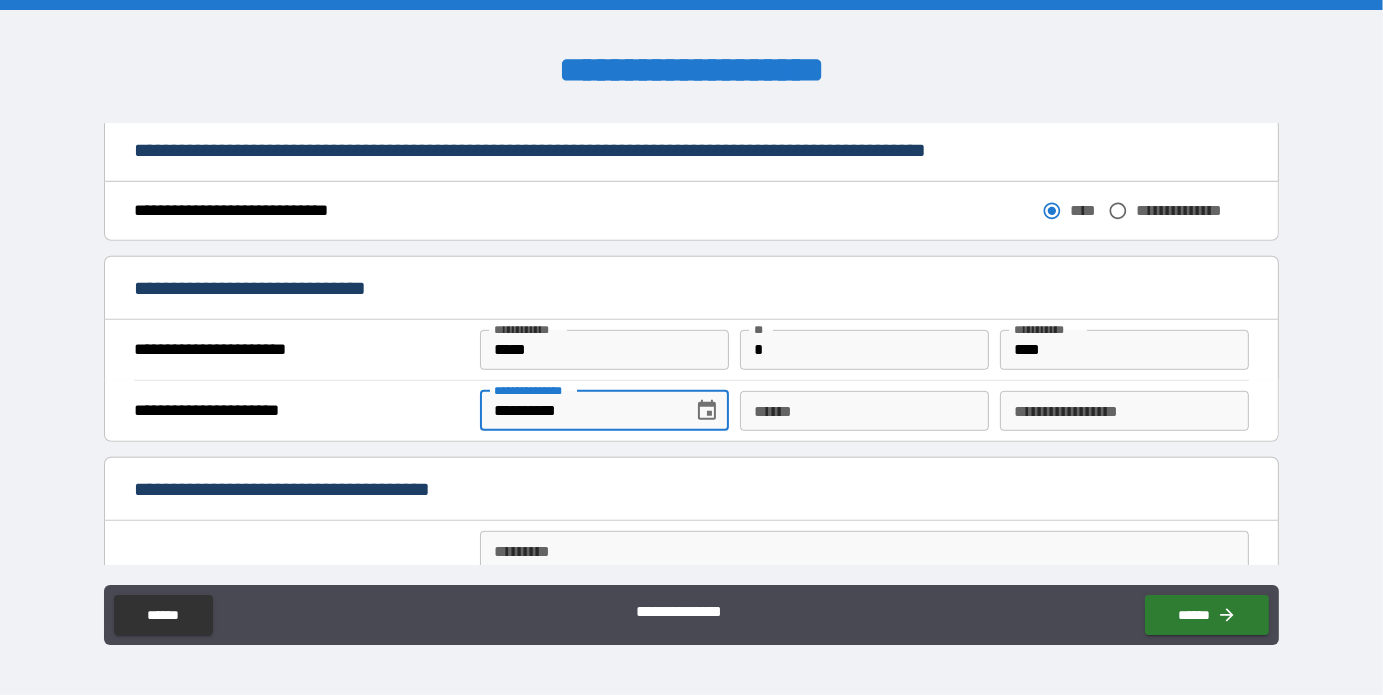 type on "**********" 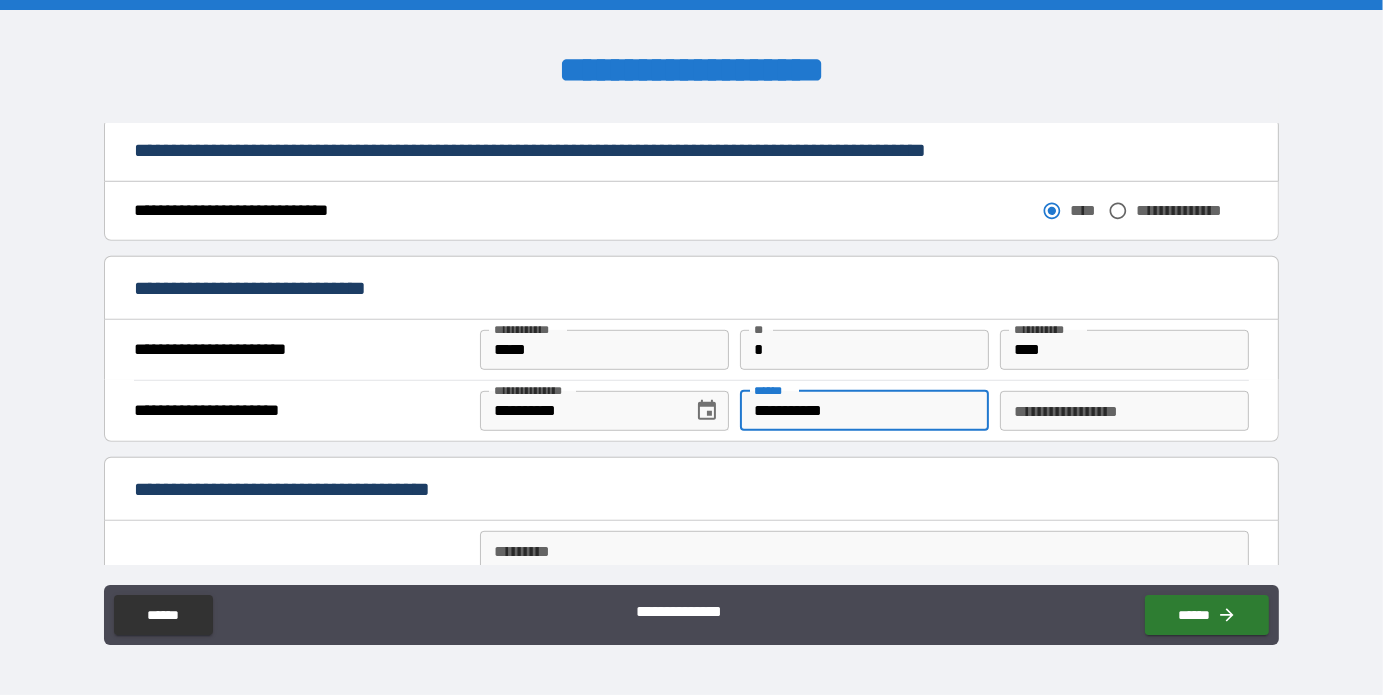 type on "**********" 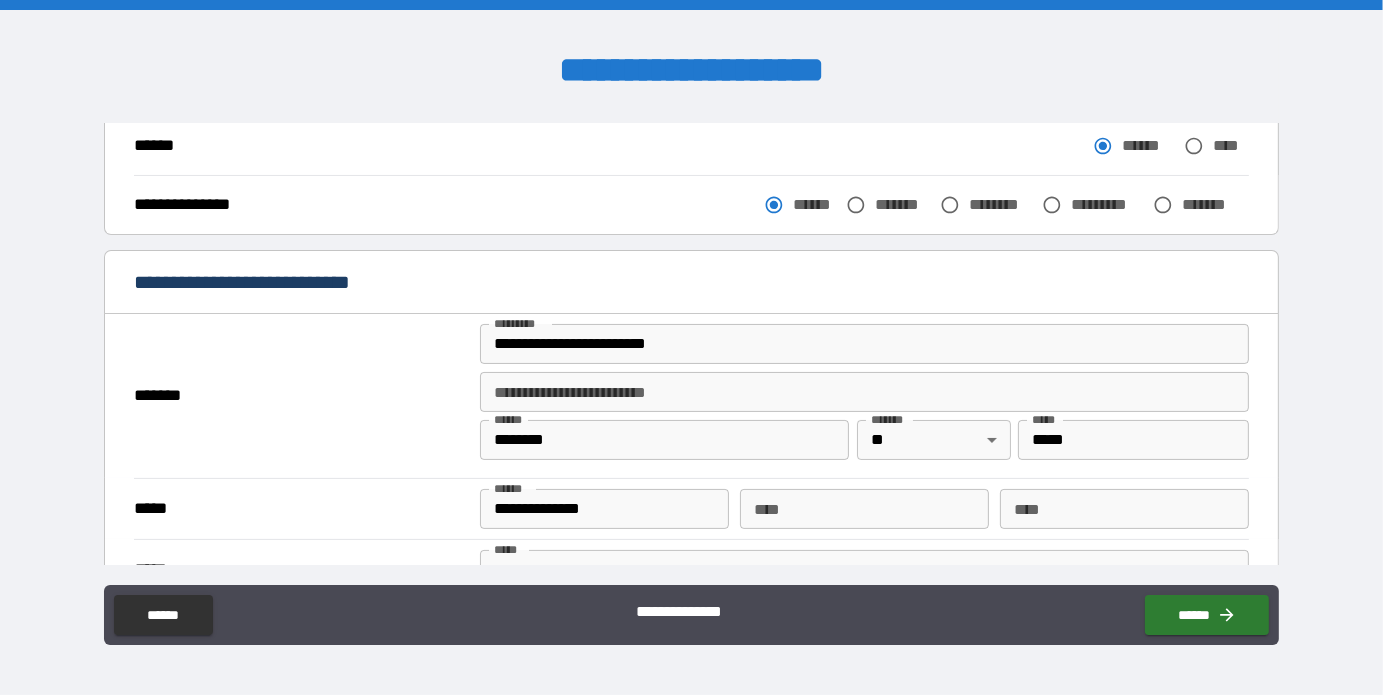 scroll, scrollTop: 200, scrollLeft: 0, axis: vertical 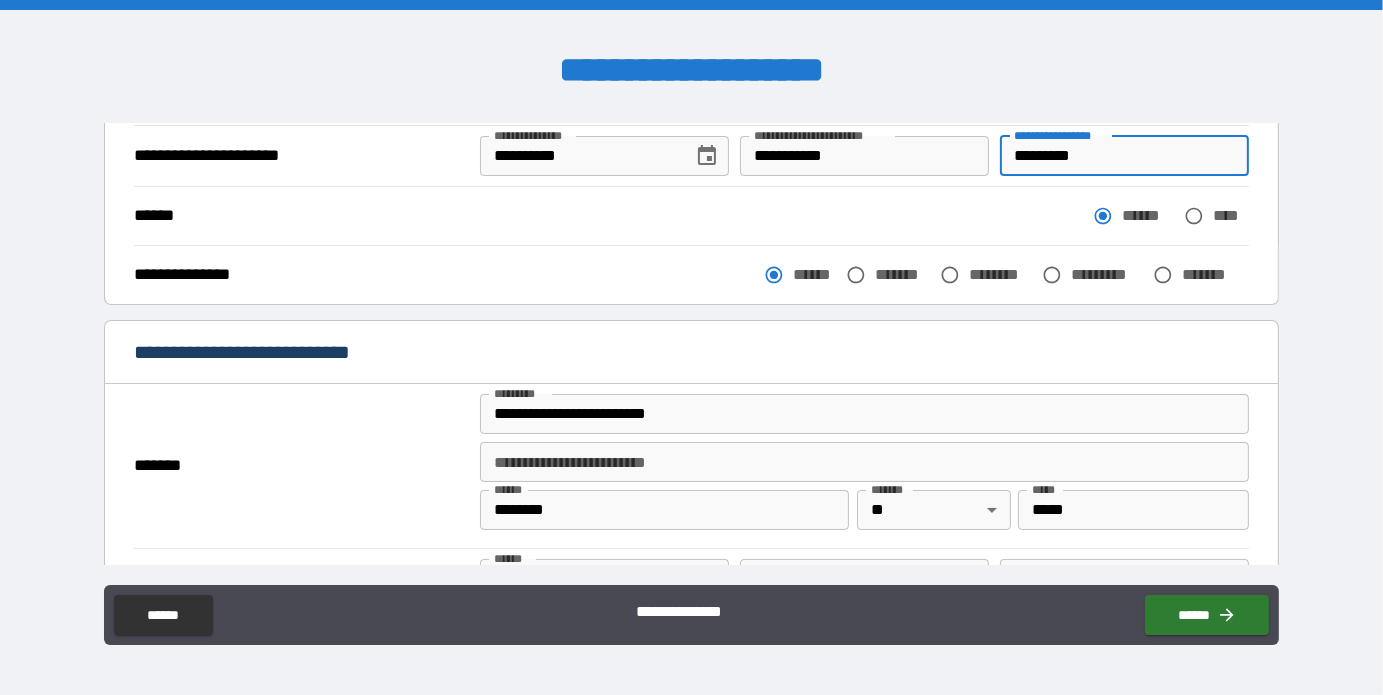 drag, startPoint x: 1100, startPoint y: 148, endPoint x: 1002, endPoint y: 157, distance: 98.4124 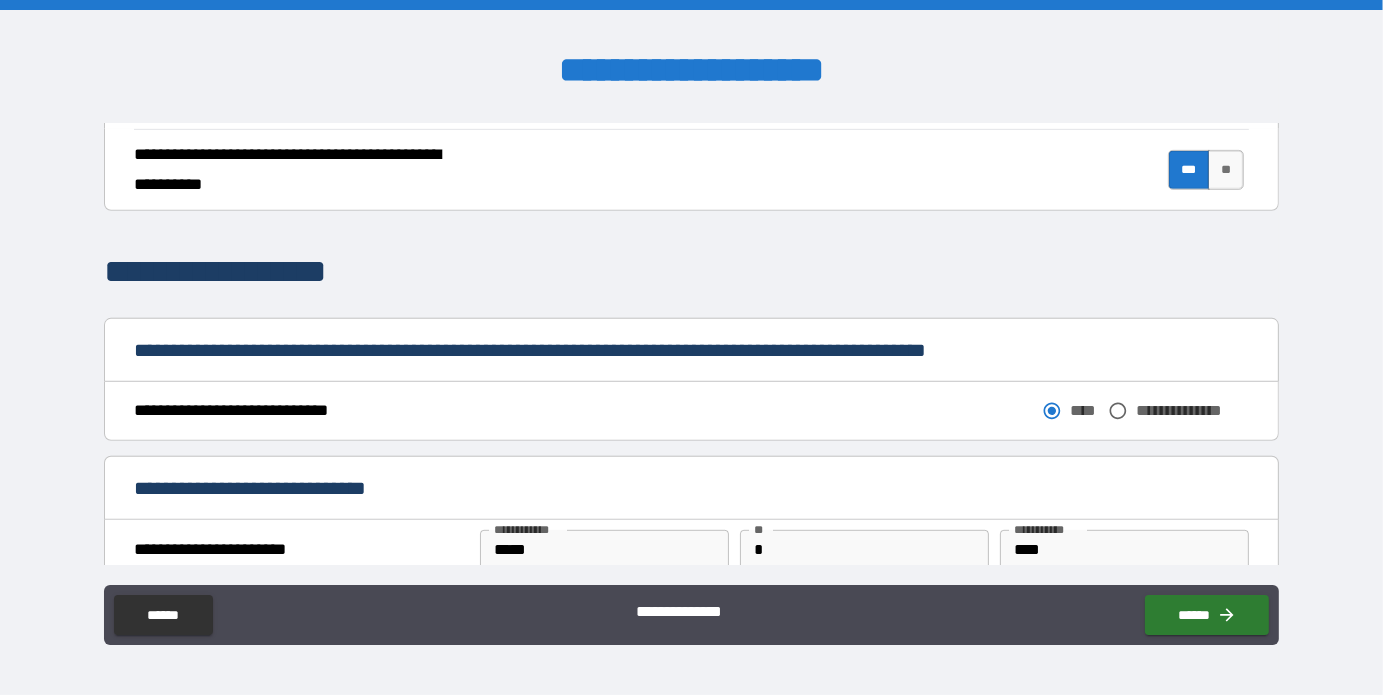 scroll, scrollTop: 1100, scrollLeft: 0, axis: vertical 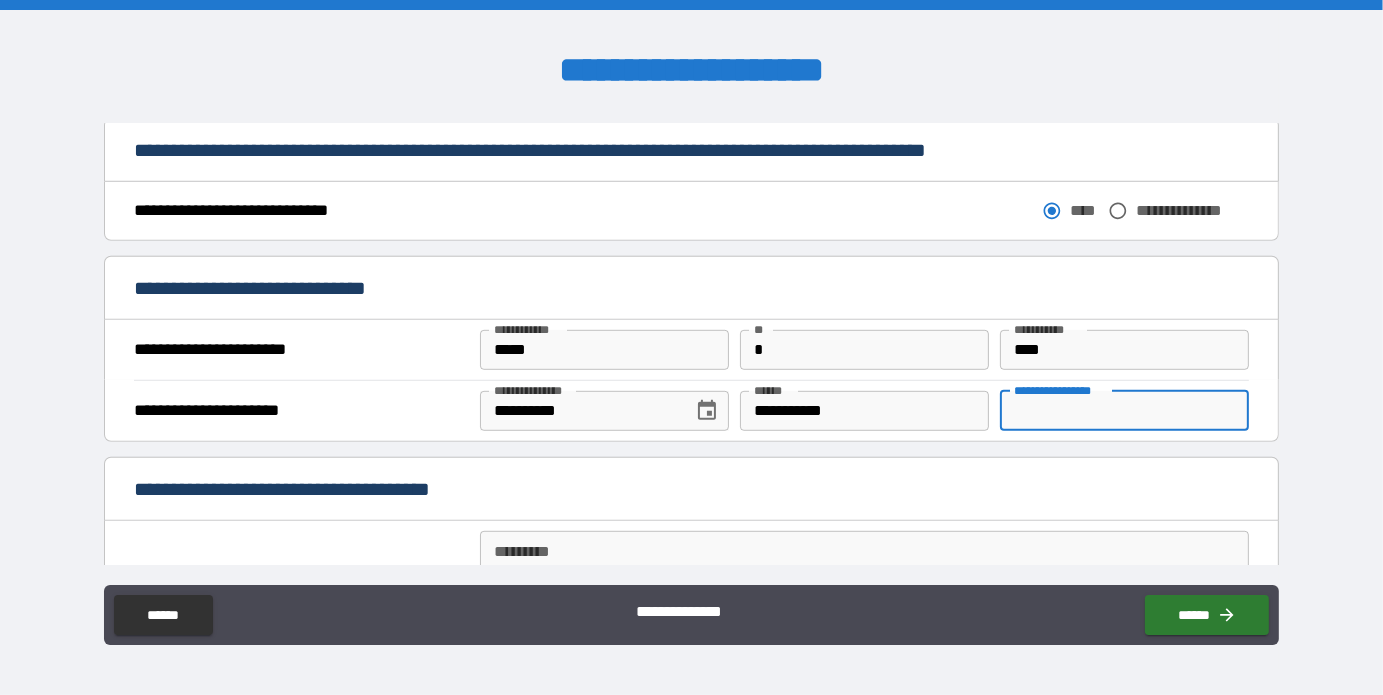 click on "**********" at bounding box center [1124, 411] 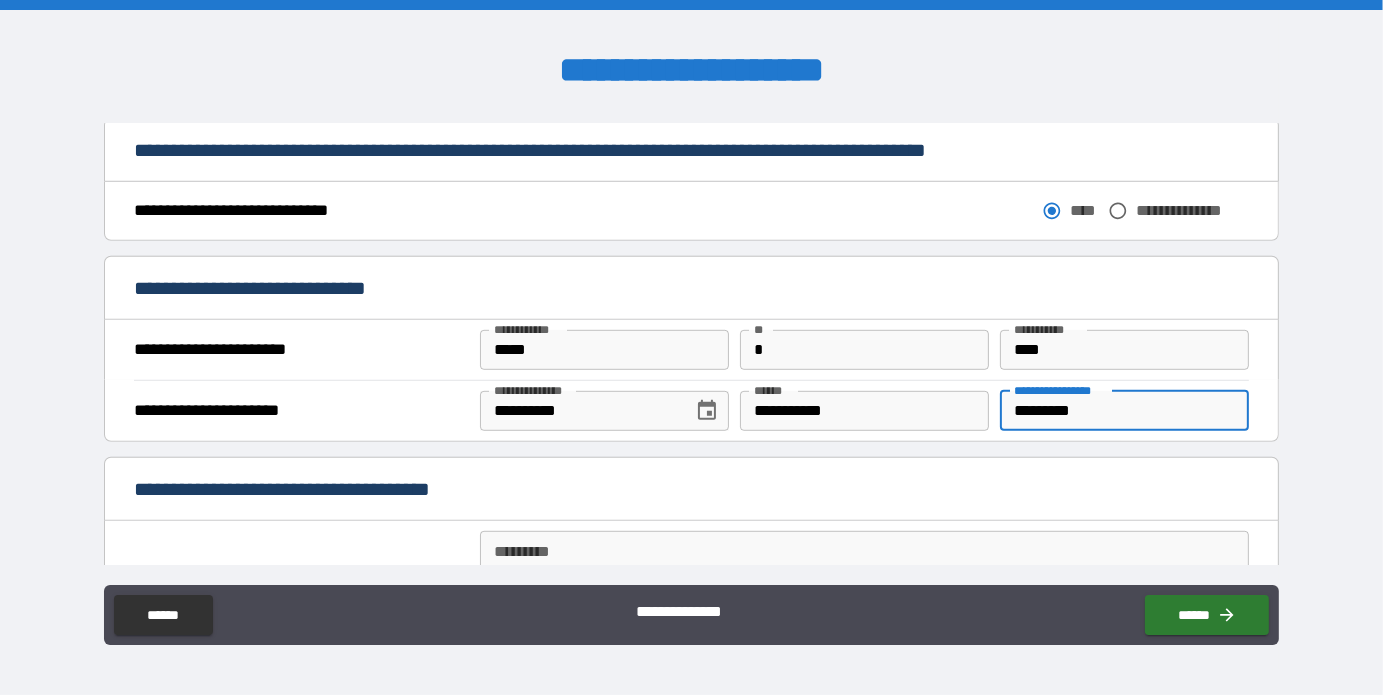 scroll, scrollTop: 1300, scrollLeft: 0, axis: vertical 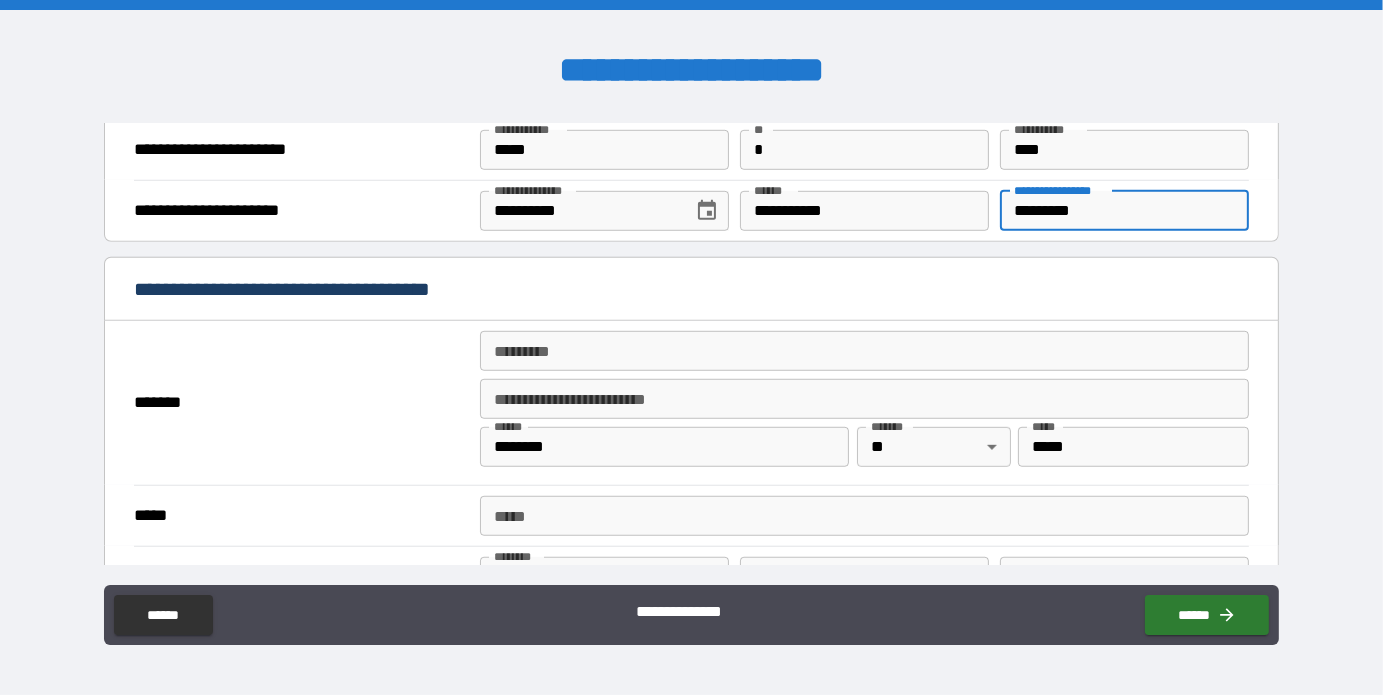 type on "*********" 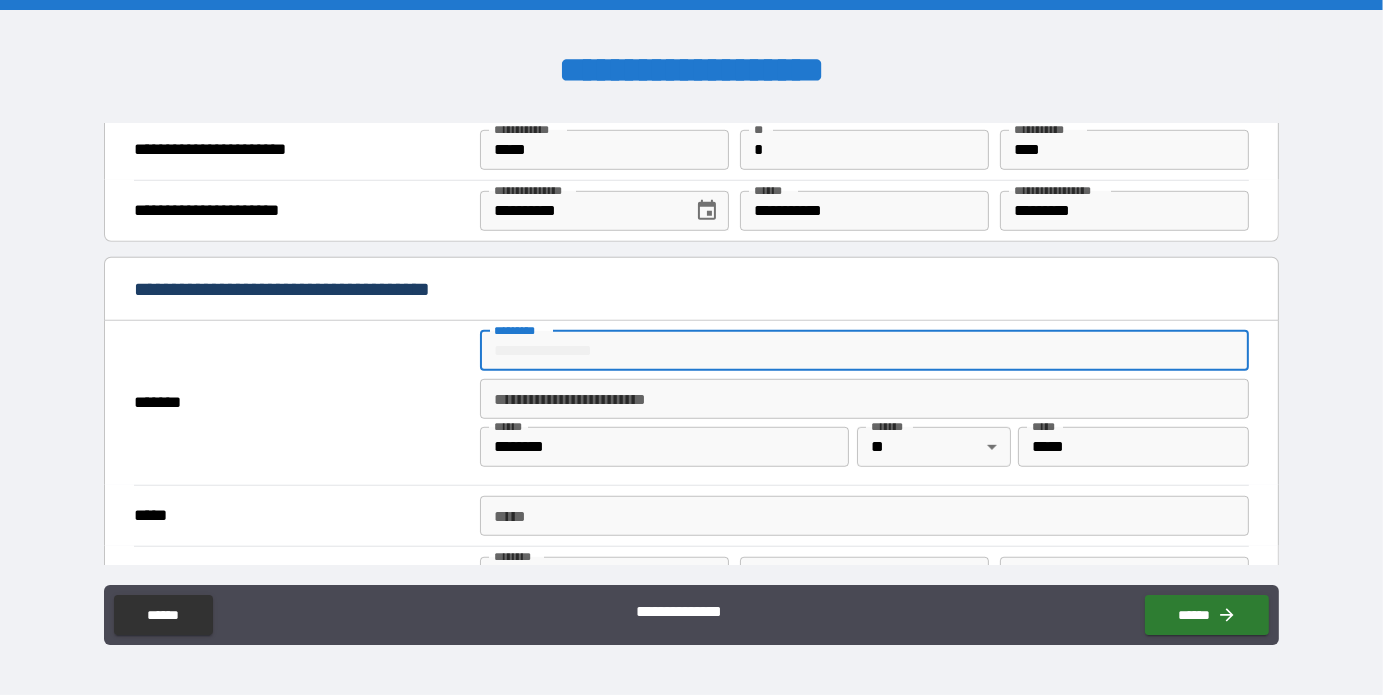 type on "**********" 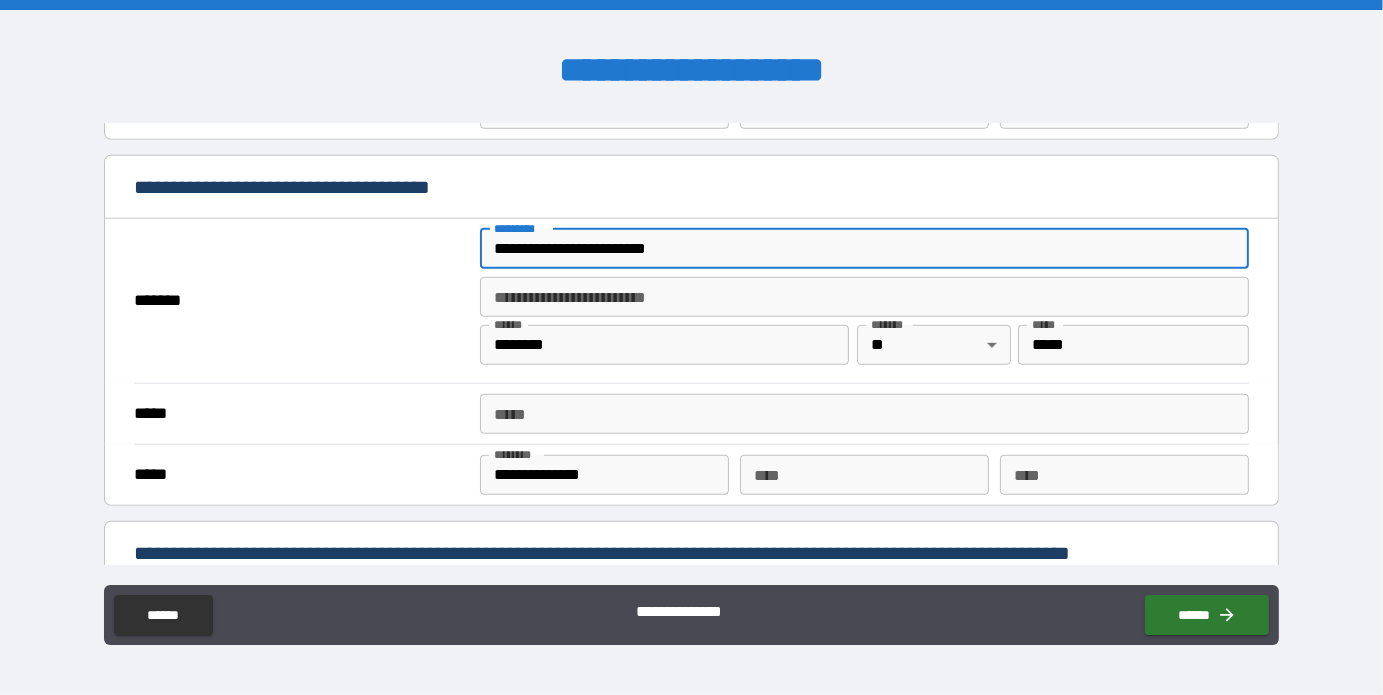 scroll, scrollTop: 1500, scrollLeft: 0, axis: vertical 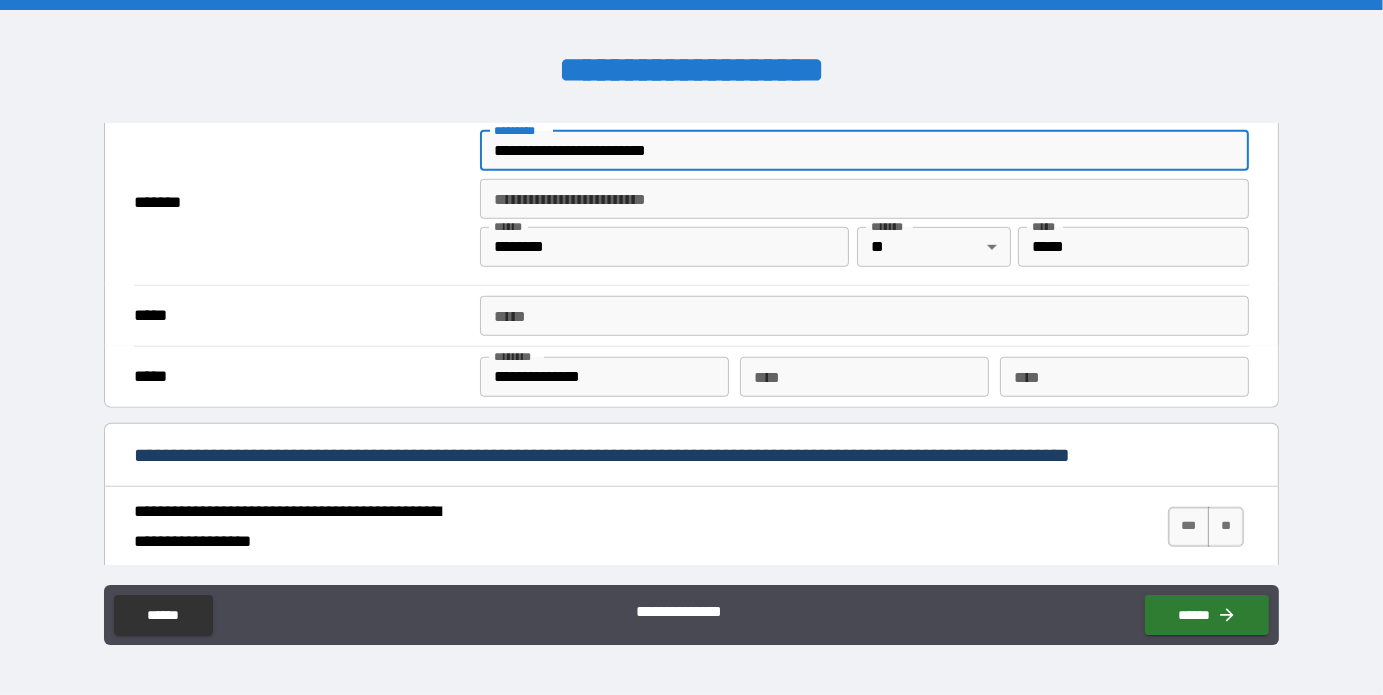 click on "*****" at bounding box center [864, 316] 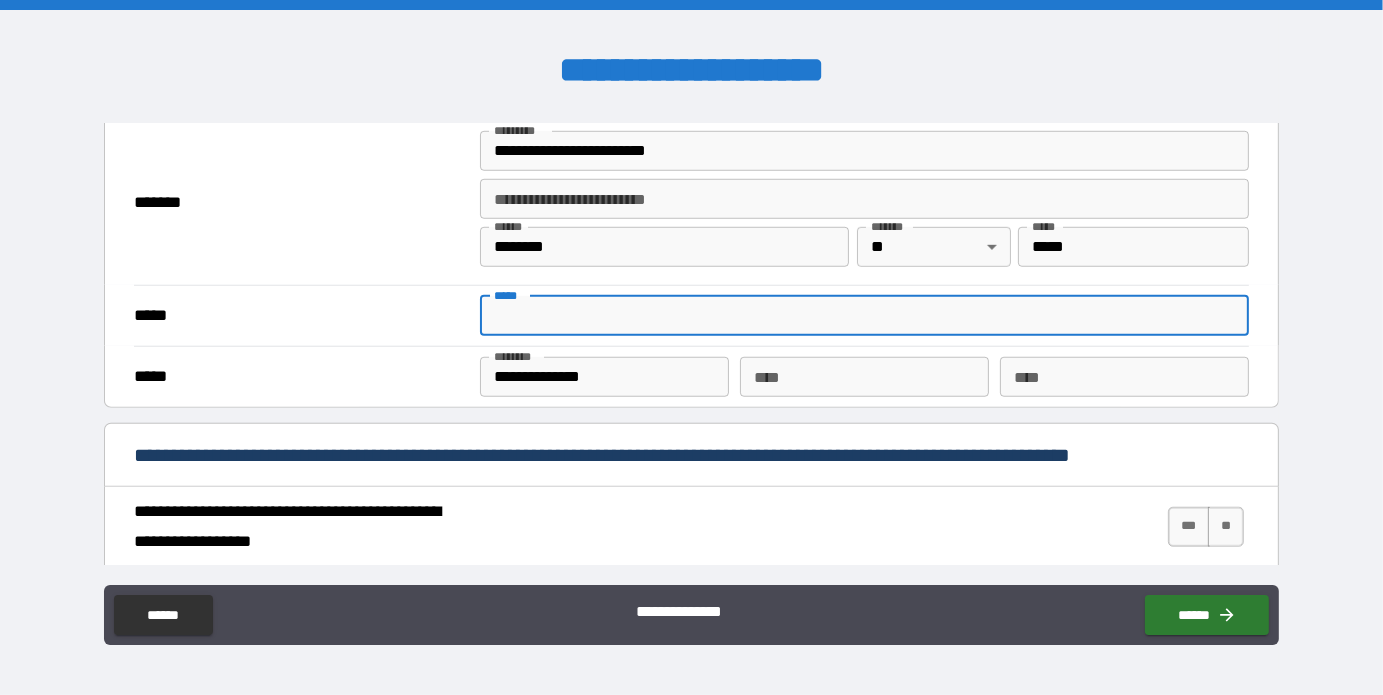 type on "**********" 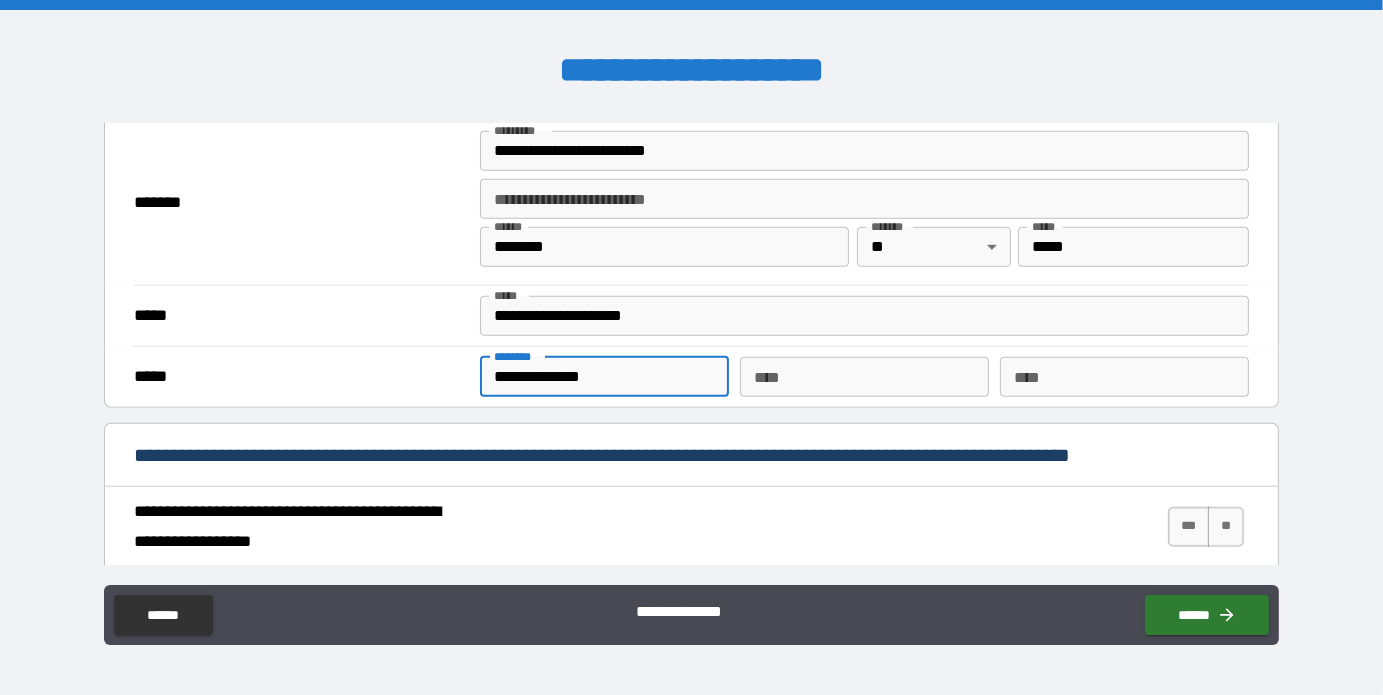 drag, startPoint x: 620, startPoint y: 368, endPoint x: 450, endPoint y: 370, distance: 170.01176 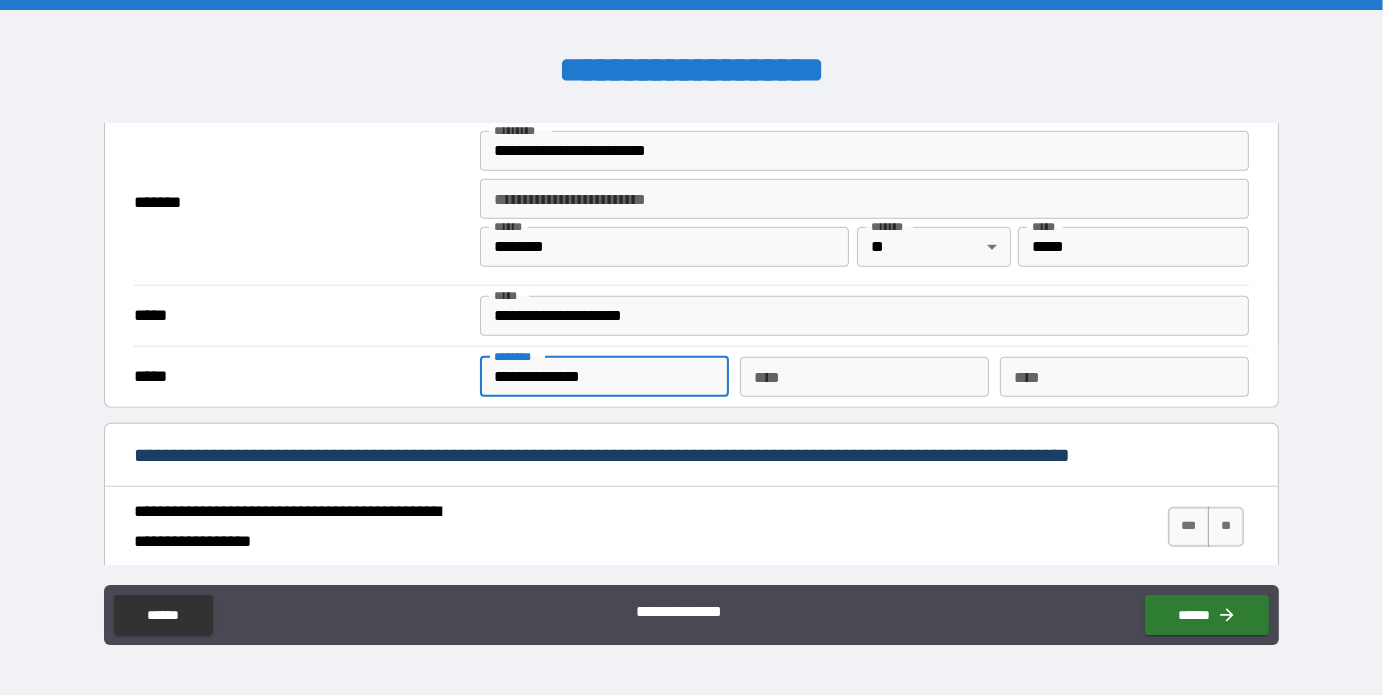 type on "**********" 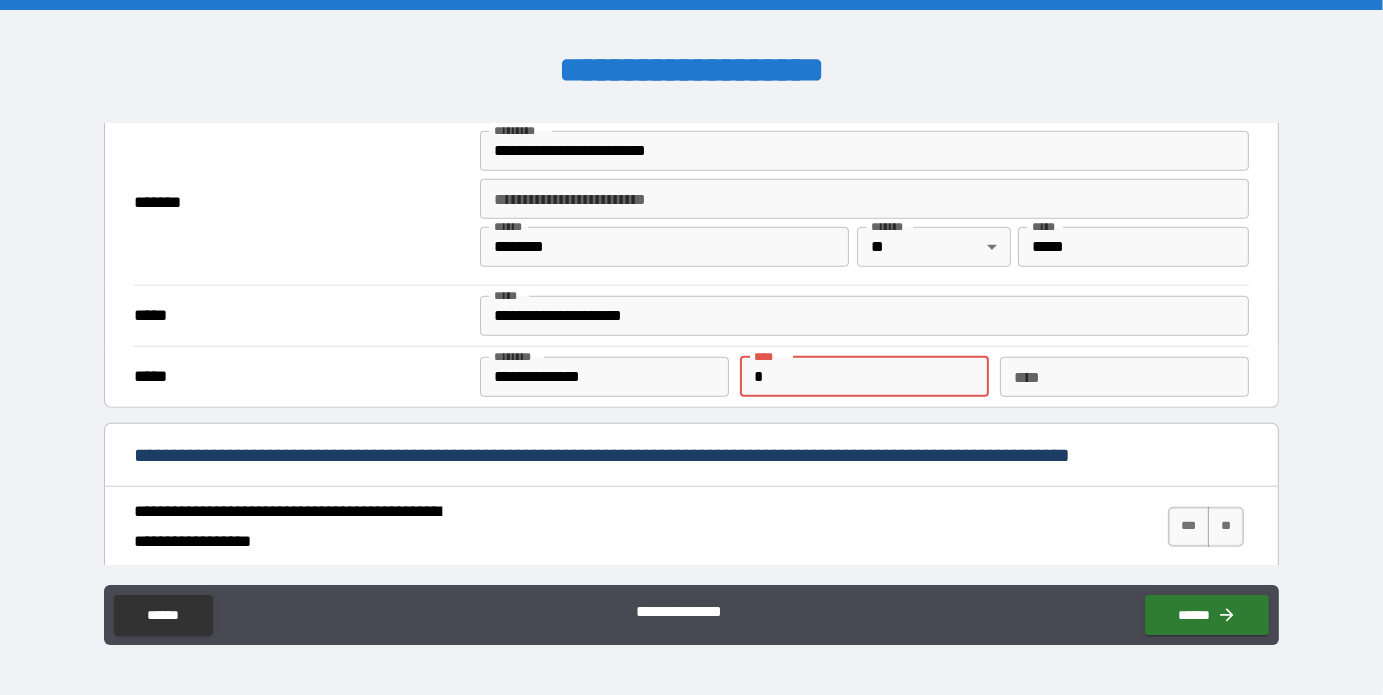 scroll, scrollTop: 1600, scrollLeft: 0, axis: vertical 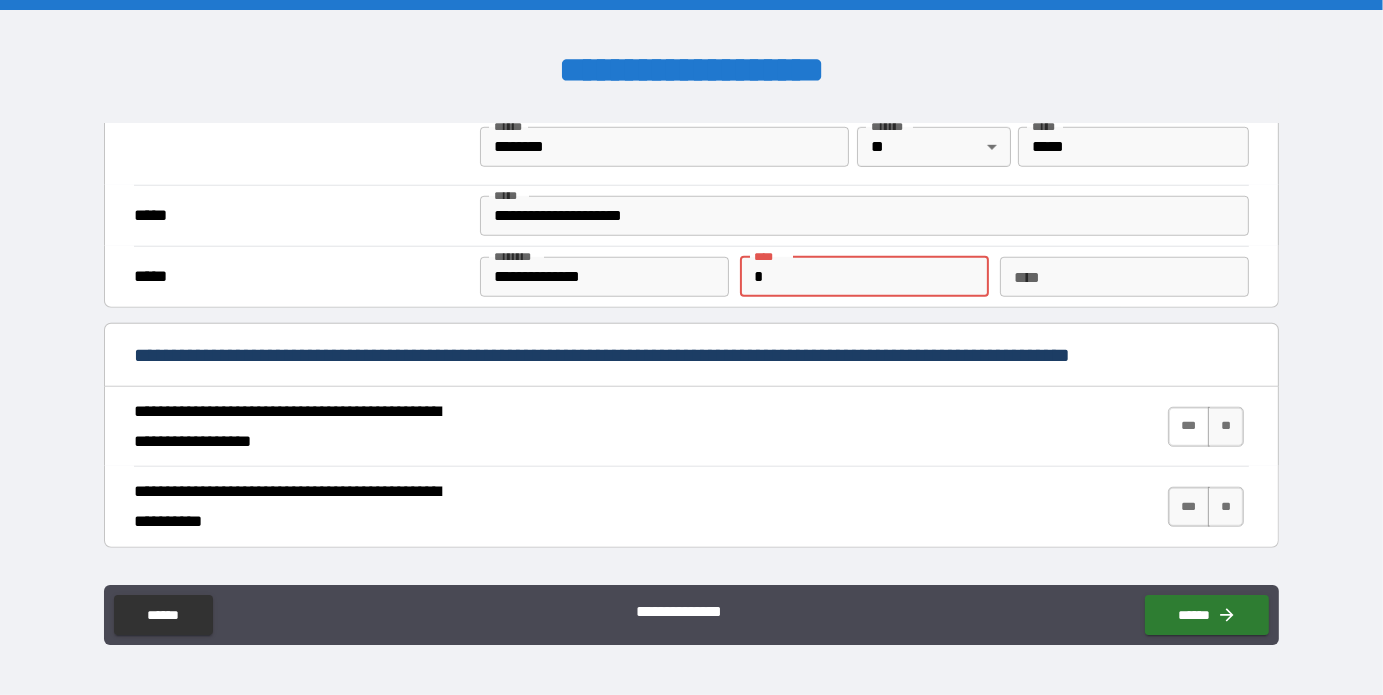 type 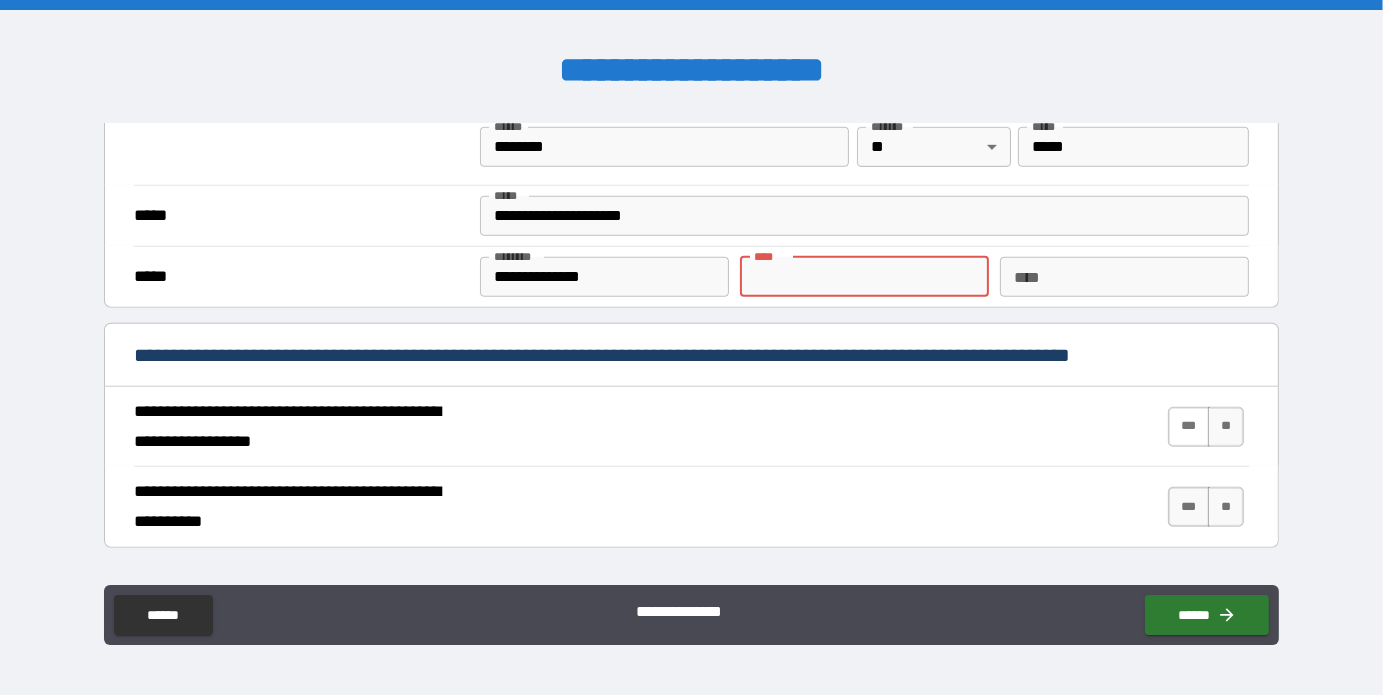 click on "***" at bounding box center (1189, 427) 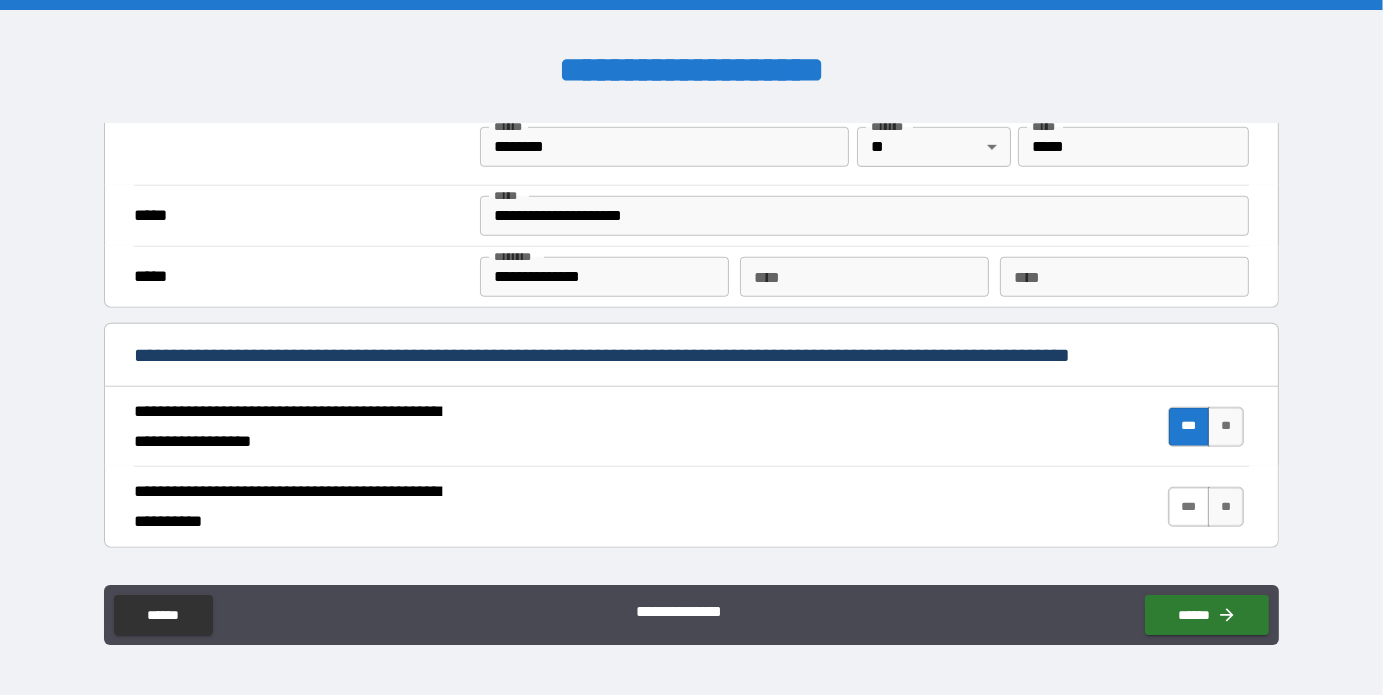 click on "***" at bounding box center [1189, 507] 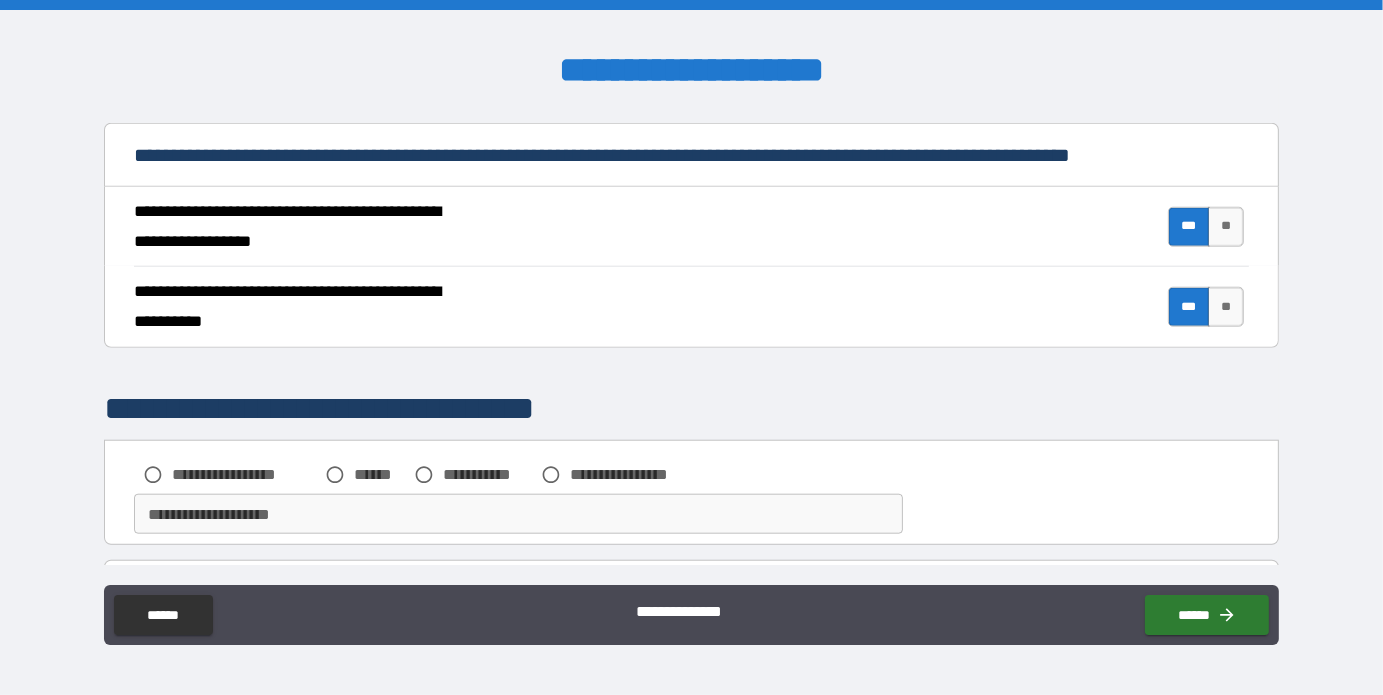 scroll, scrollTop: 2000, scrollLeft: 0, axis: vertical 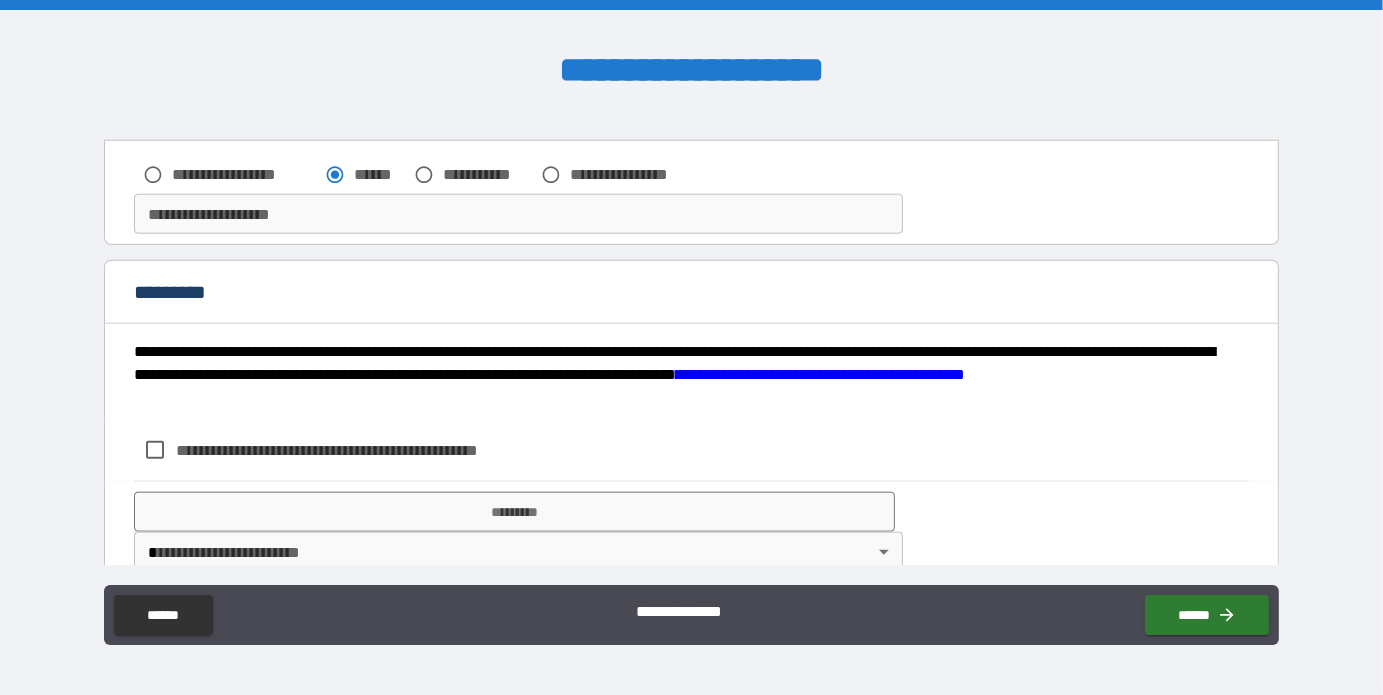 click on "**********" at bounding box center [518, 214] 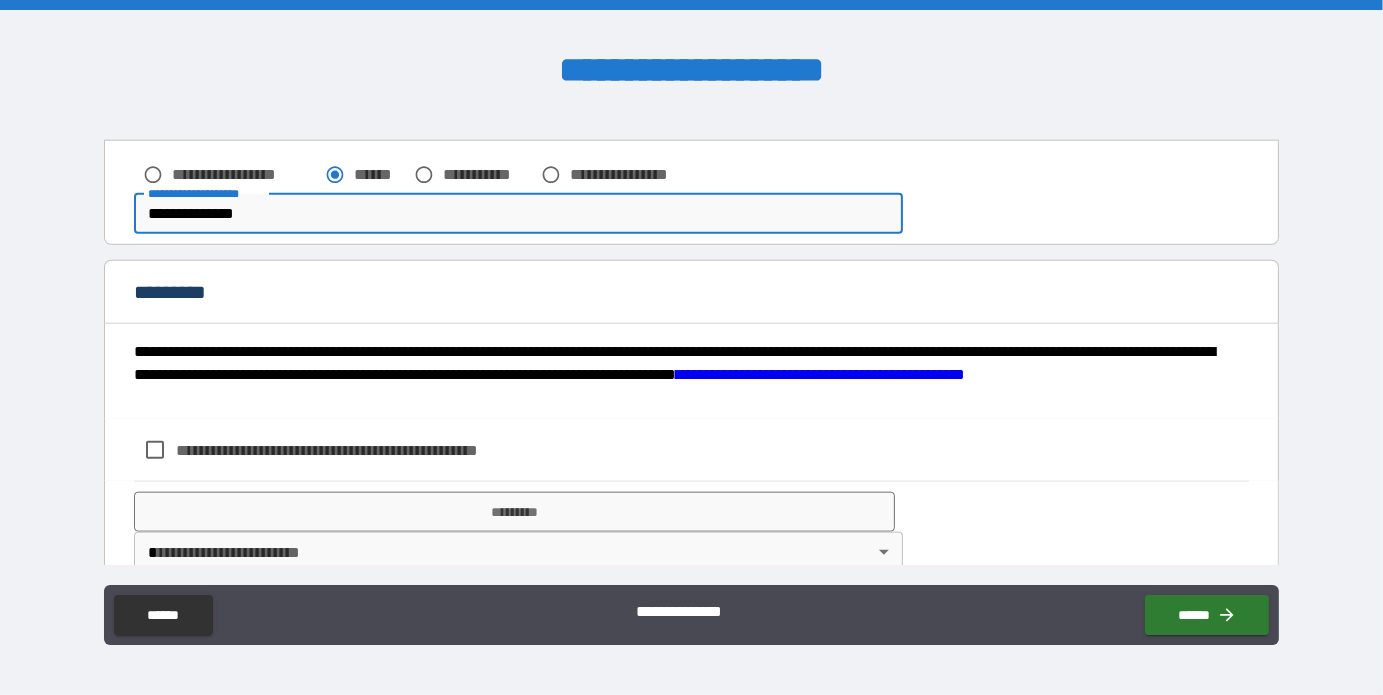 type on "**********" 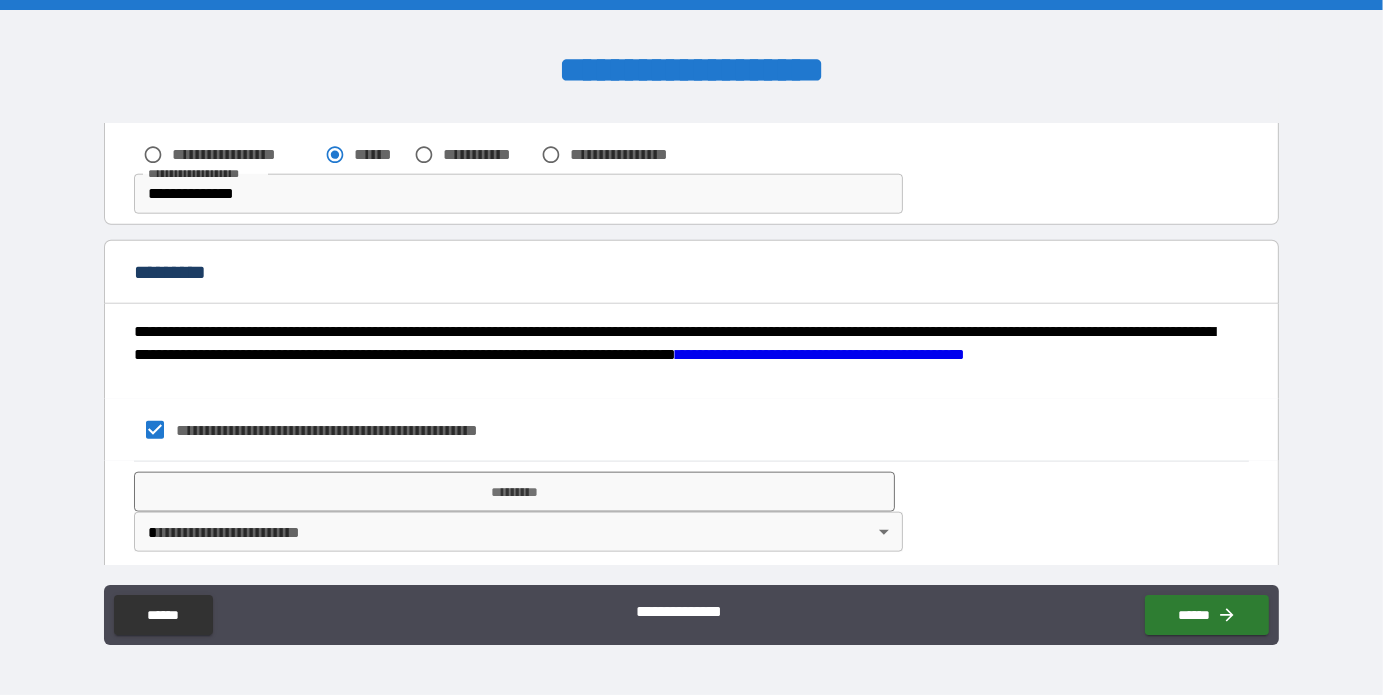 scroll, scrollTop: 2130, scrollLeft: 0, axis: vertical 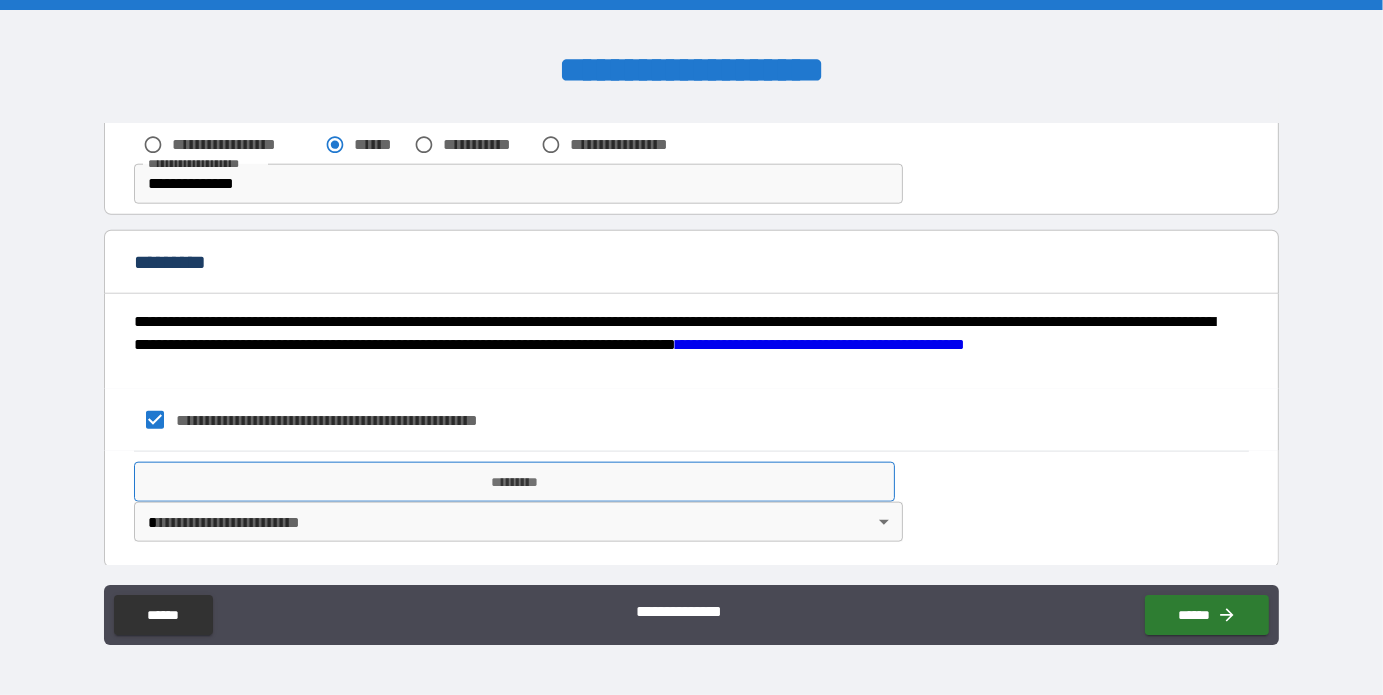 click on "*********" at bounding box center [514, 482] 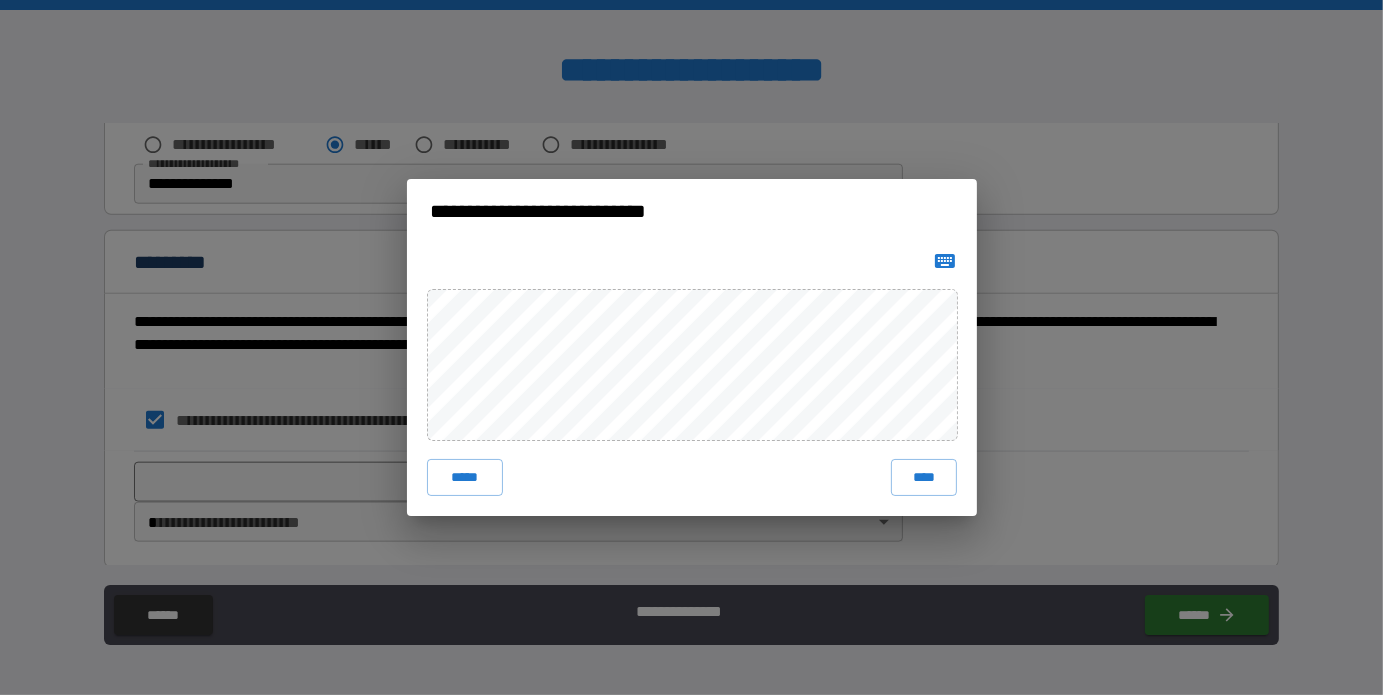 click on "**********" at bounding box center [691, 347] 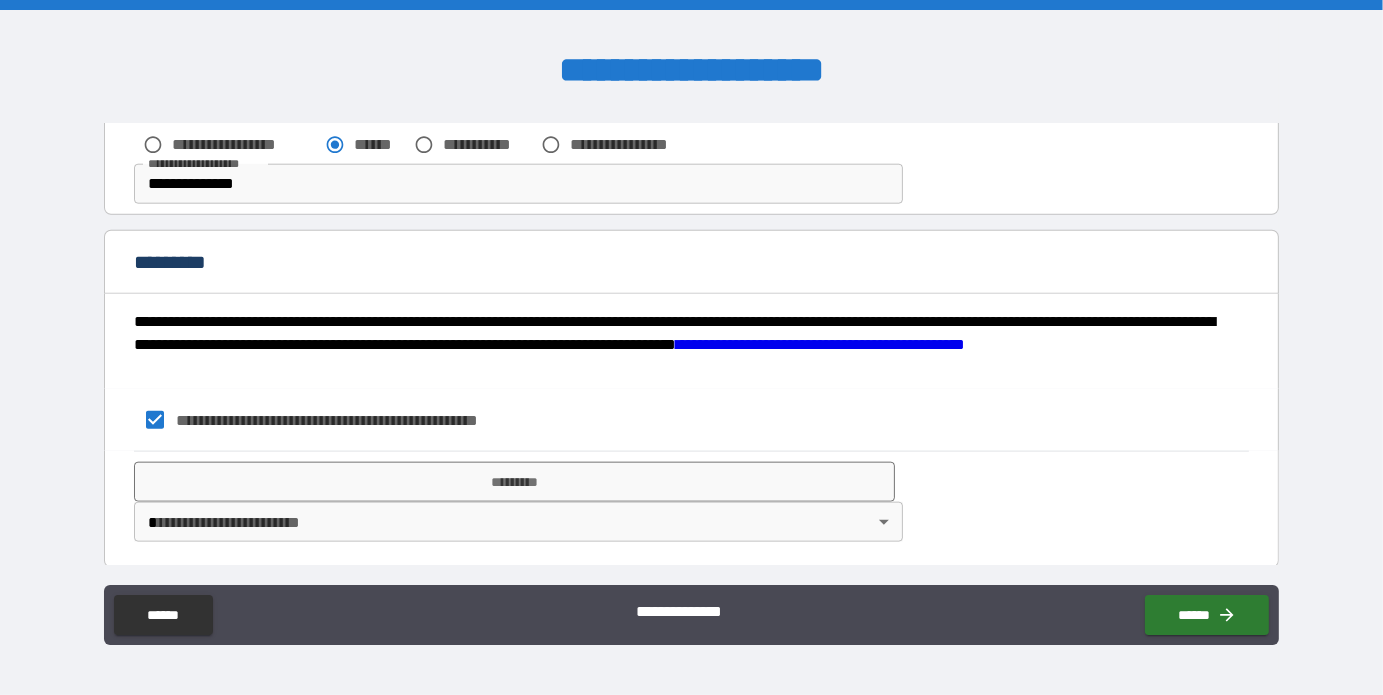 click on "**********" at bounding box center (691, 350) 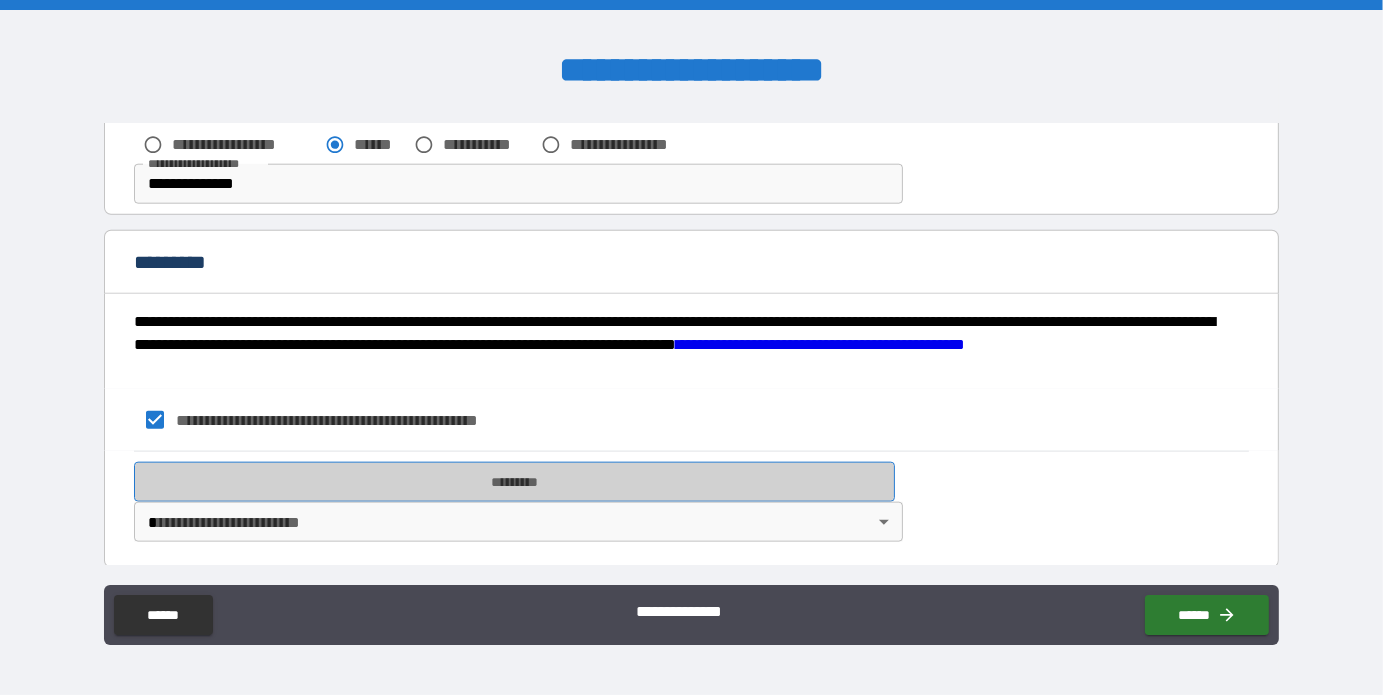 click on "*********" at bounding box center (514, 482) 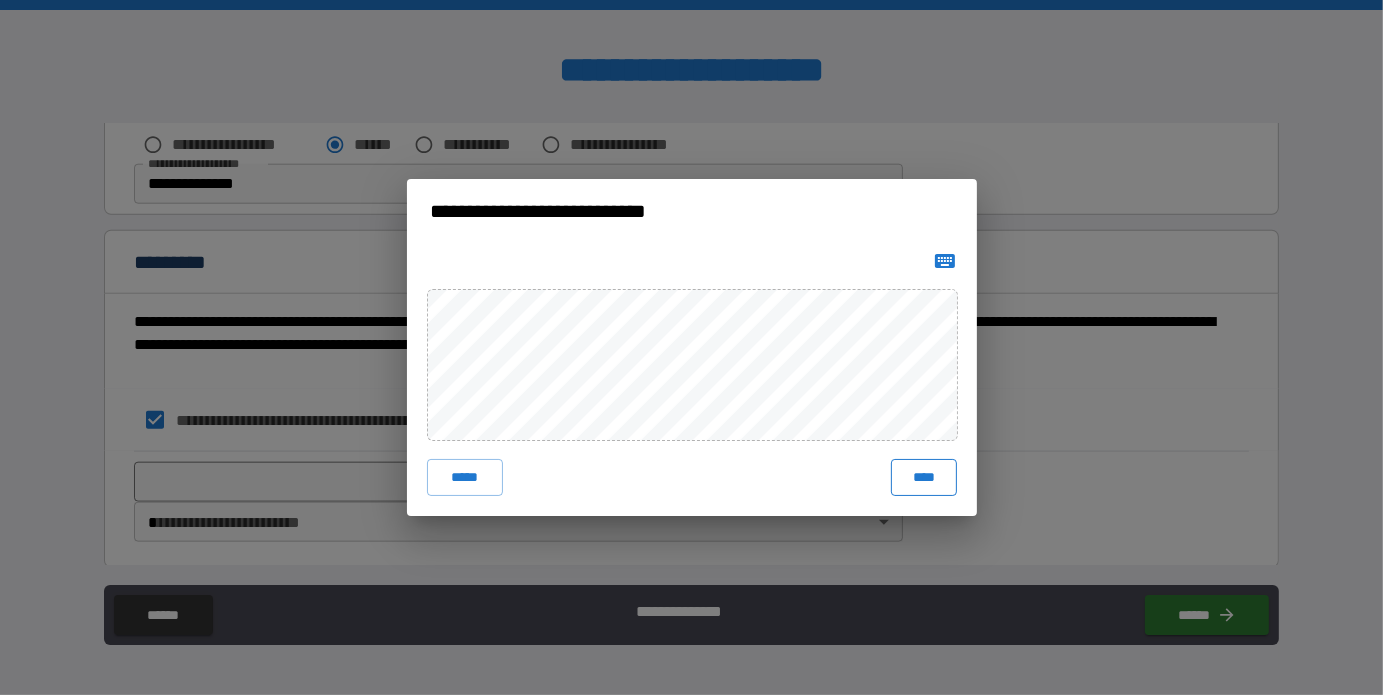 click on "****" at bounding box center [923, 477] 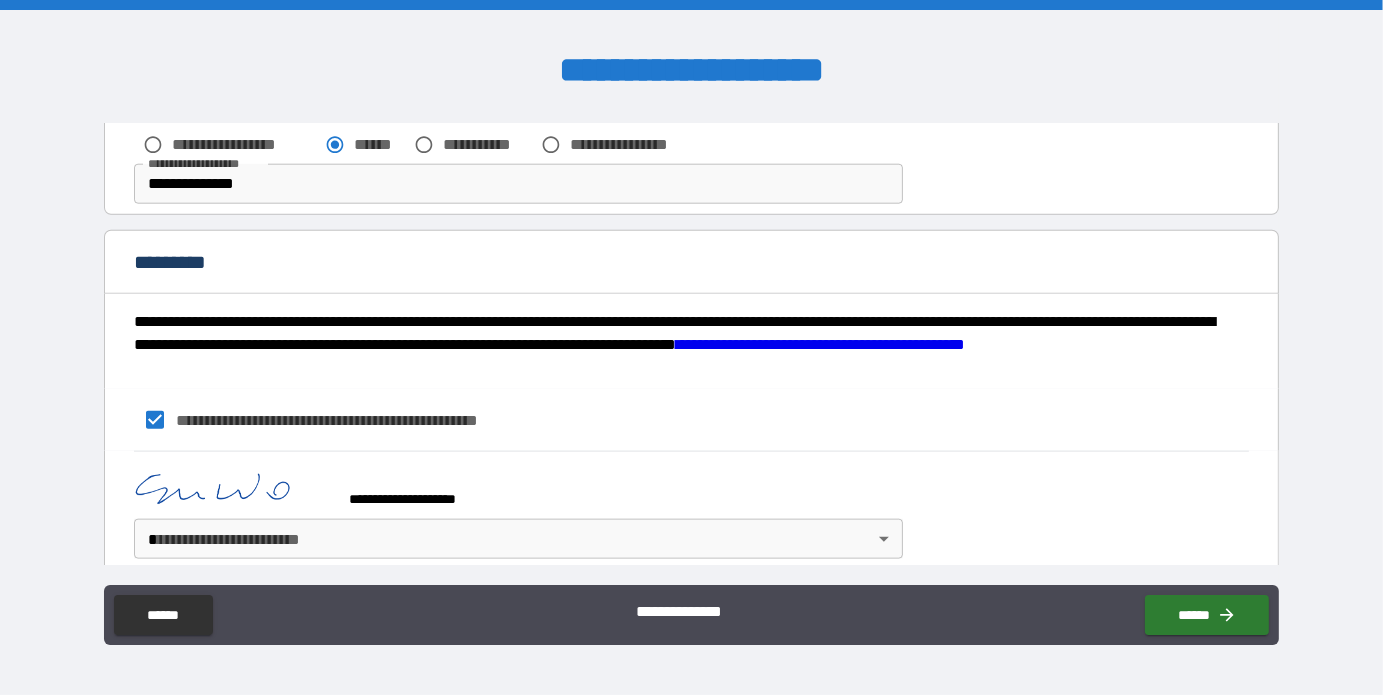 click on "**********" at bounding box center (691, 350) 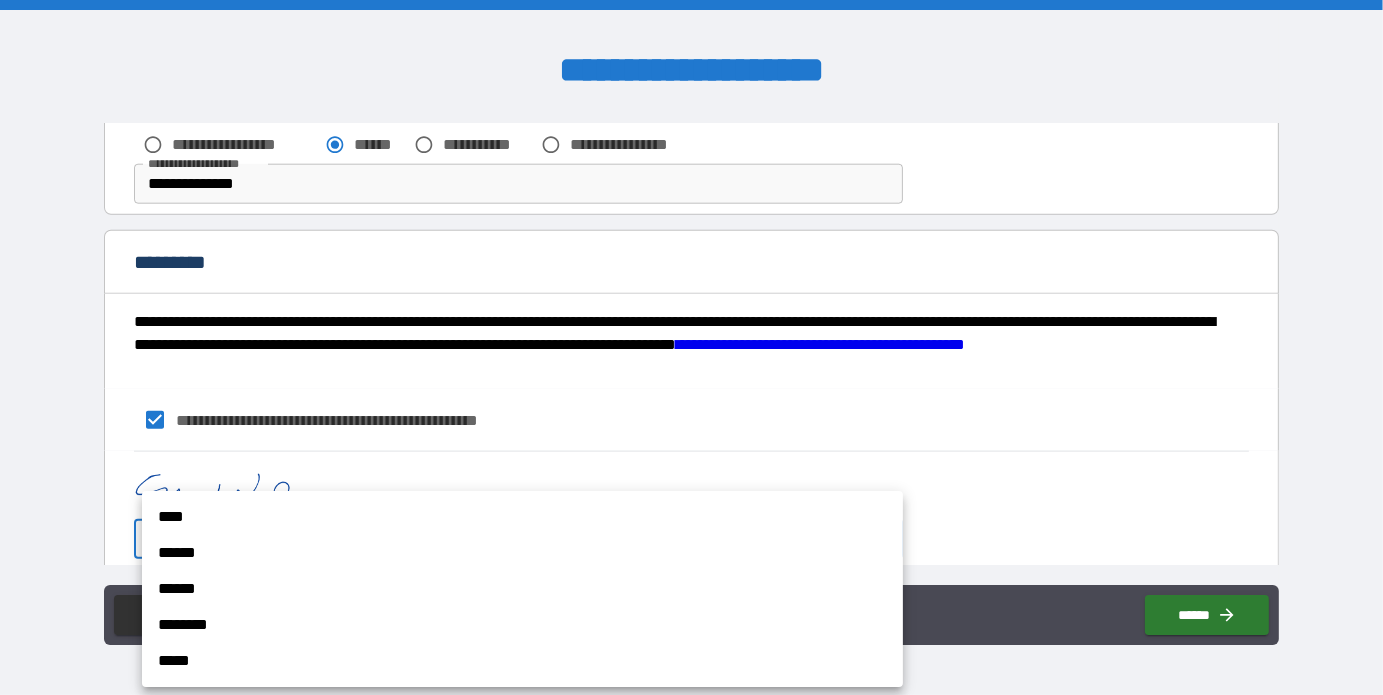click on "****" at bounding box center (522, 517) 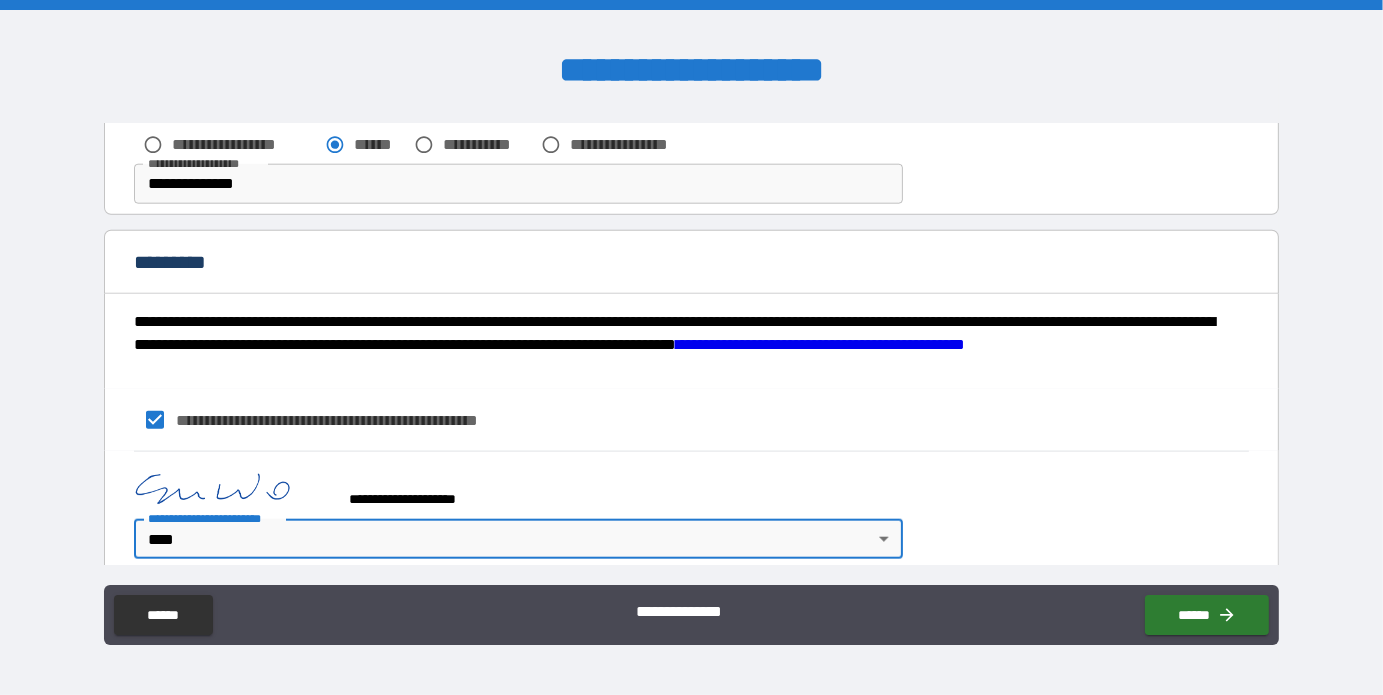 scroll, scrollTop: 2148, scrollLeft: 0, axis: vertical 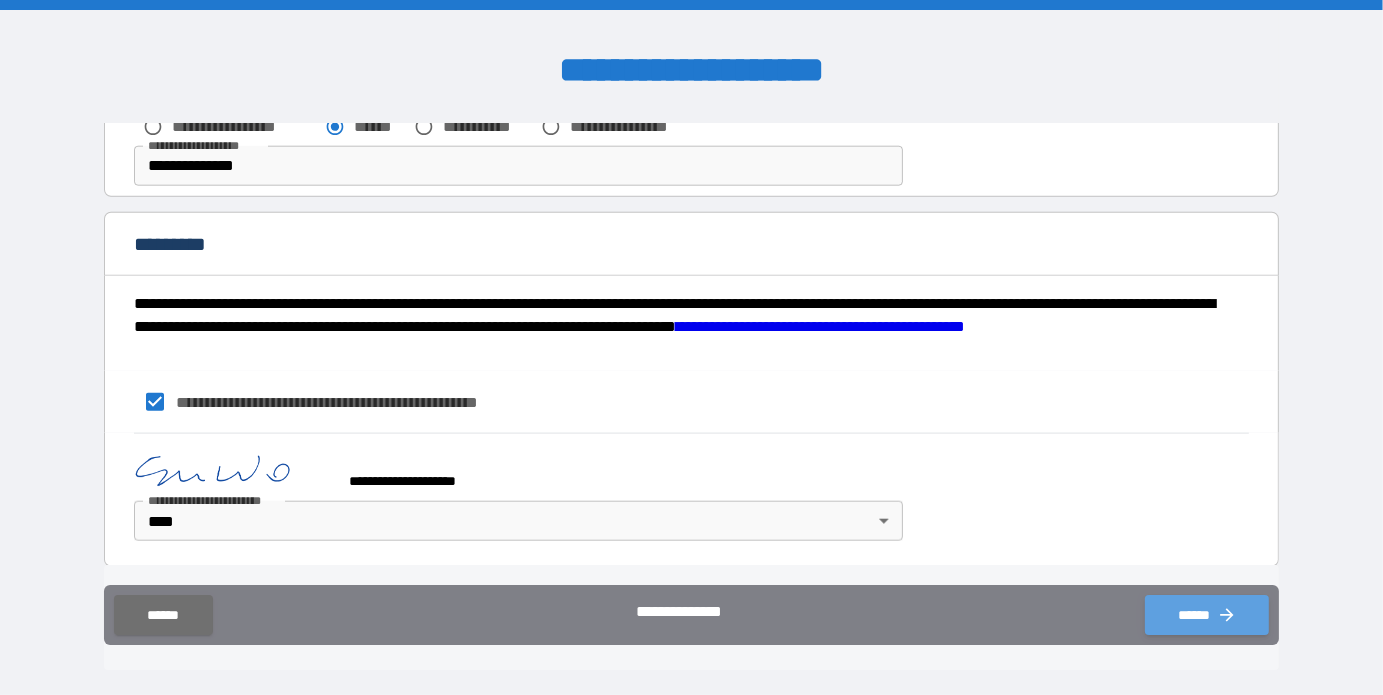 click on "******" at bounding box center [1207, 615] 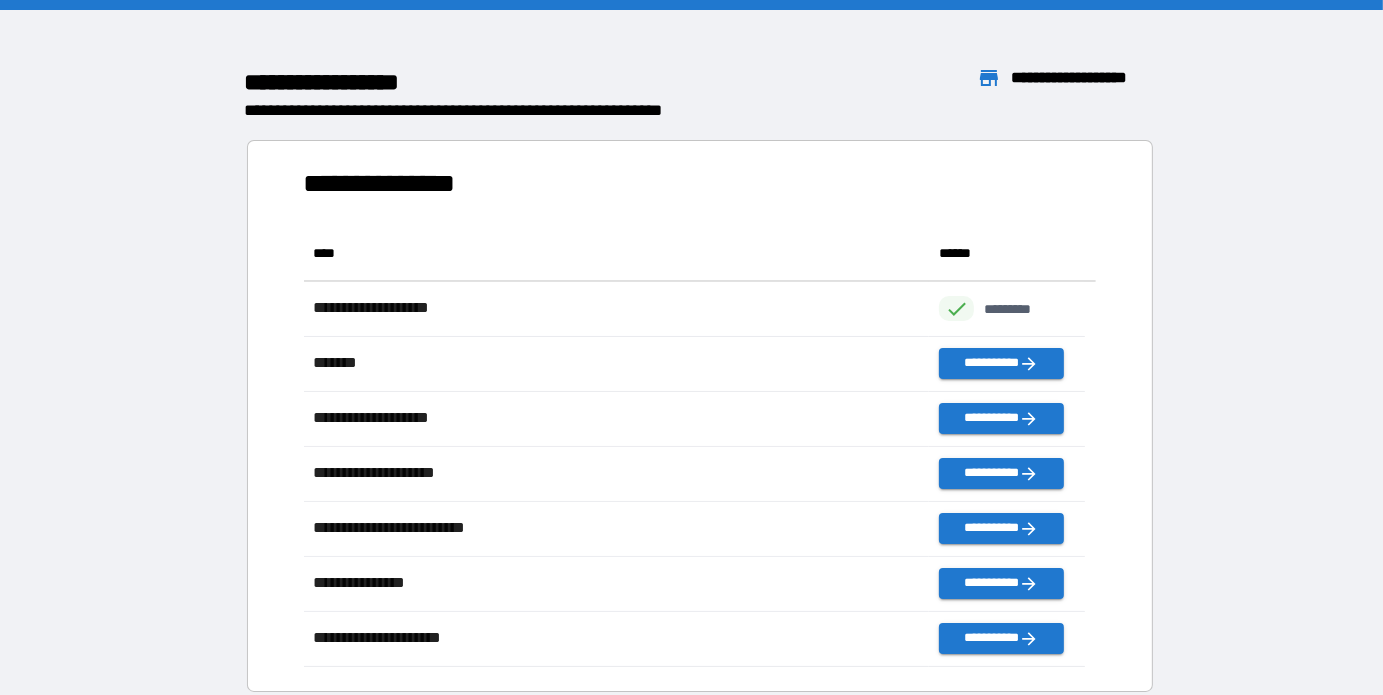 scroll, scrollTop: 16, scrollLeft: 16, axis: both 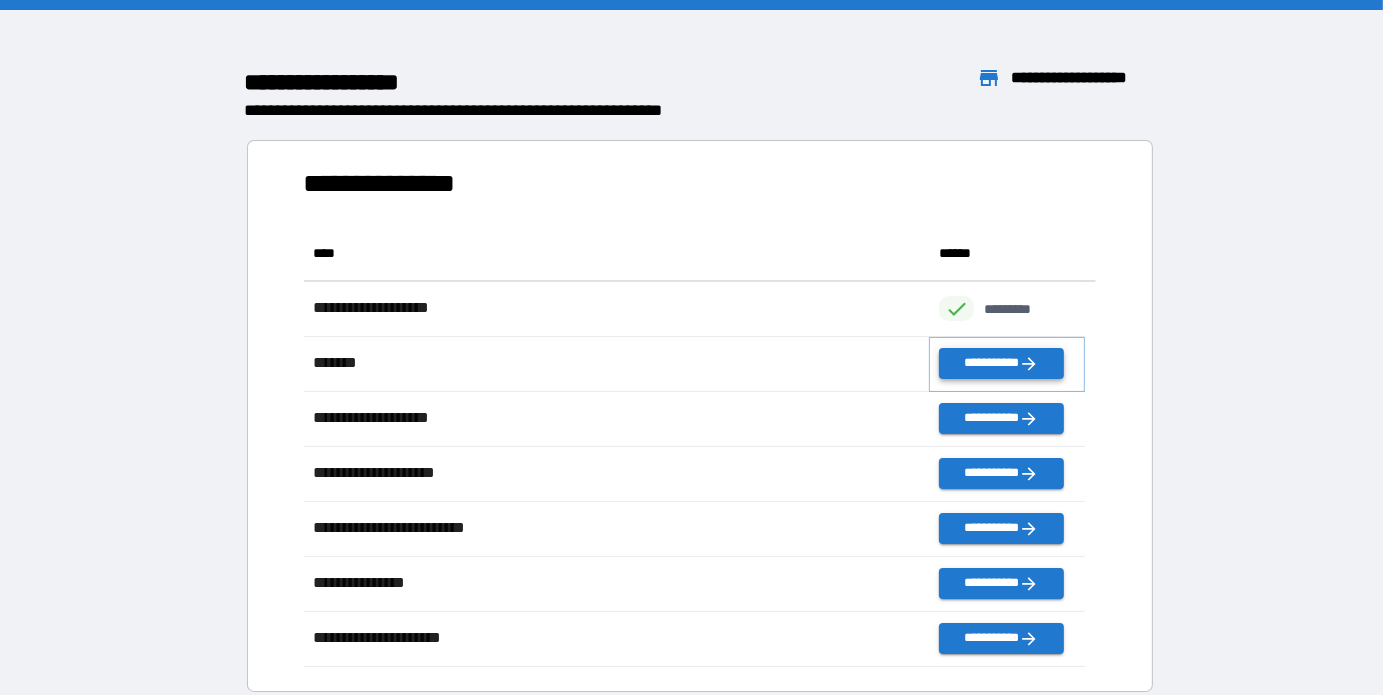 click on "**********" at bounding box center [1001, 363] 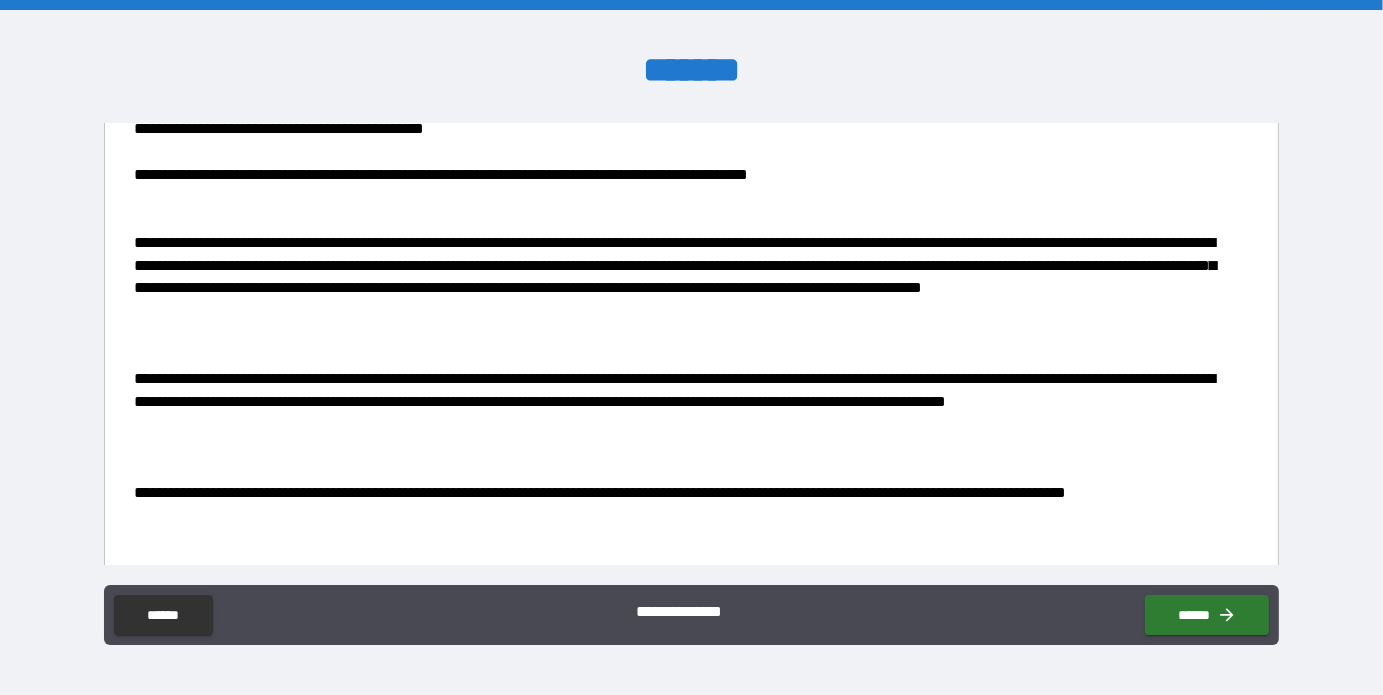 scroll, scrollTop: 438, scrollLeft: 0, axis: vertical 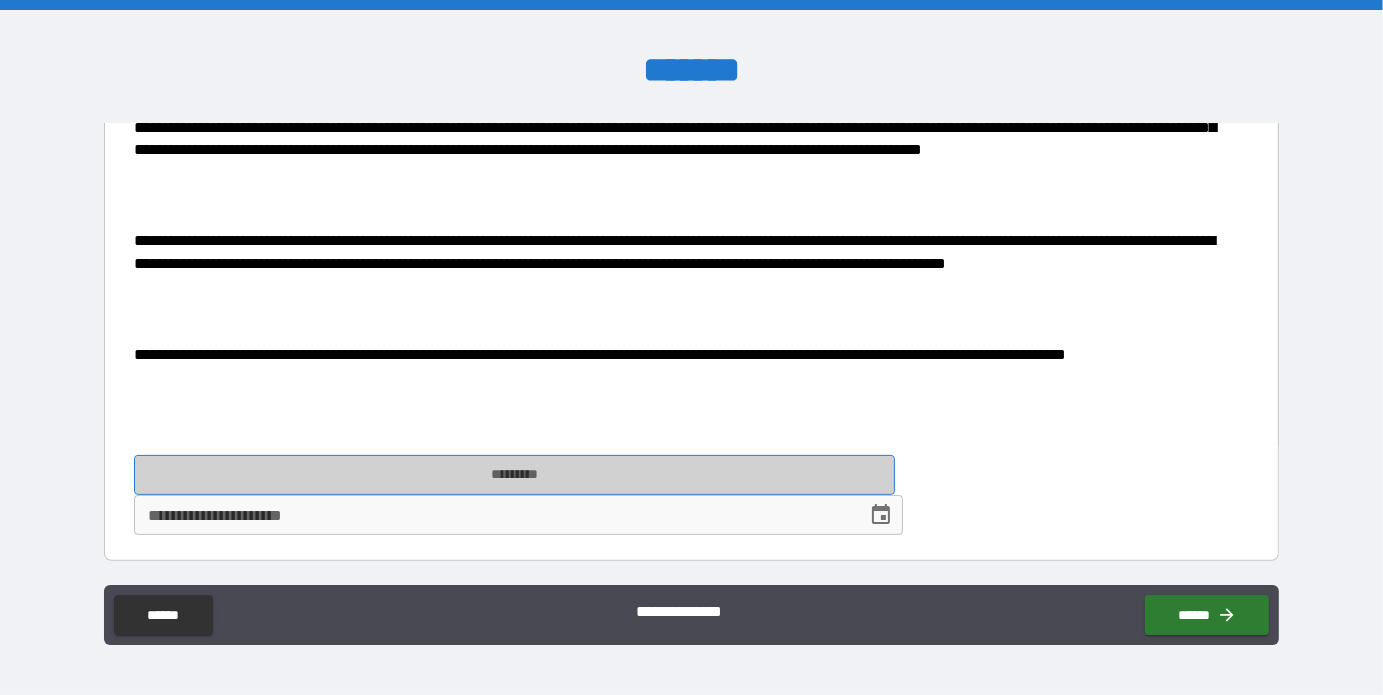 click on "*********" at bounding box center (514, 475) 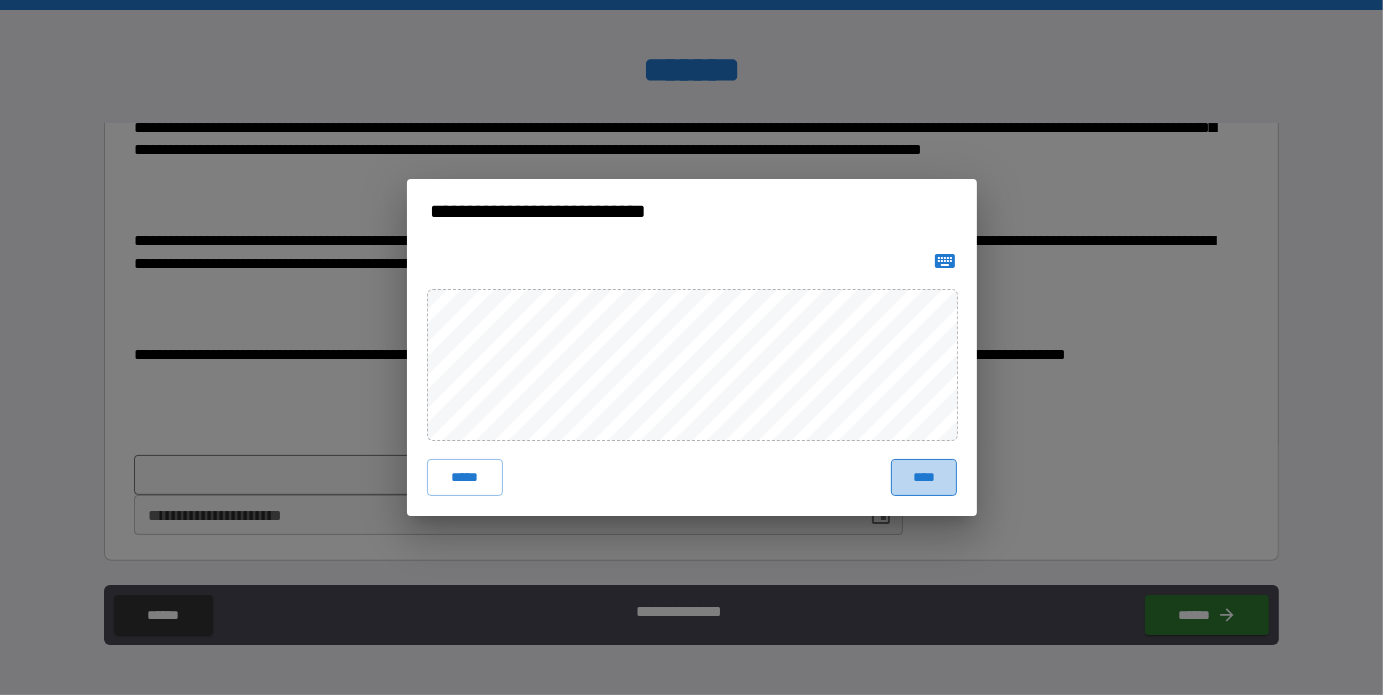 click on "****" at bounding box center (923, 477) 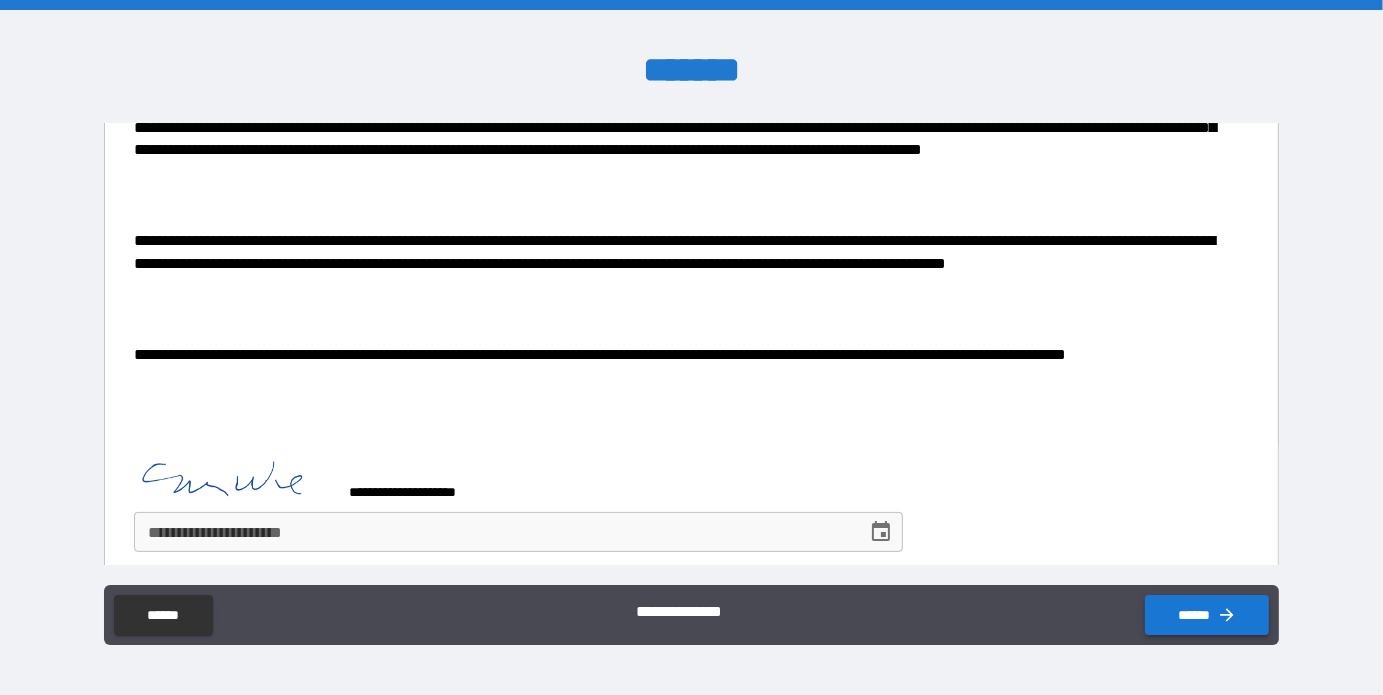 click 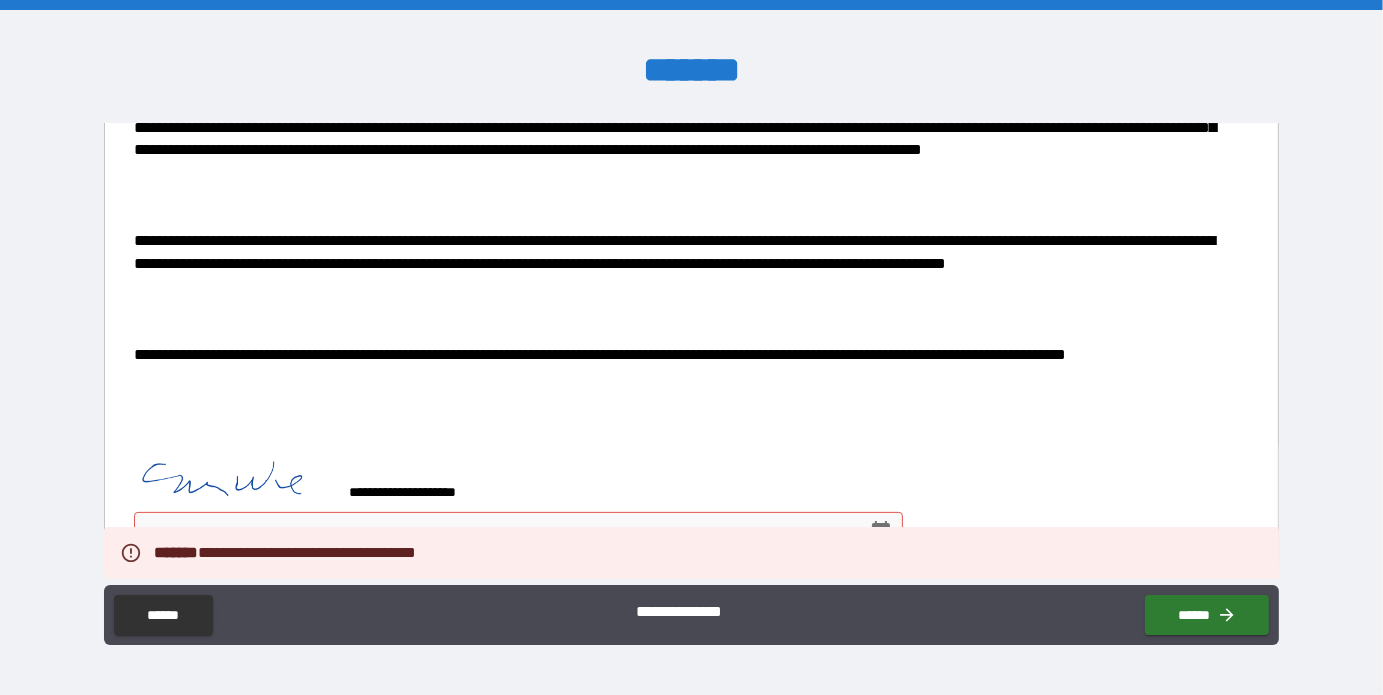 click on "**********" at bounding box center (691, 141) 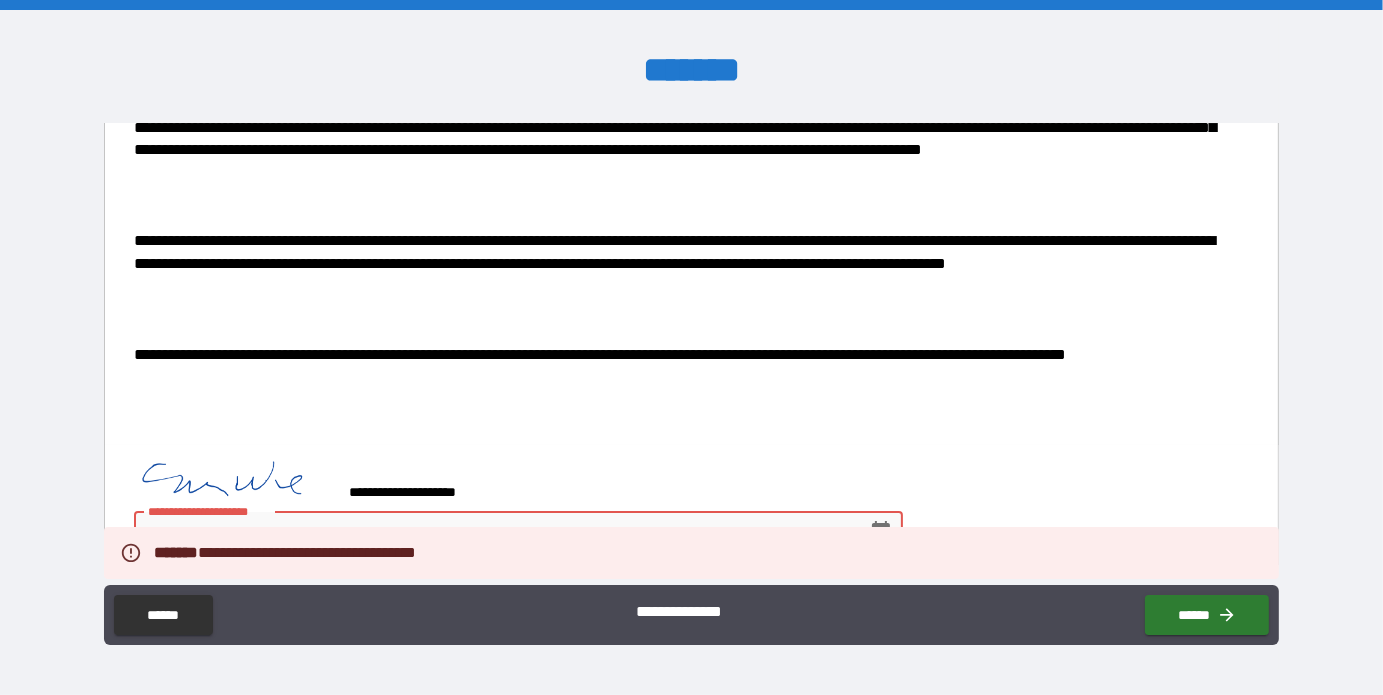 click on "**********" at bounding box center (493, 532) 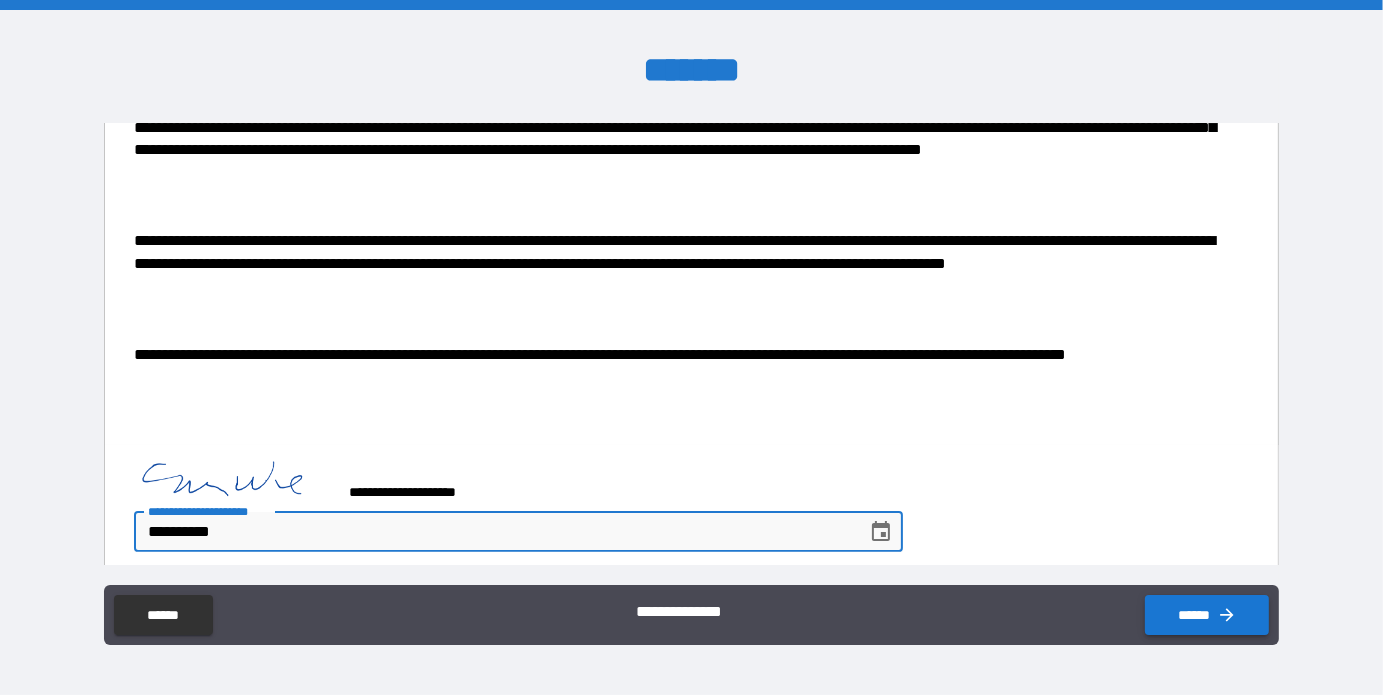 type on "**********" 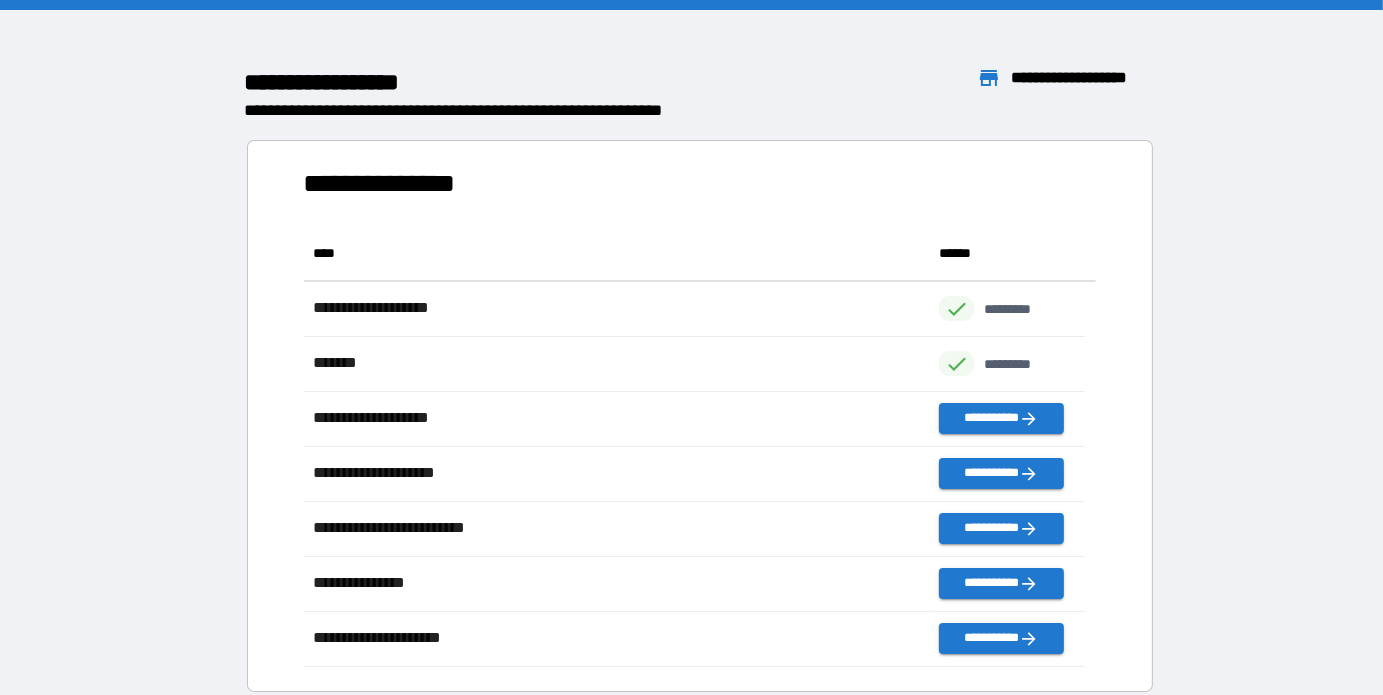 scroll, scrollTop: 16, scrollLeft: 16, axis: both 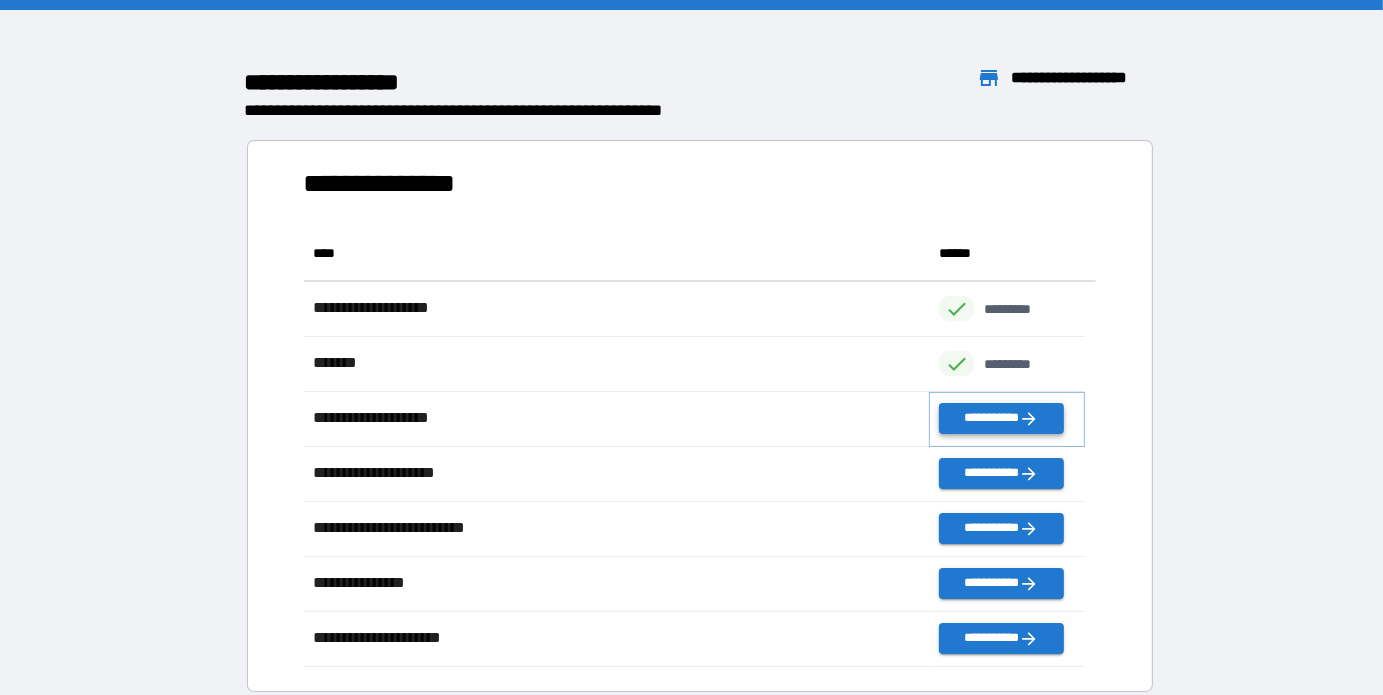 click on "**********" at bounding box center [1001, 418] 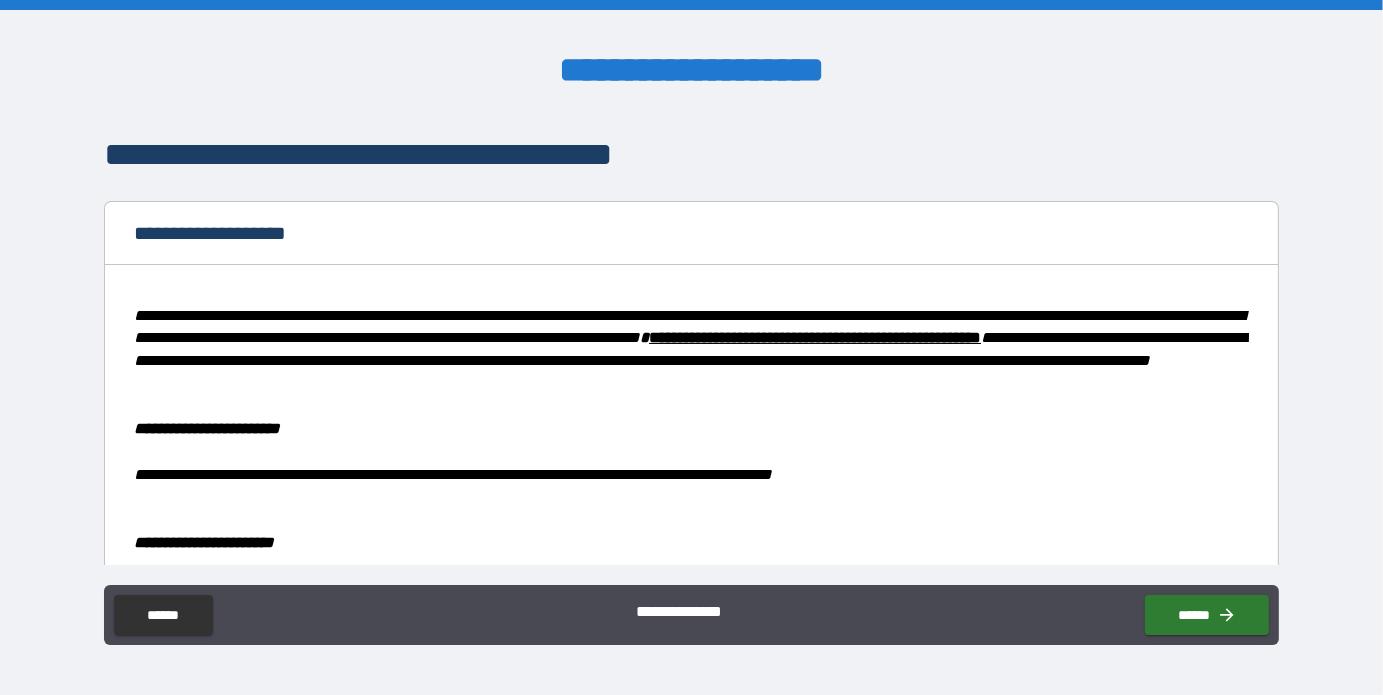 scroll, scrollTop: 370, scrollLeft: 0, axis: vertical 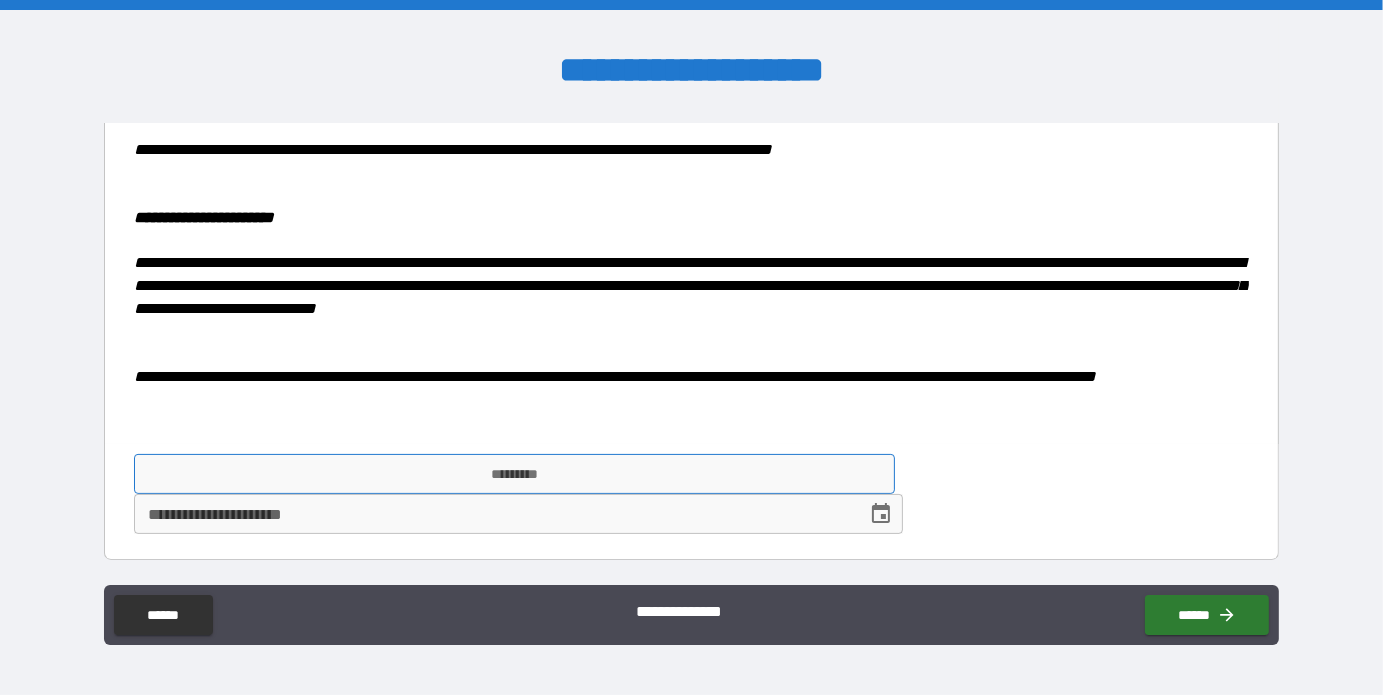 click on "*********" at bounding box center (514, 474) 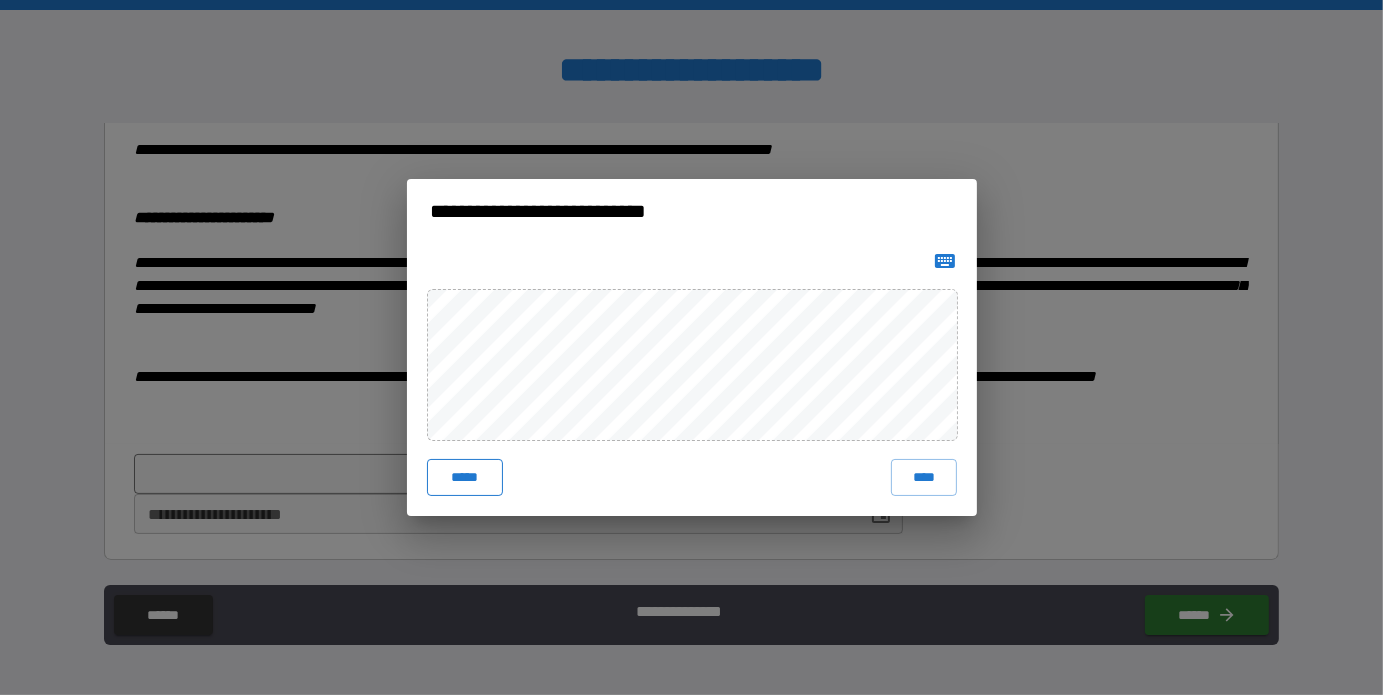 click on "*****" at bounding box center [465, 477] 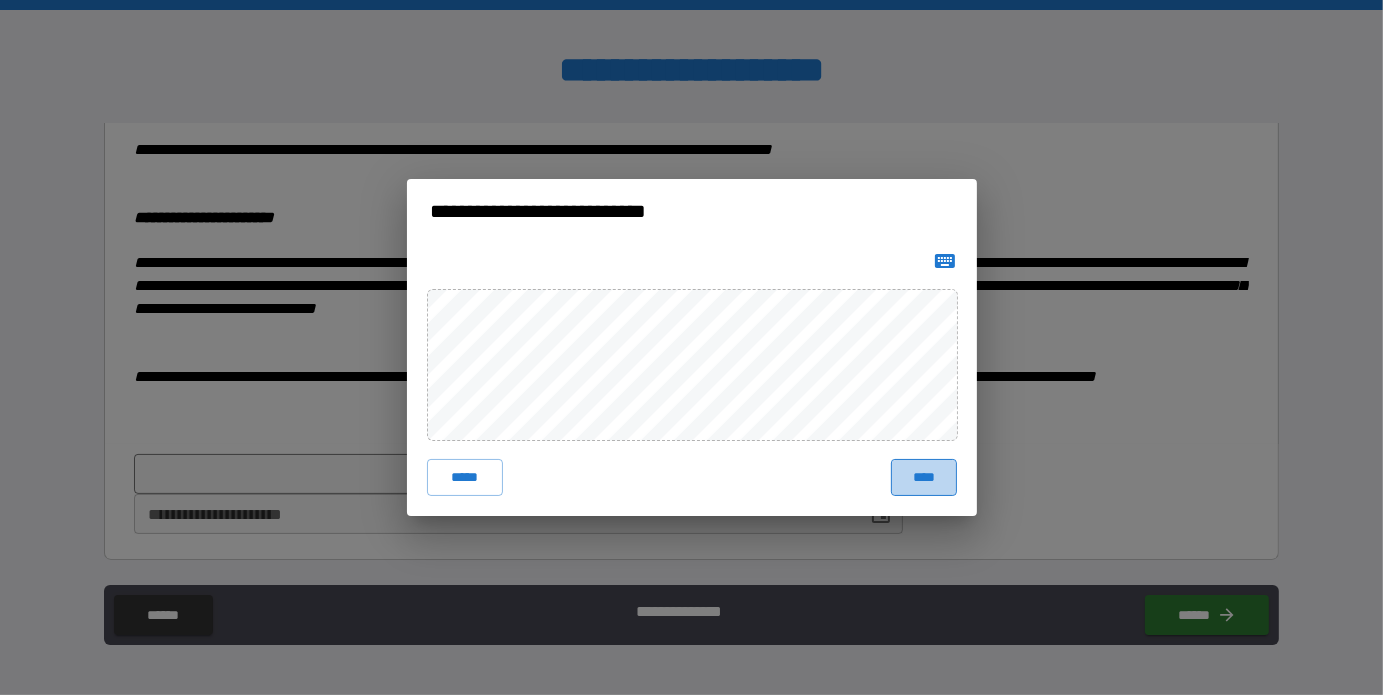 click on "****" at bounding box center (923, 477) 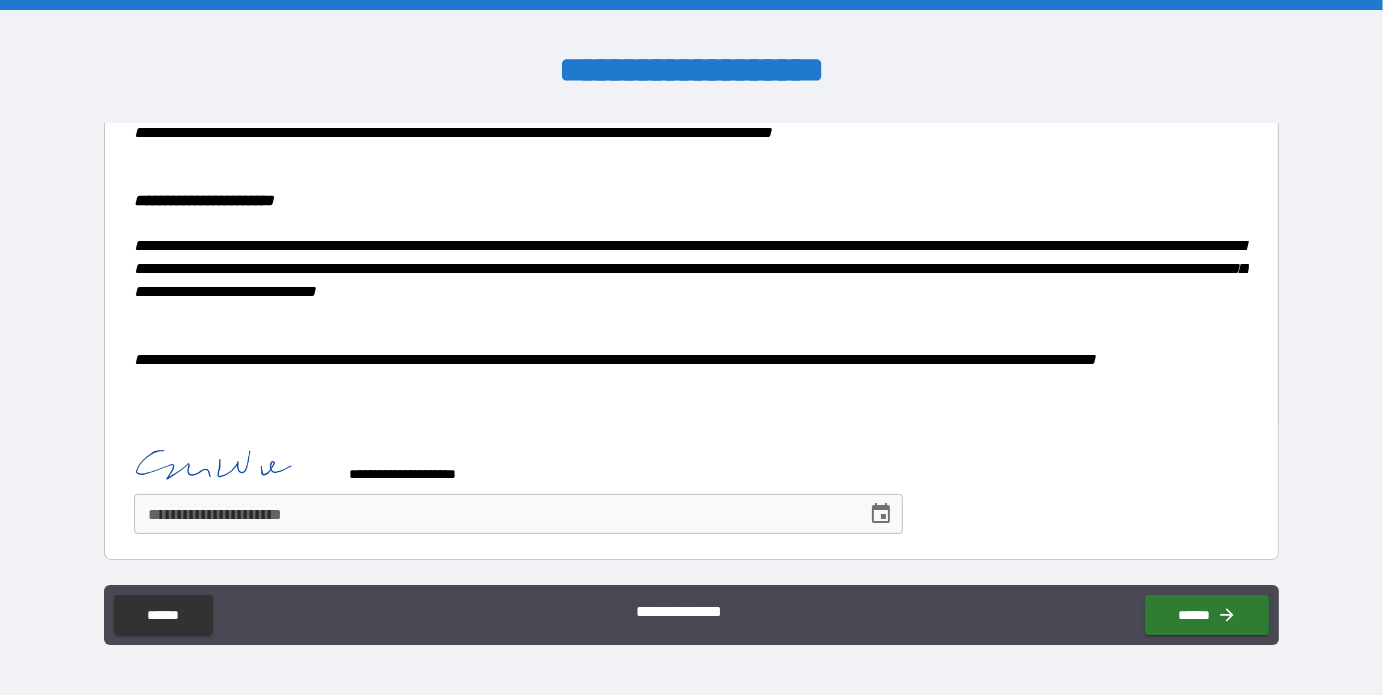 click on "**********" at bounding box center [493, 514] 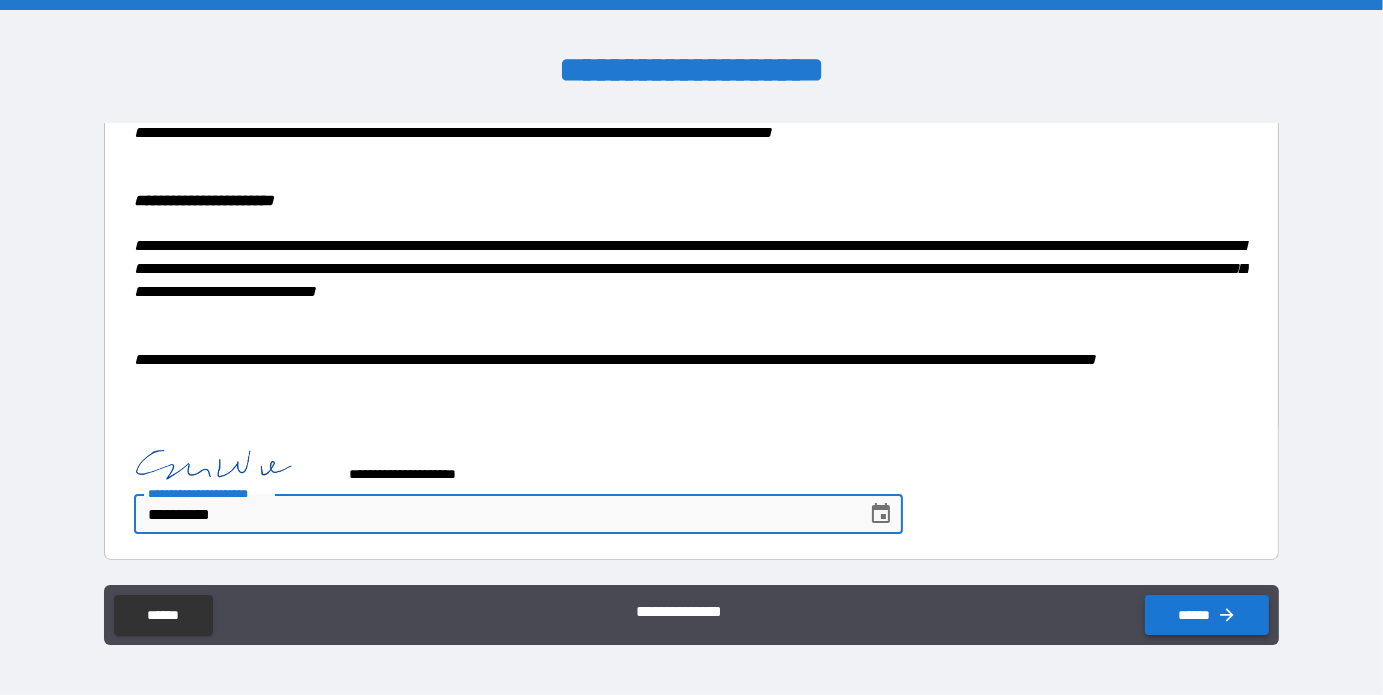 type on "**********" 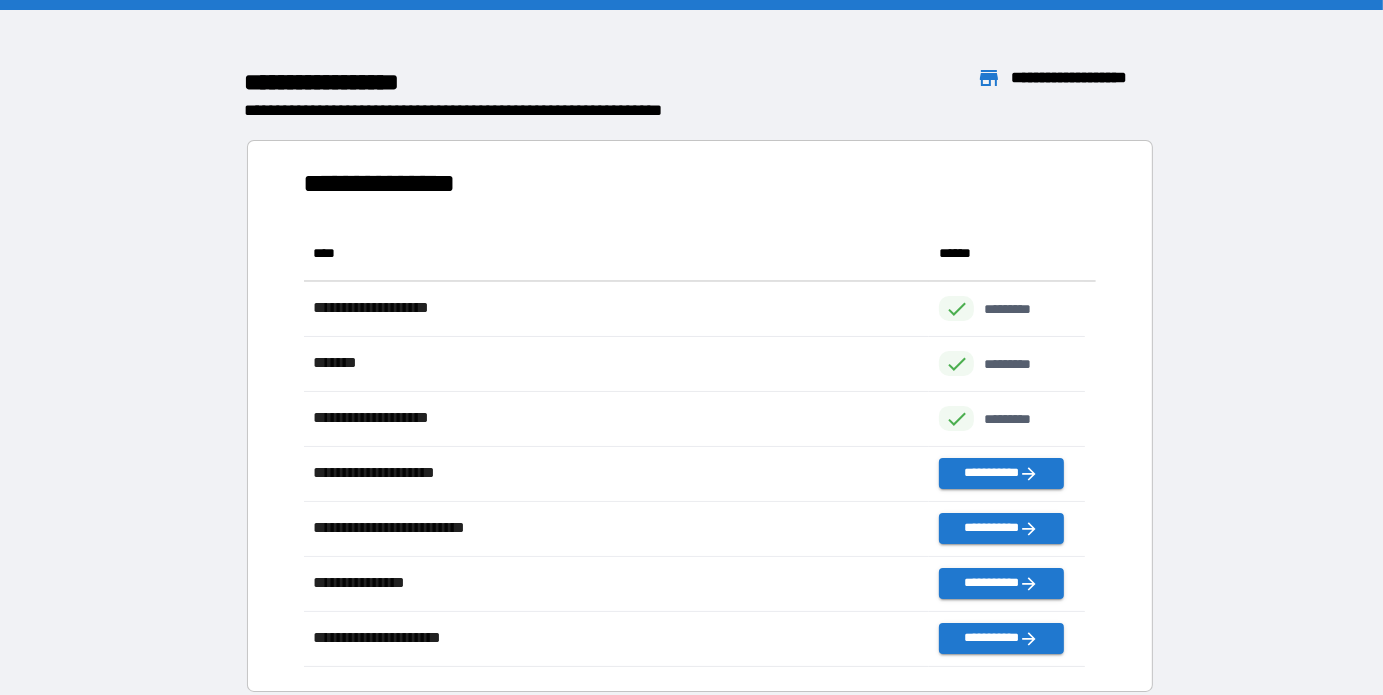 scroll, scrollTop: 16, scrollLeft: 16, axis: both 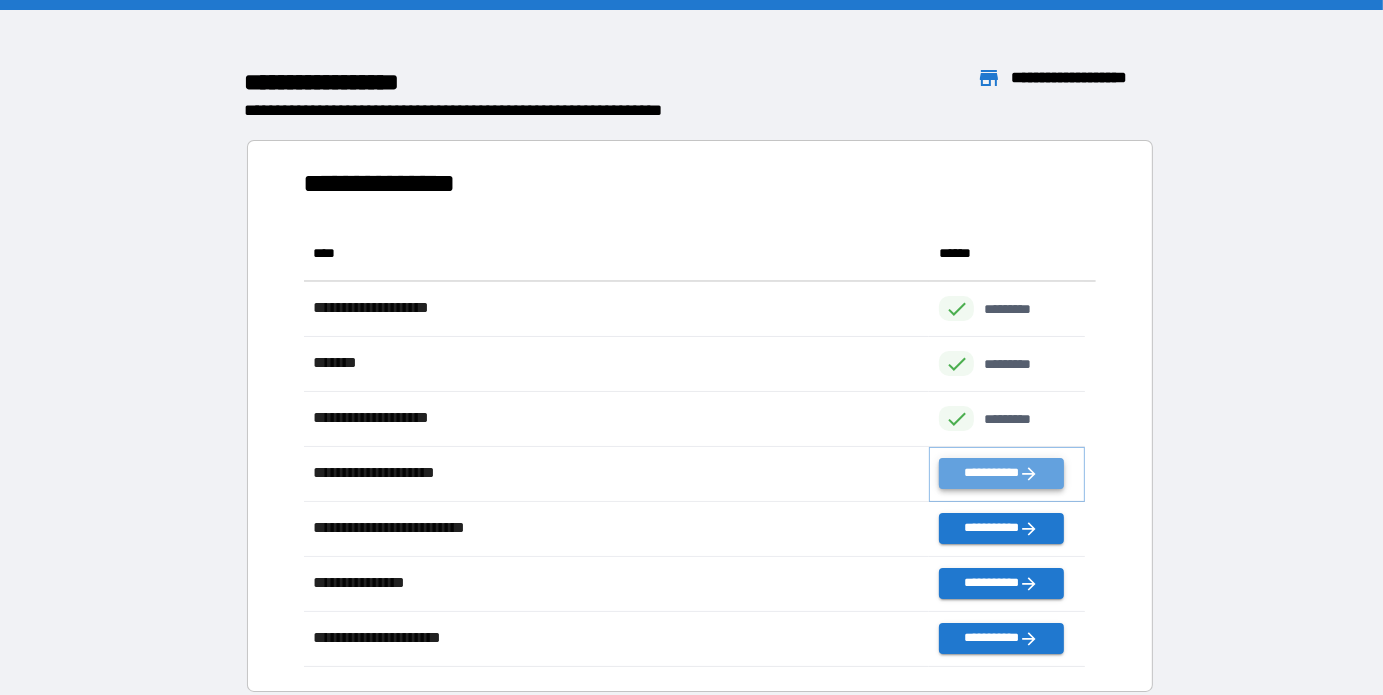 click on "**********" at bounding box center (1001, 473) 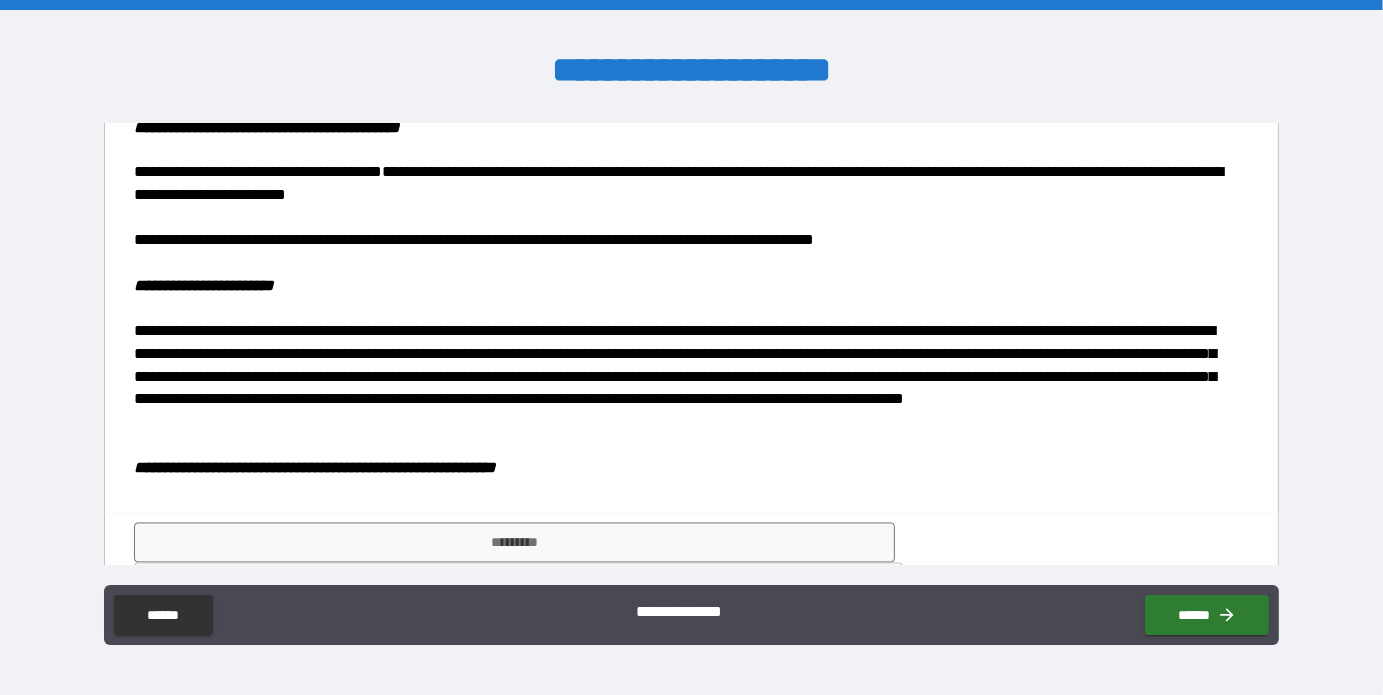 scroll, scrollTop: 3505, scrollLeft: 0, axis: vertical 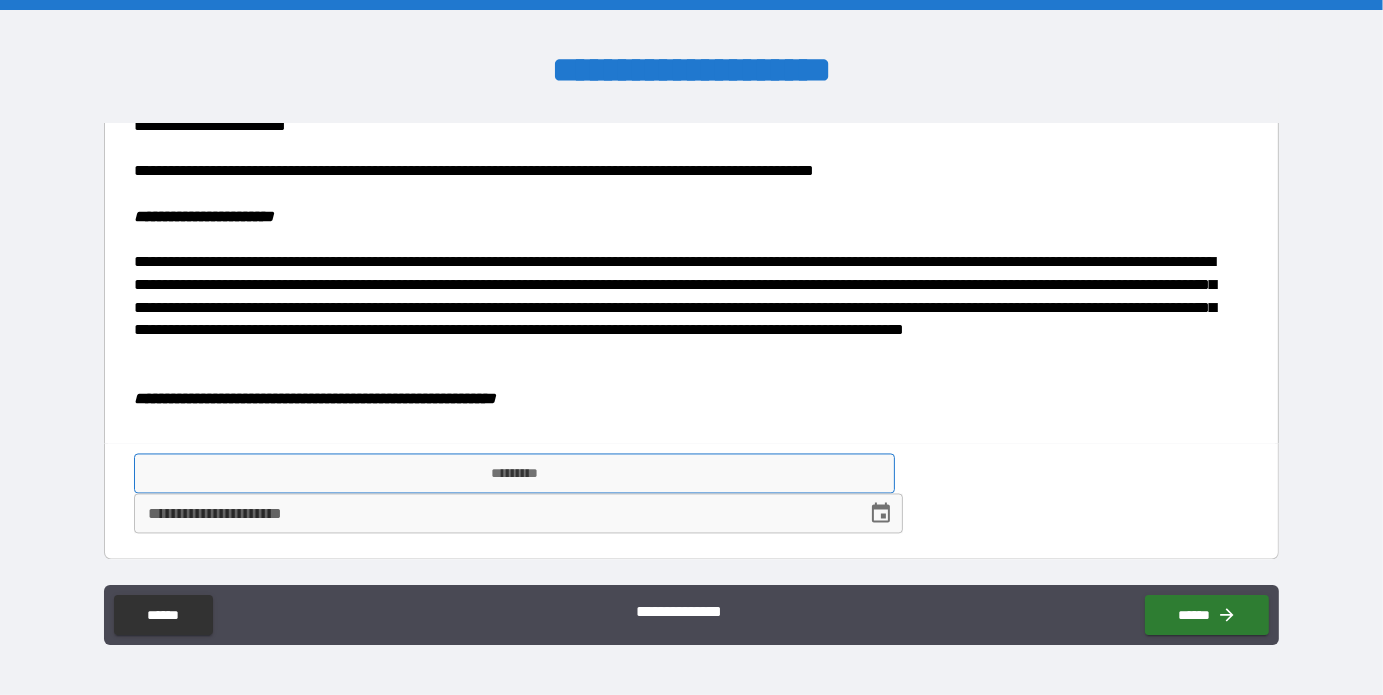 click on "*********" at bounding box center (514, 474) 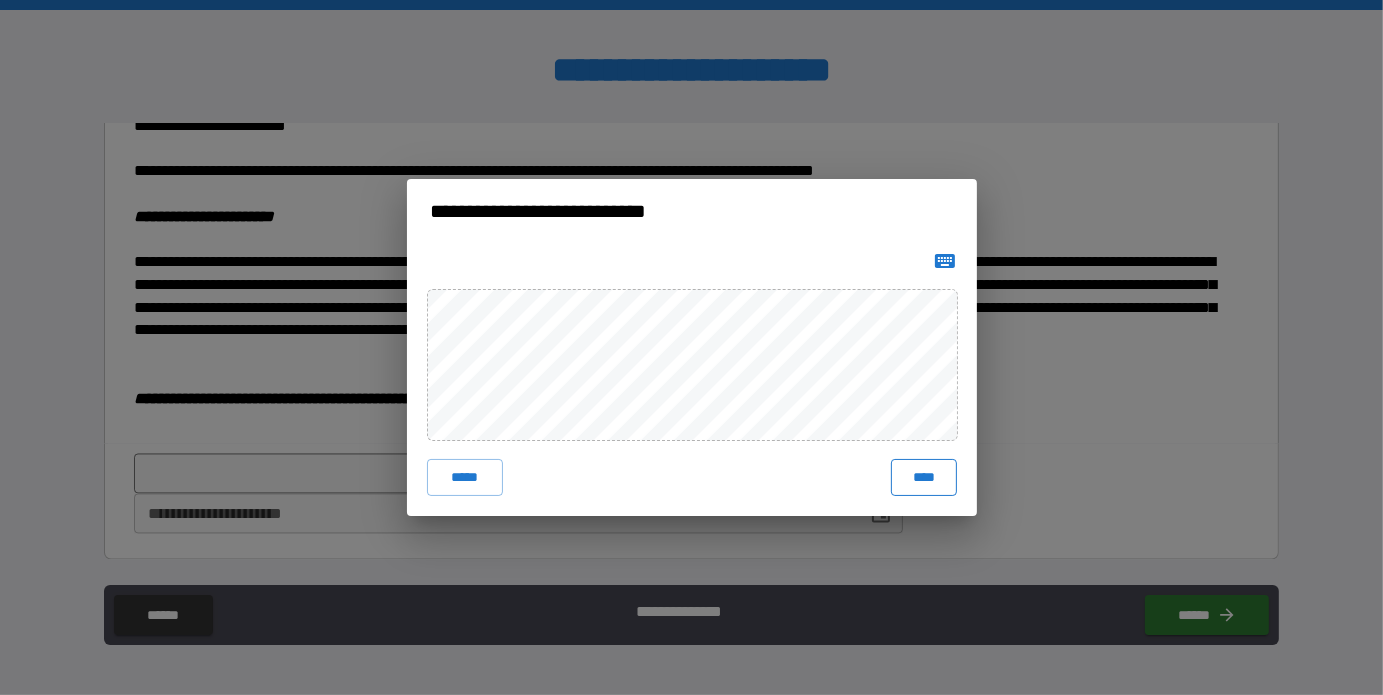 click on "****" at bounding box center (923, 477) 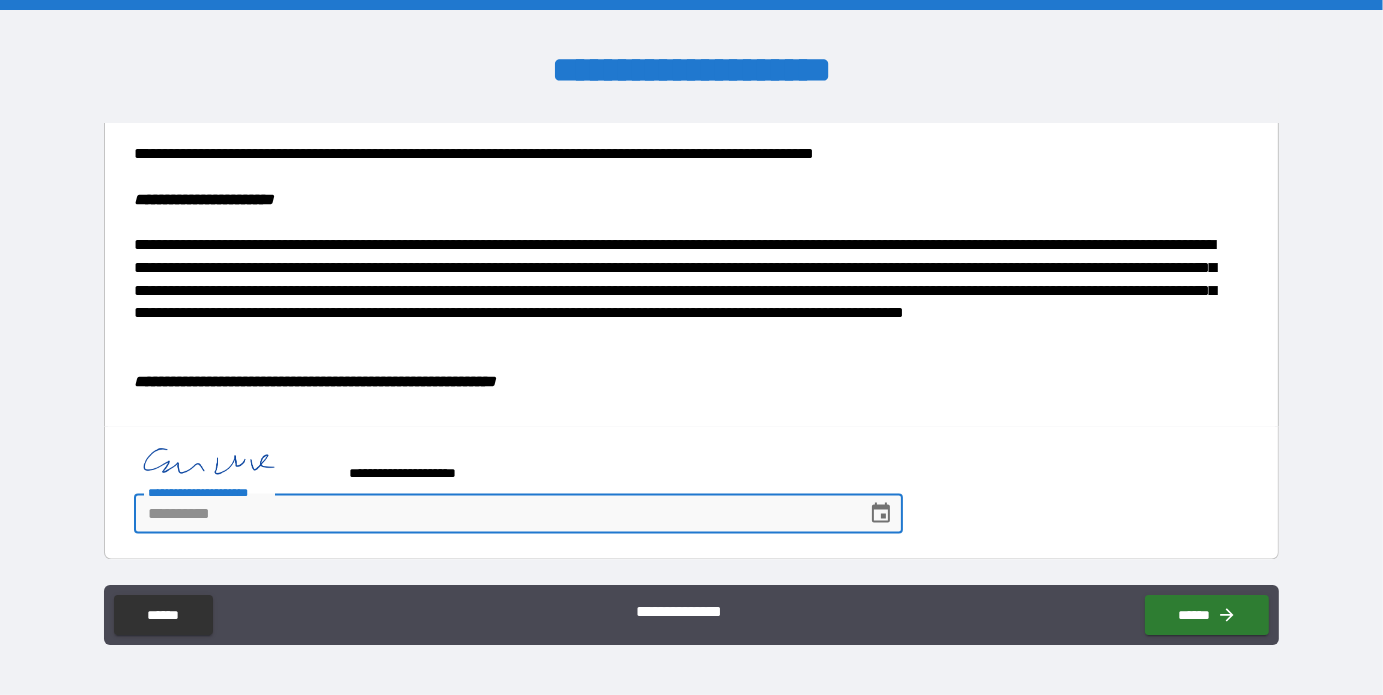 click on "**********" at bounding box center [493, 514] 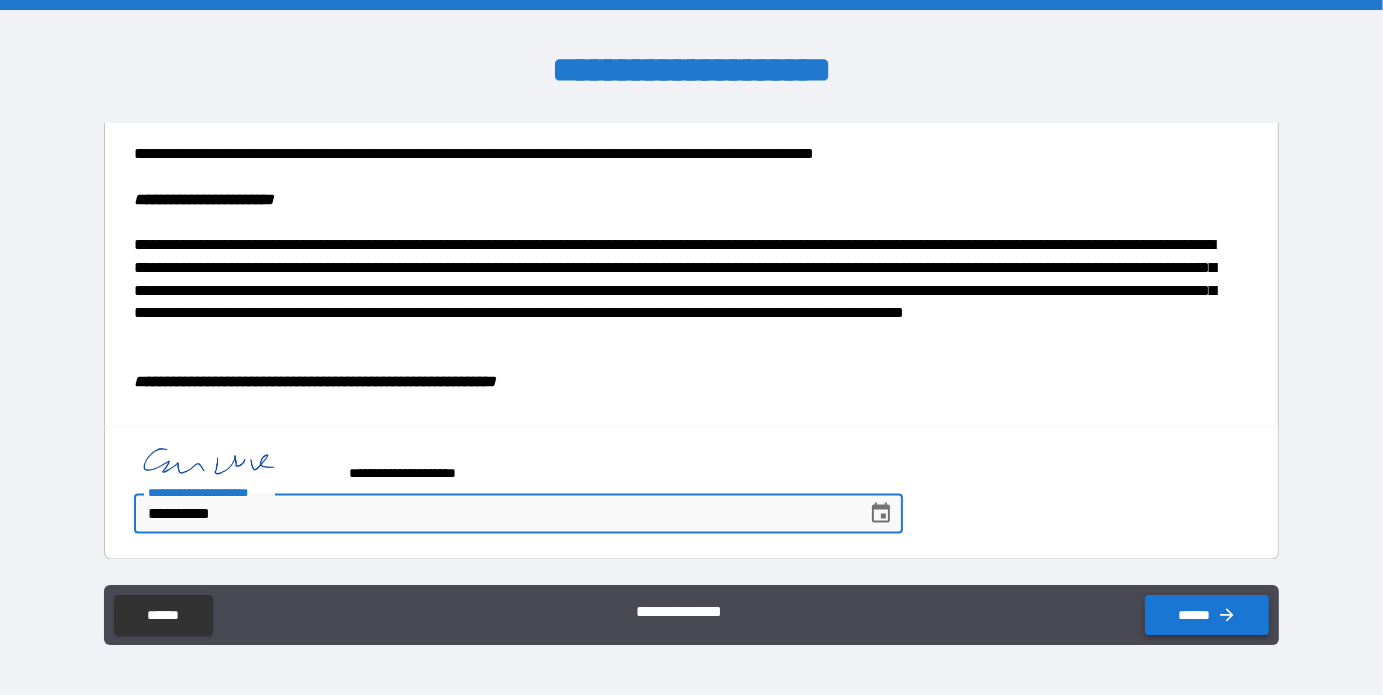 type on "**********" 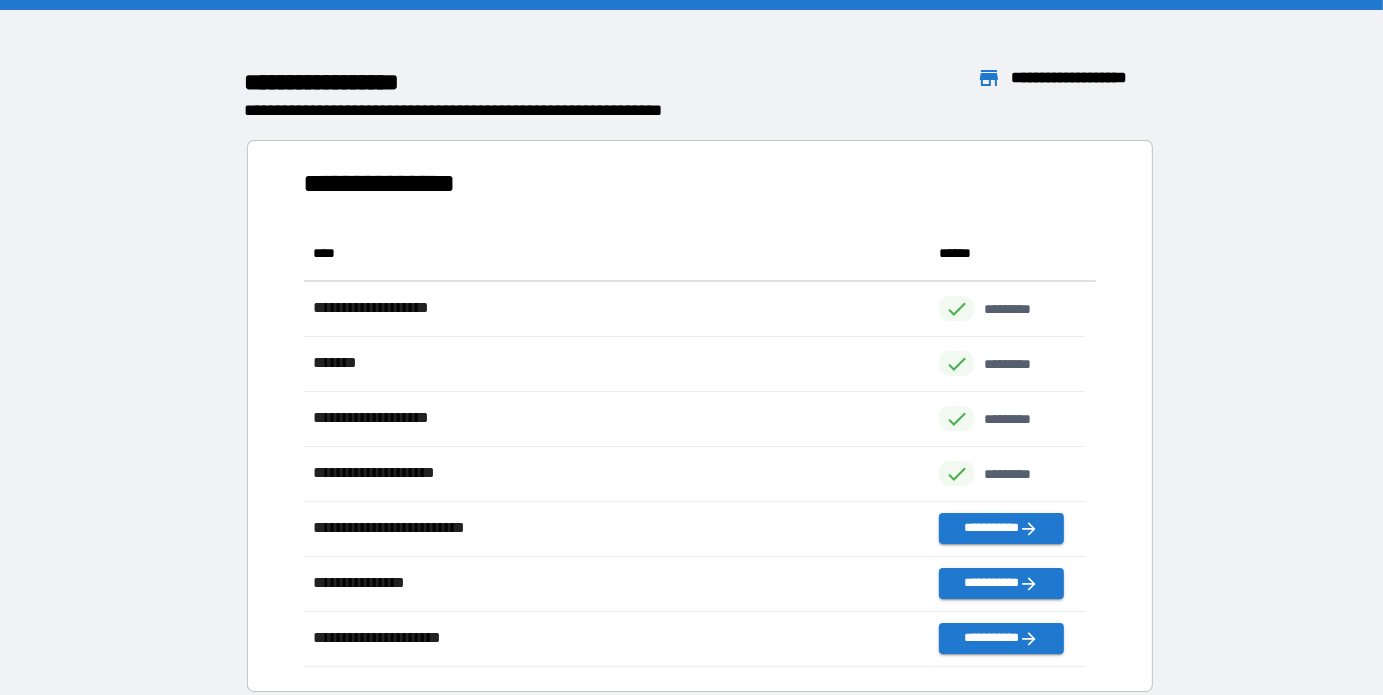 scroll, scrollTop: 16, scrollLeft: 16, axis: both 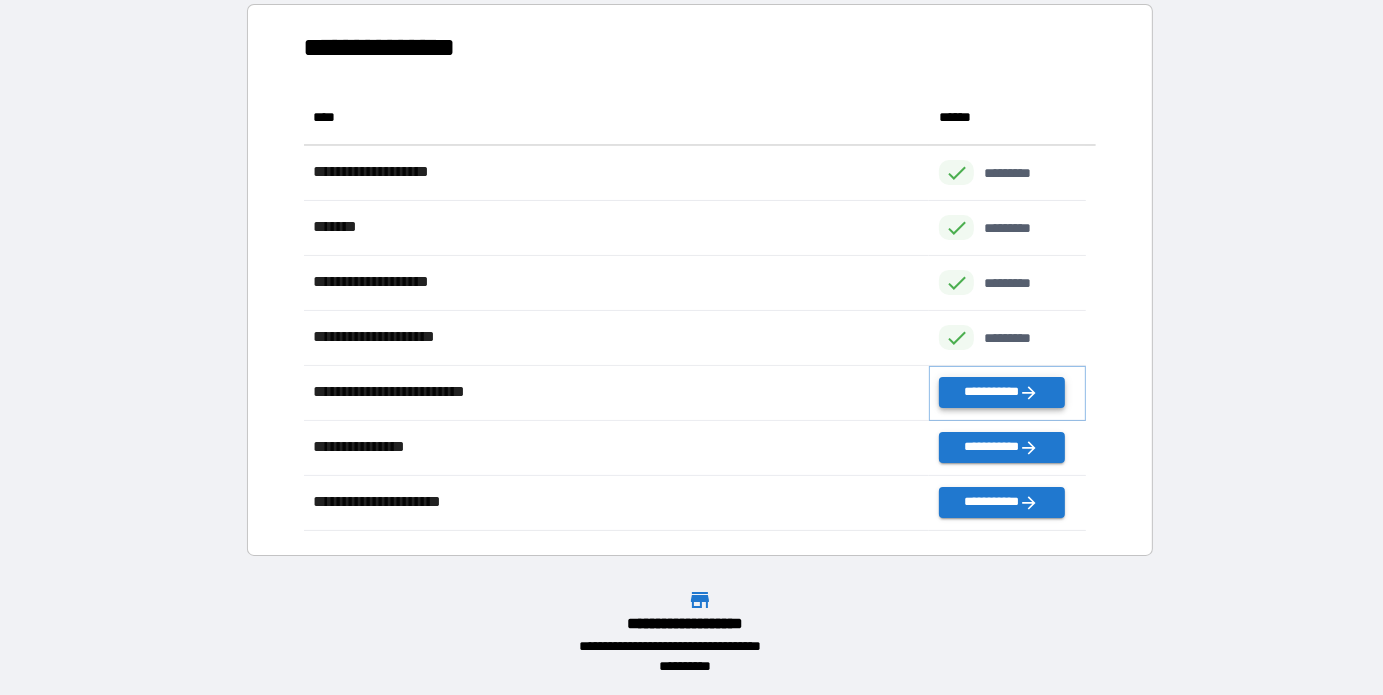 click on "**********" at bounding box center (1001, 392) 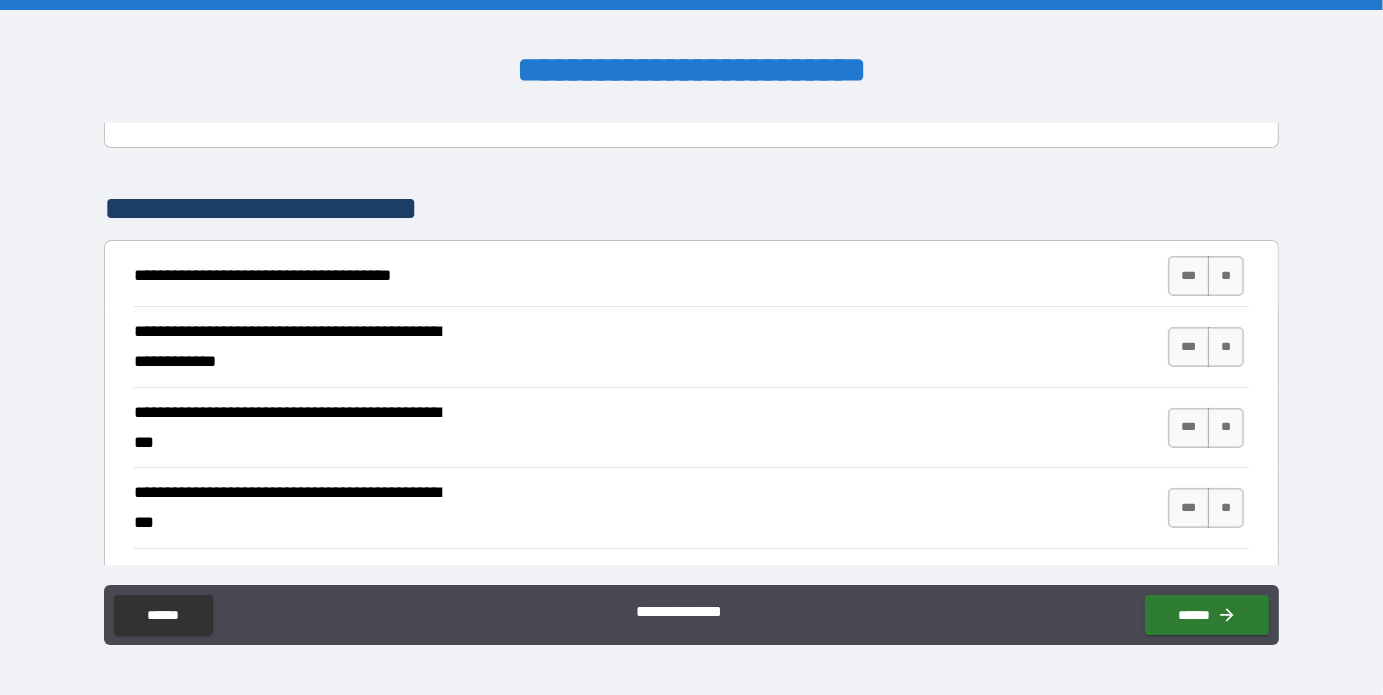 scroll, scrollTop: 300, scrollLeft: 0, axis: vertical 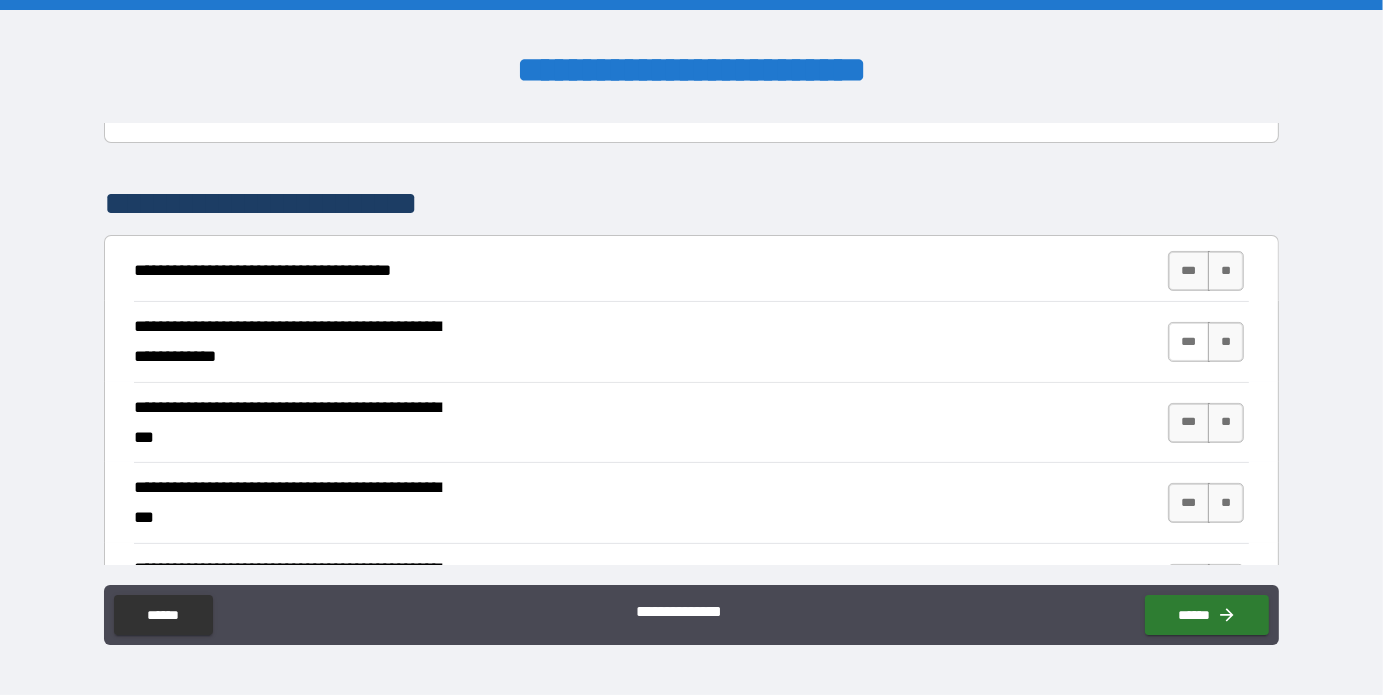 click on "***" at bounding box center (1189, 342) 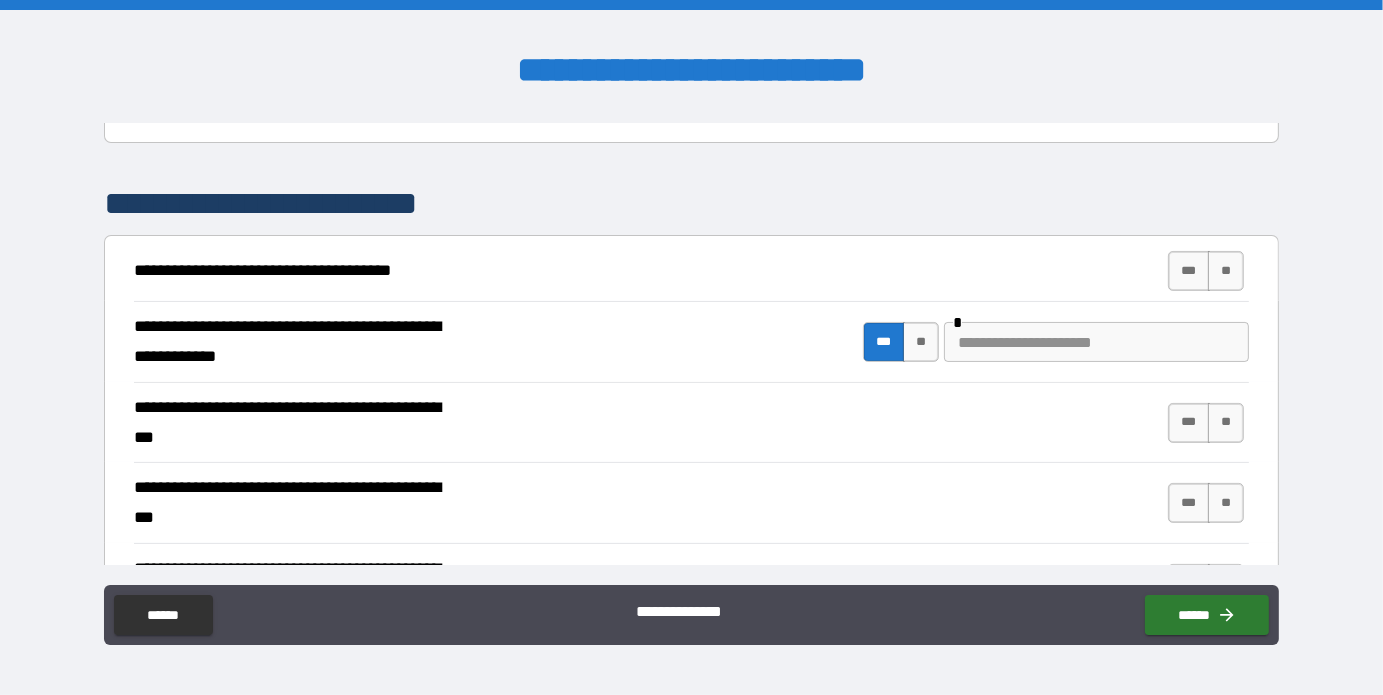 click at bounding box center [1096, 342] 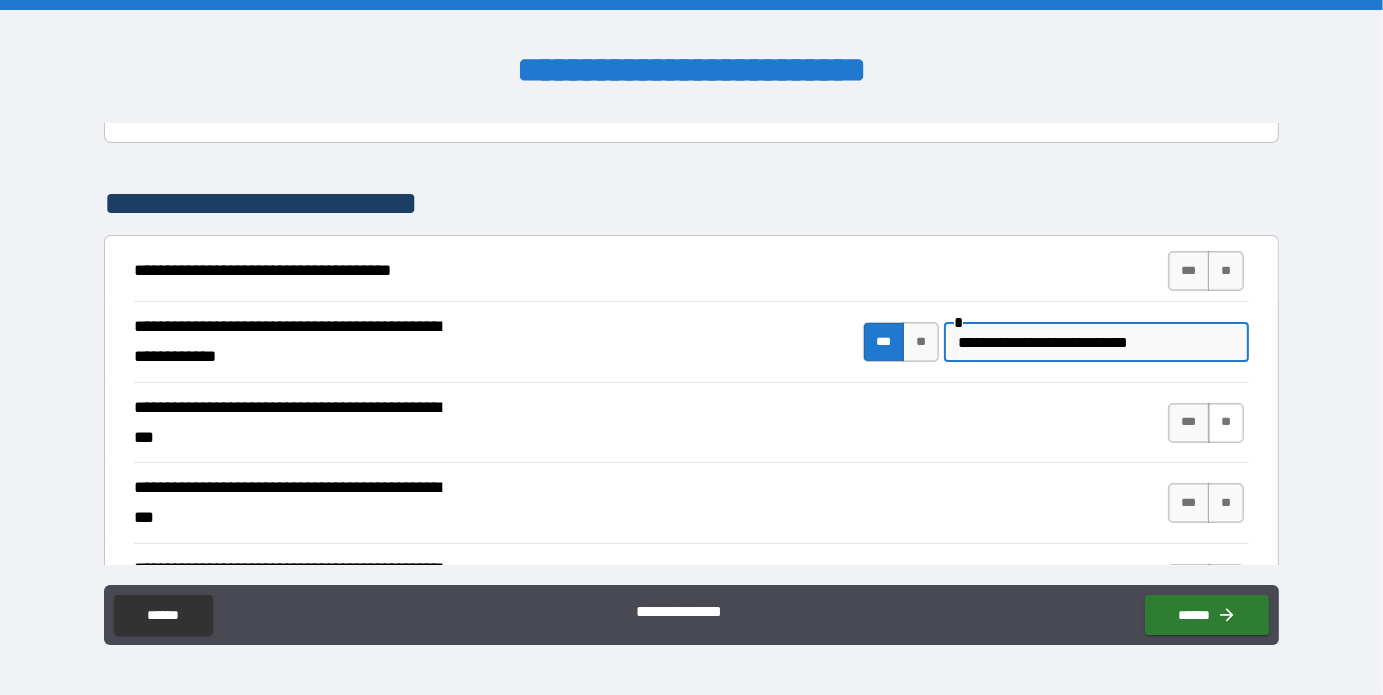 type on "**********" 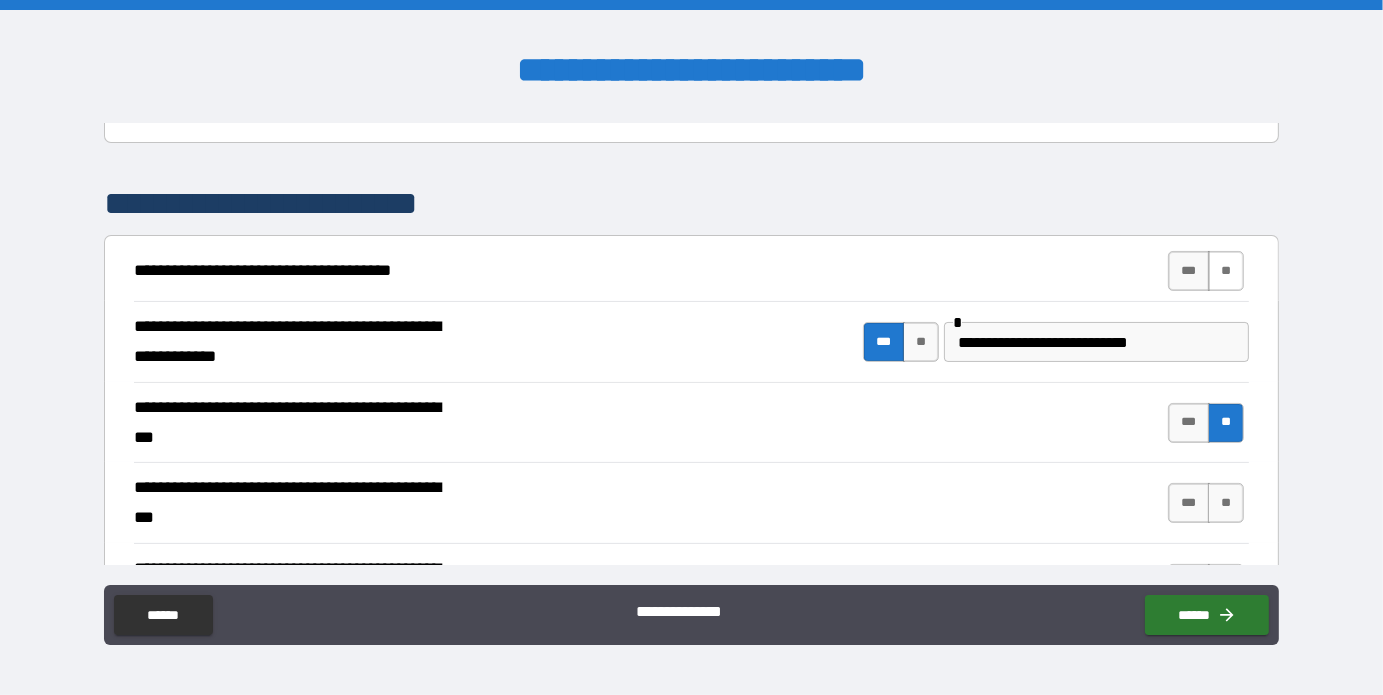 click on "**" at bounding box center (1226, 271) 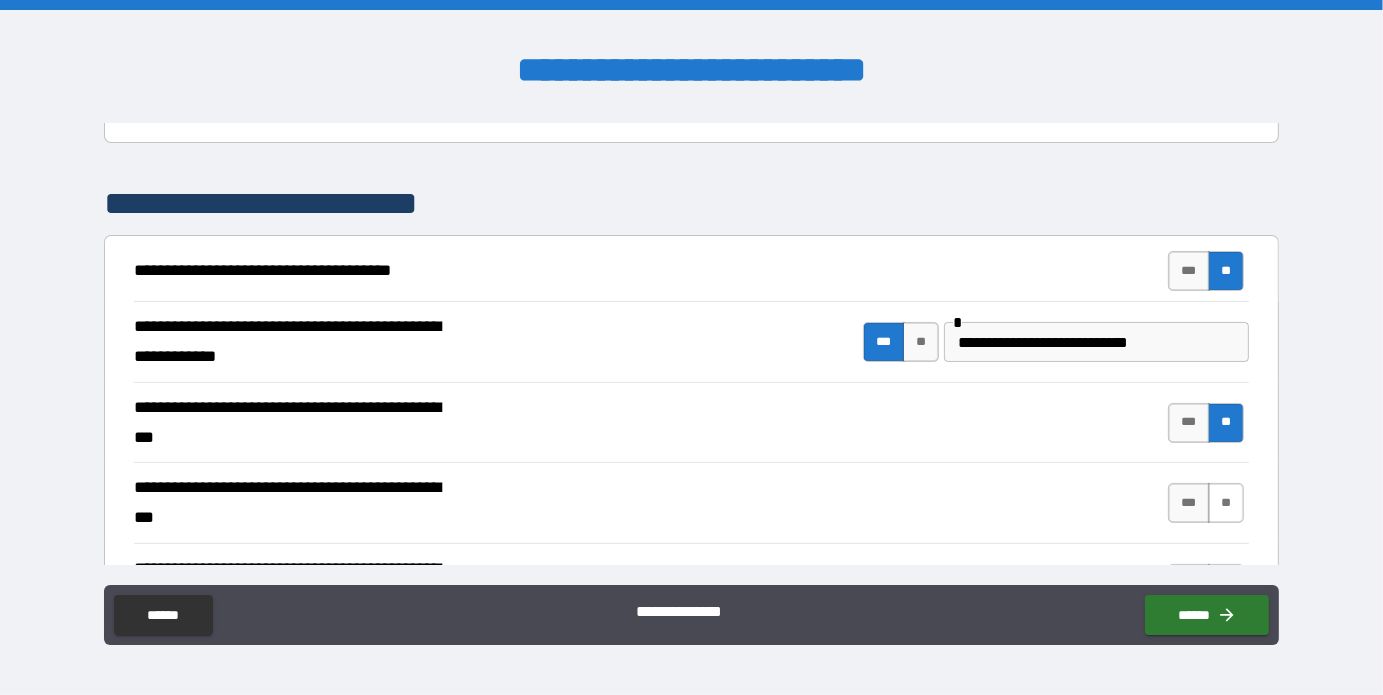 click on "**" at bounding box center (1226, 503) 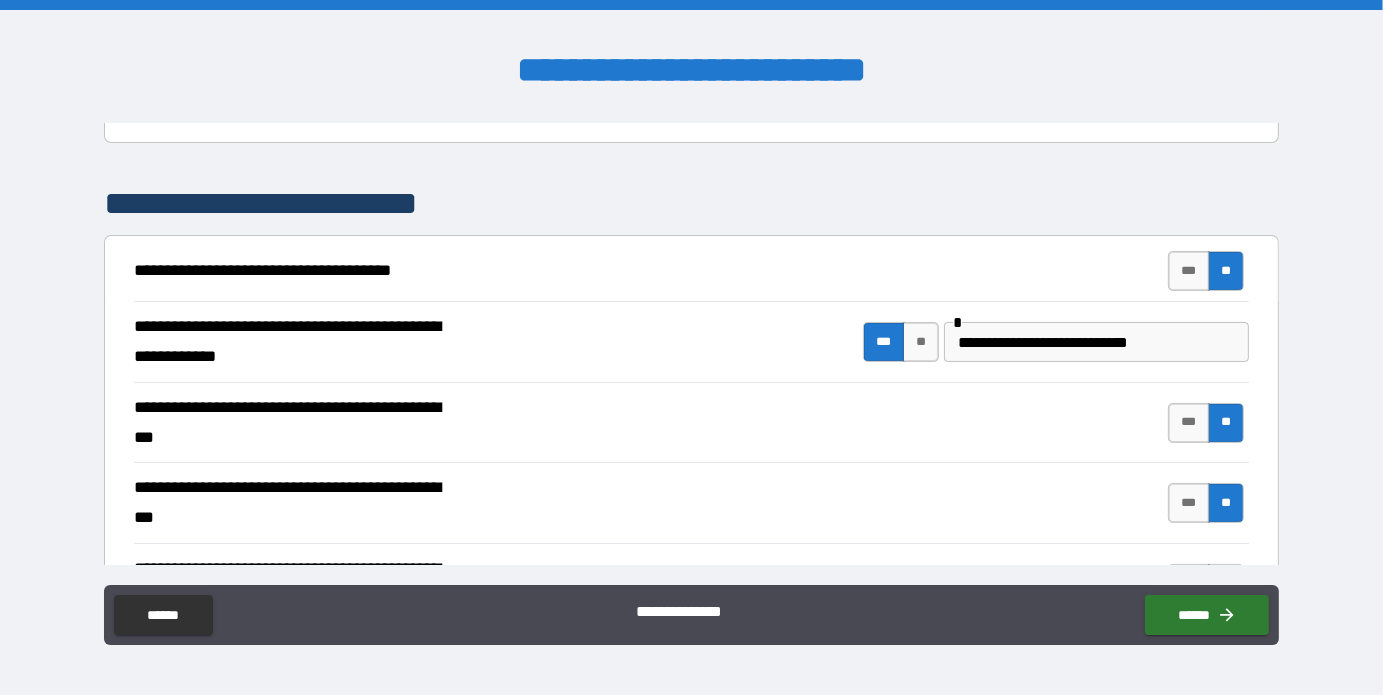 scroll, scrollTop: 500, scrollLeft: 0, axis: vertical 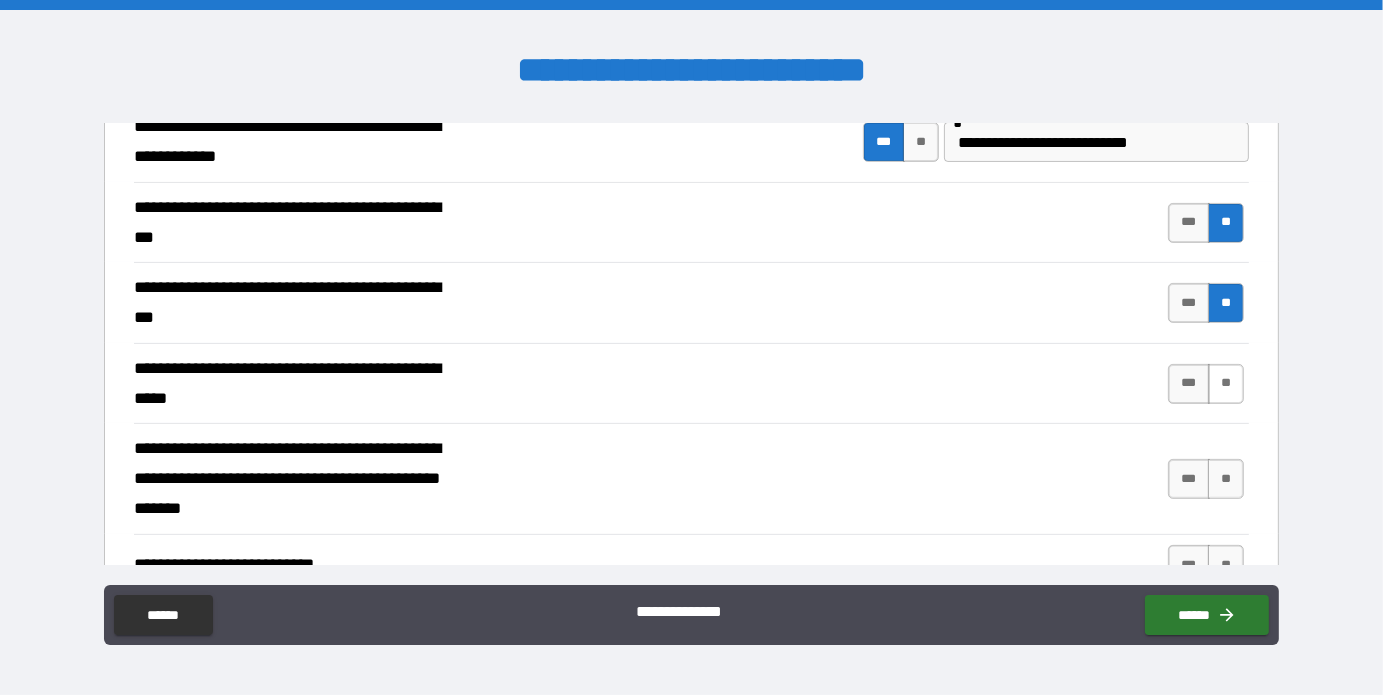 click on "**" at bounding box center [1226, 384] 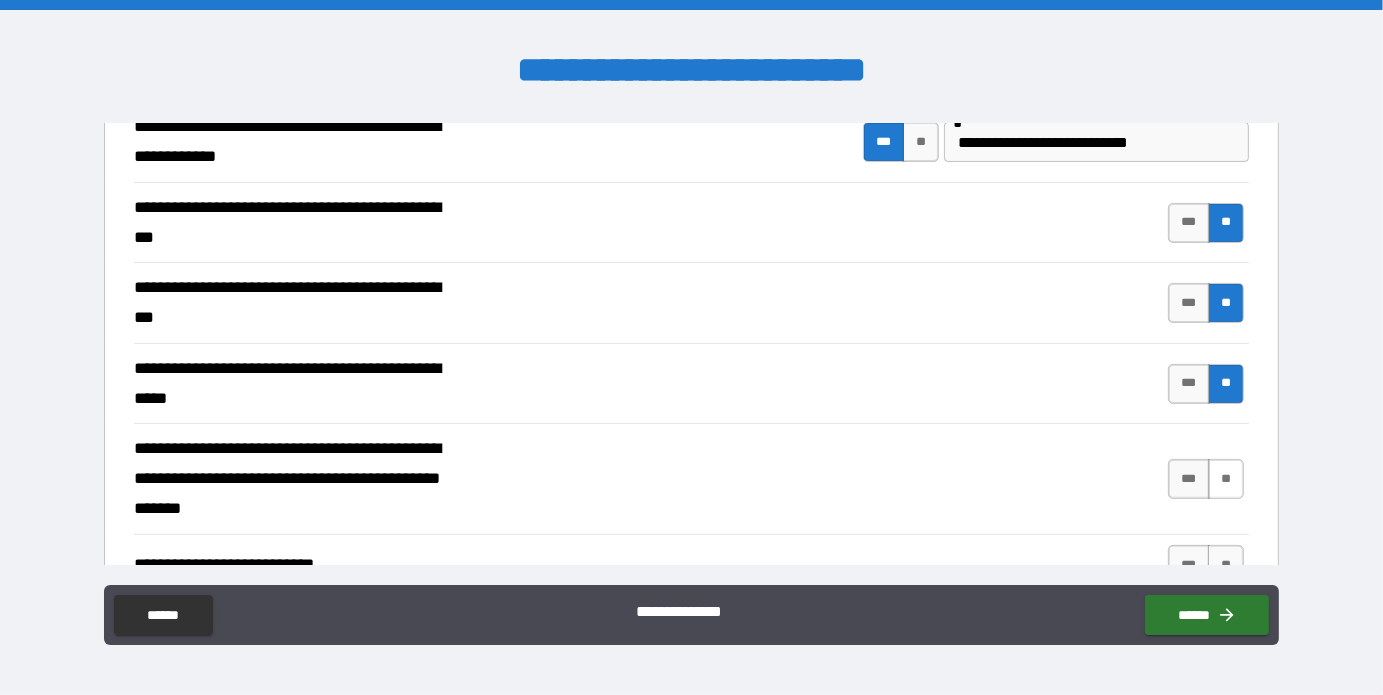 click on "**" at bounding box center (1226, 479) 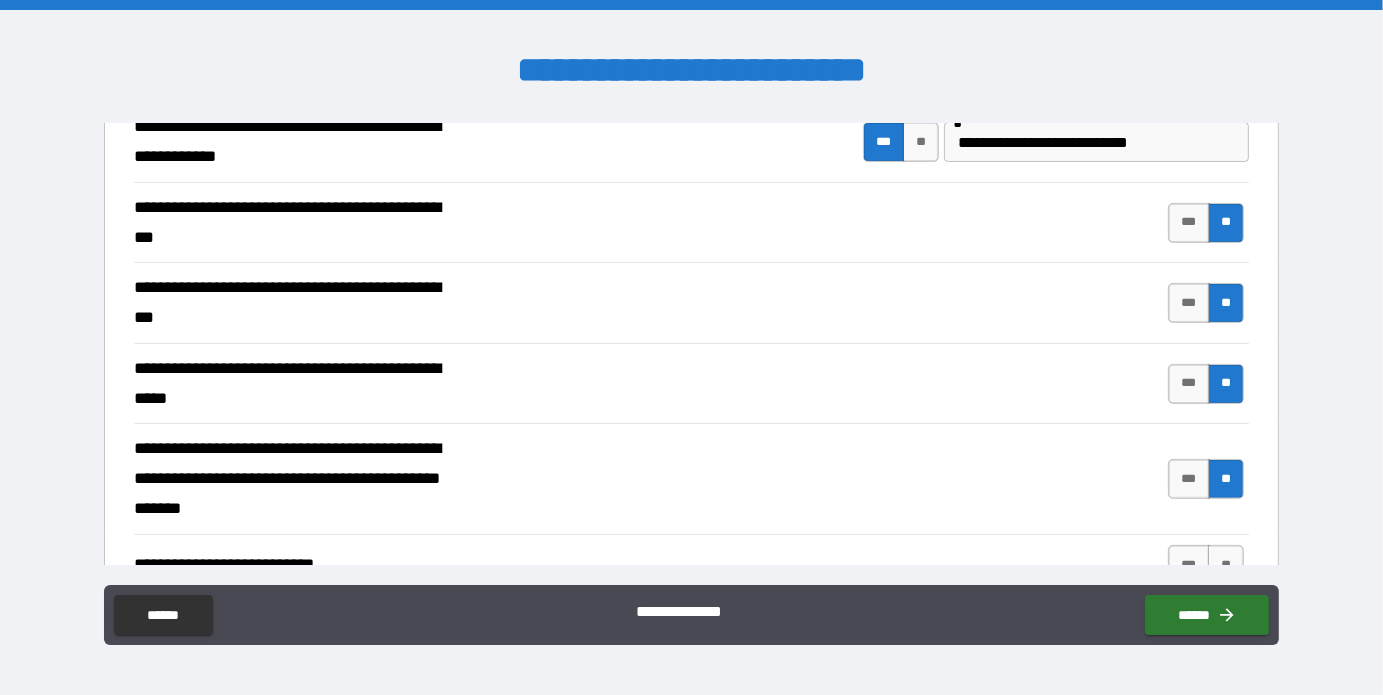 scroll, scrollTop: 700, scrollLeft: 0, axis: vertical 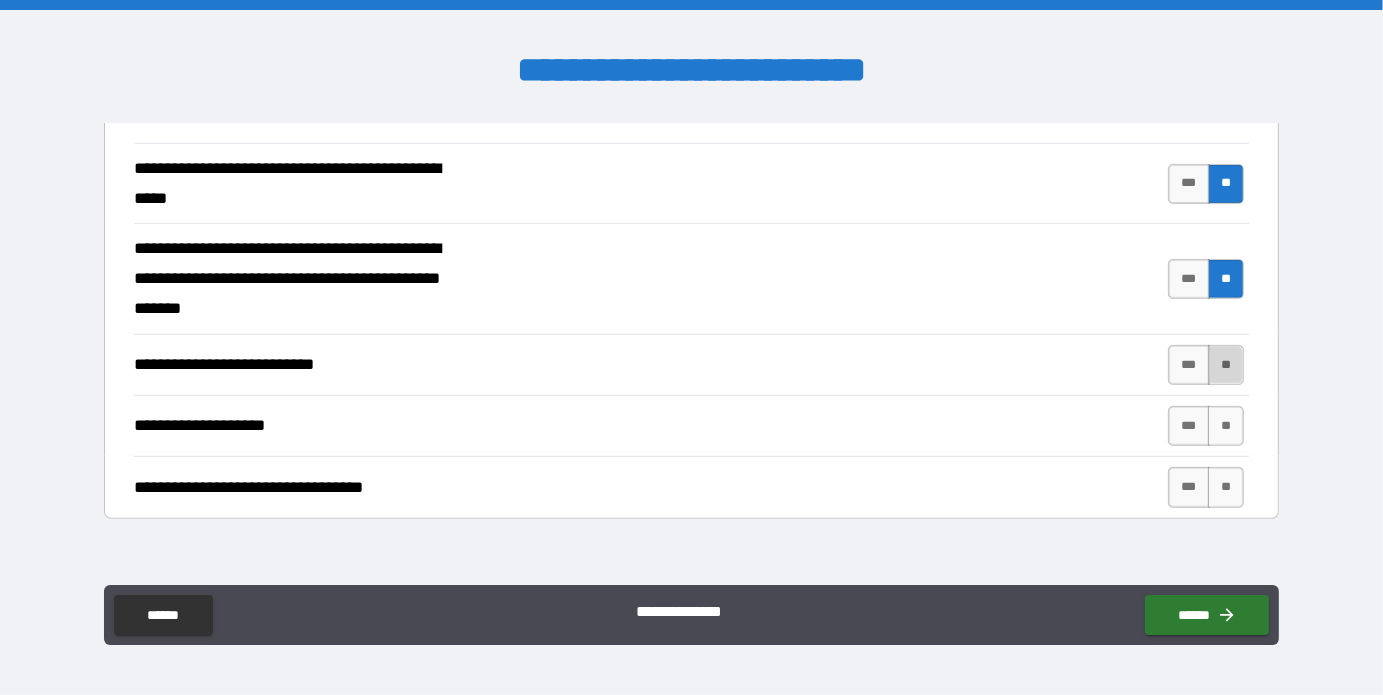 click on "**" at bounding box center (1226, 365) 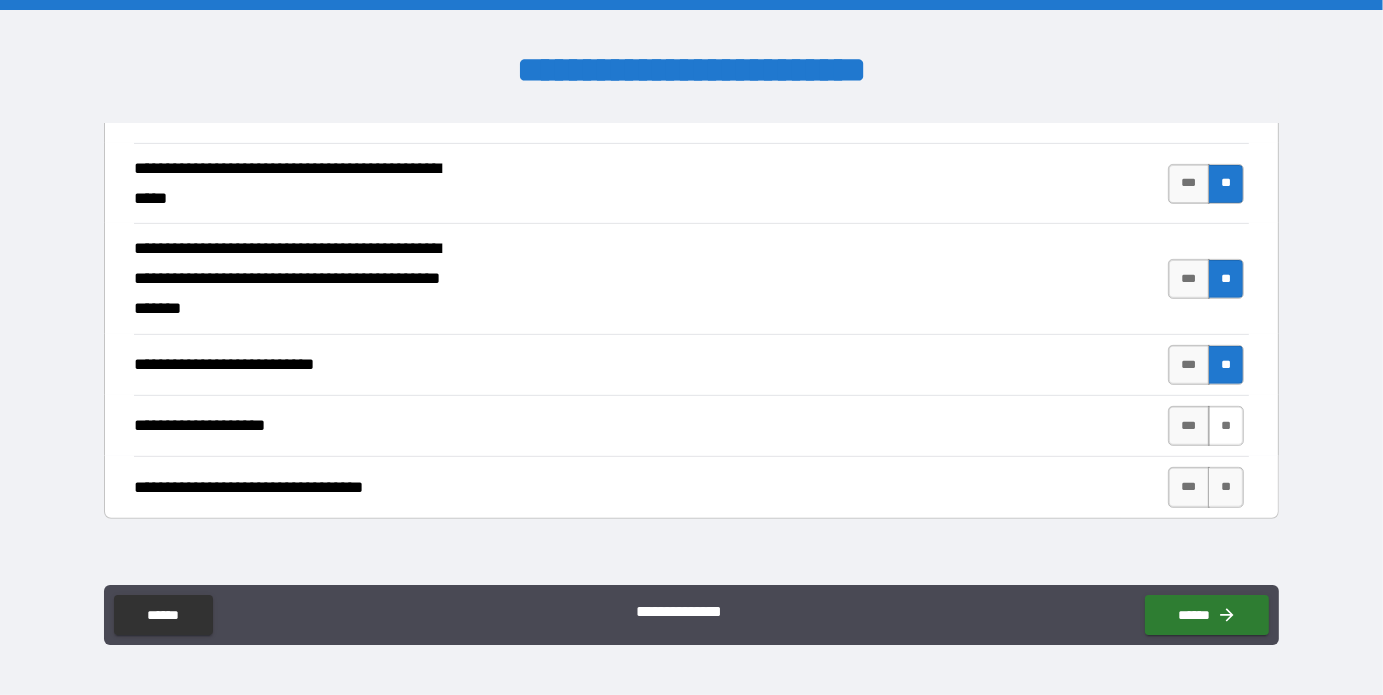 click on "**" at bounding box center [1226, 426] 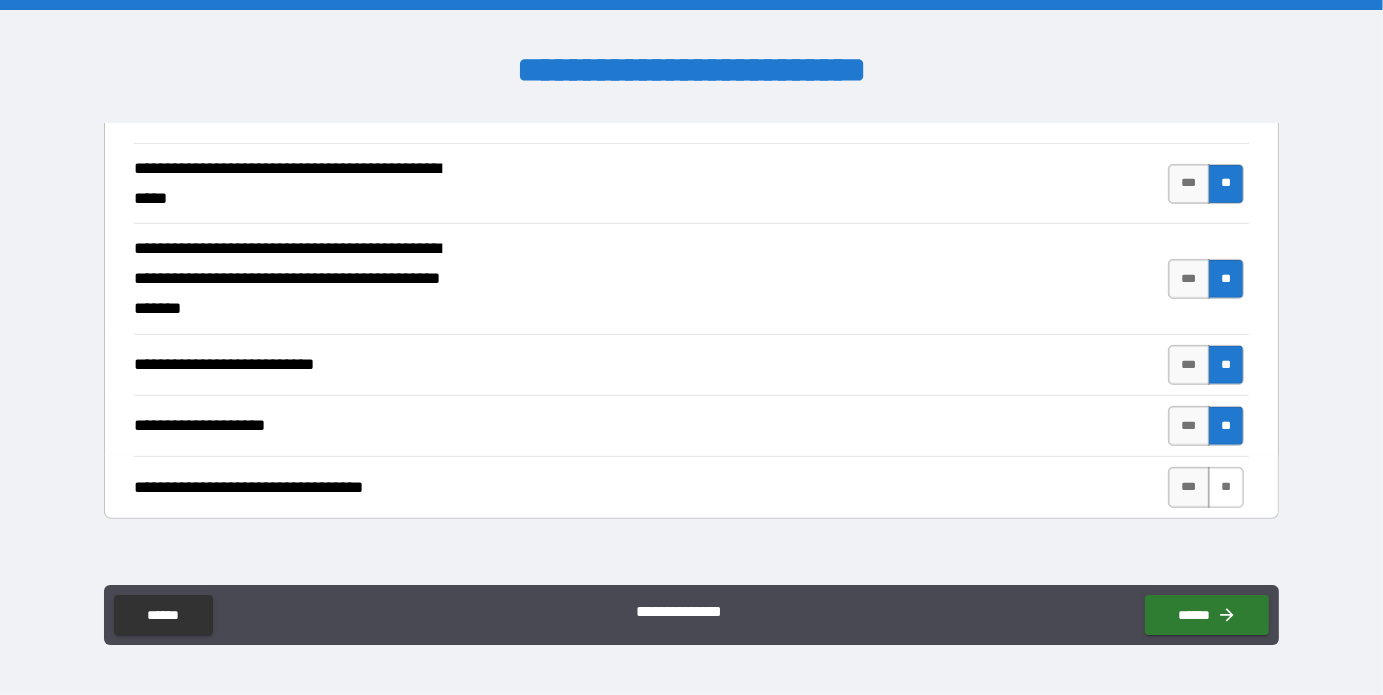 click on "**" at bounding box center [1226, 487] 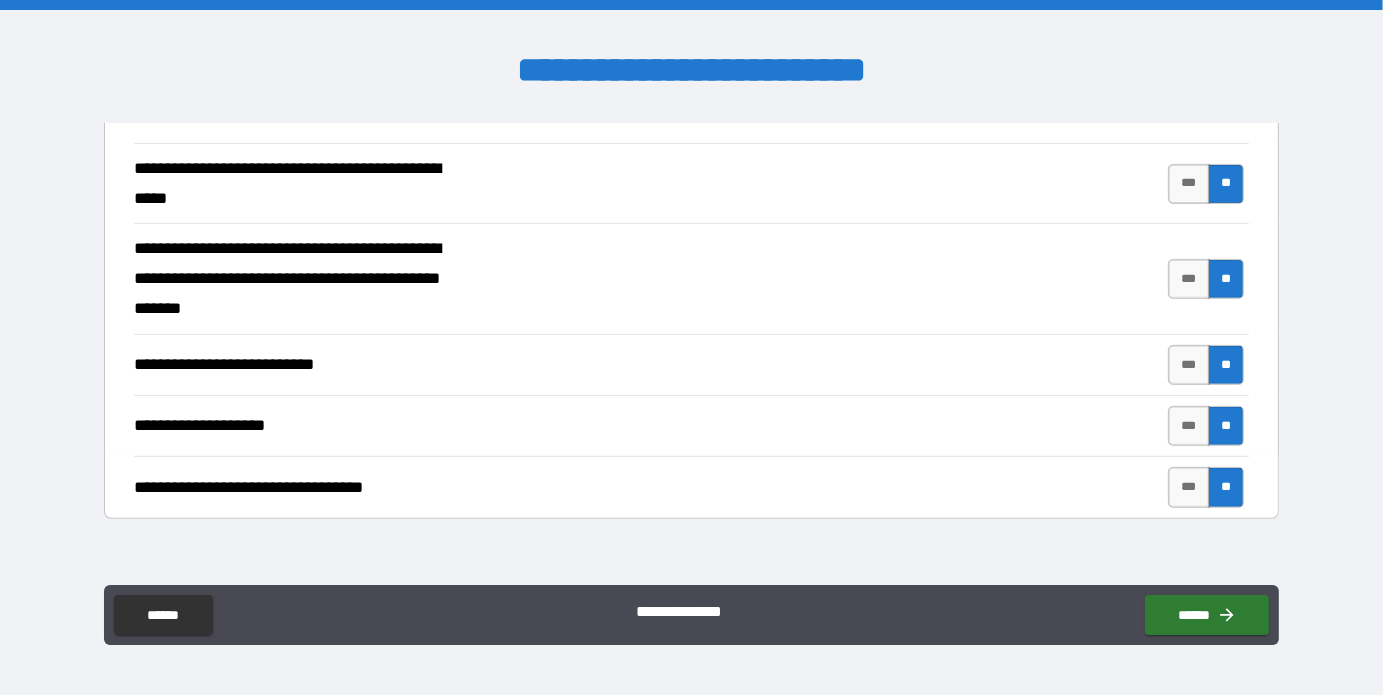 scroll, scrollTop: 1000, scrollLeft: 0, axis: vertical 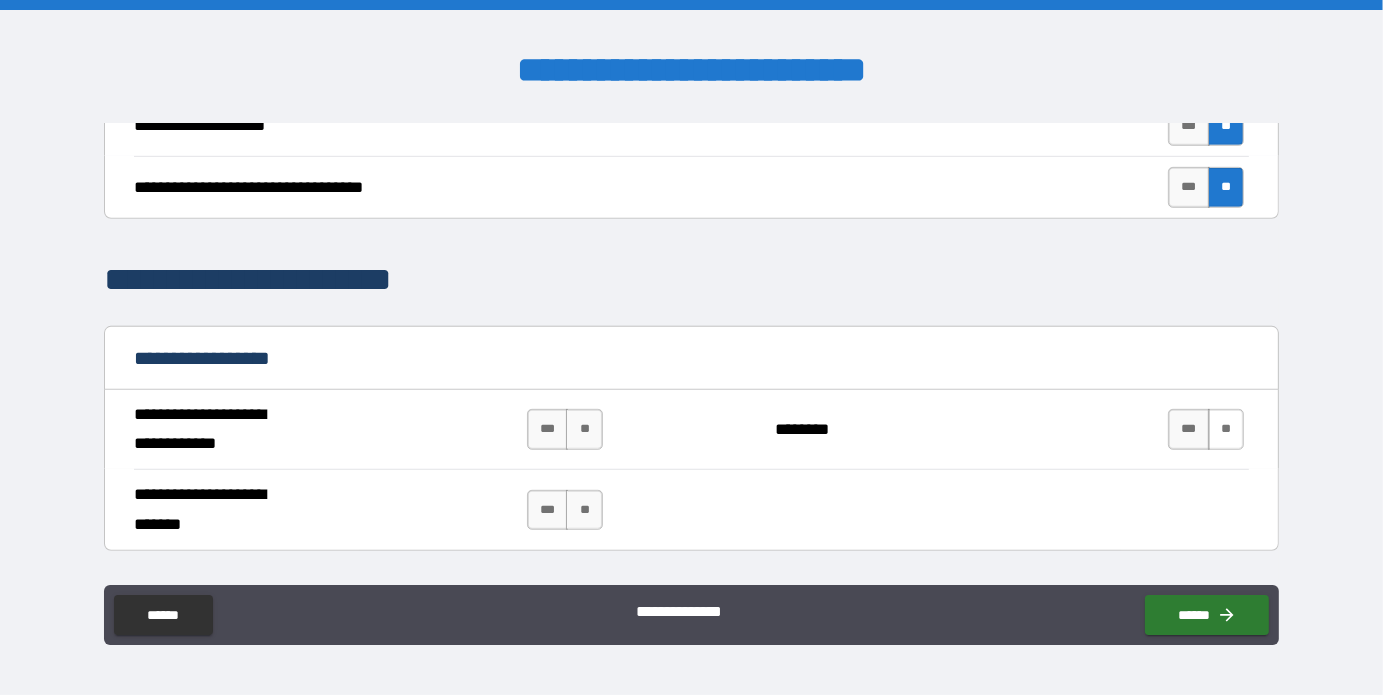 click on "**" at bounding box center [1226, 429] 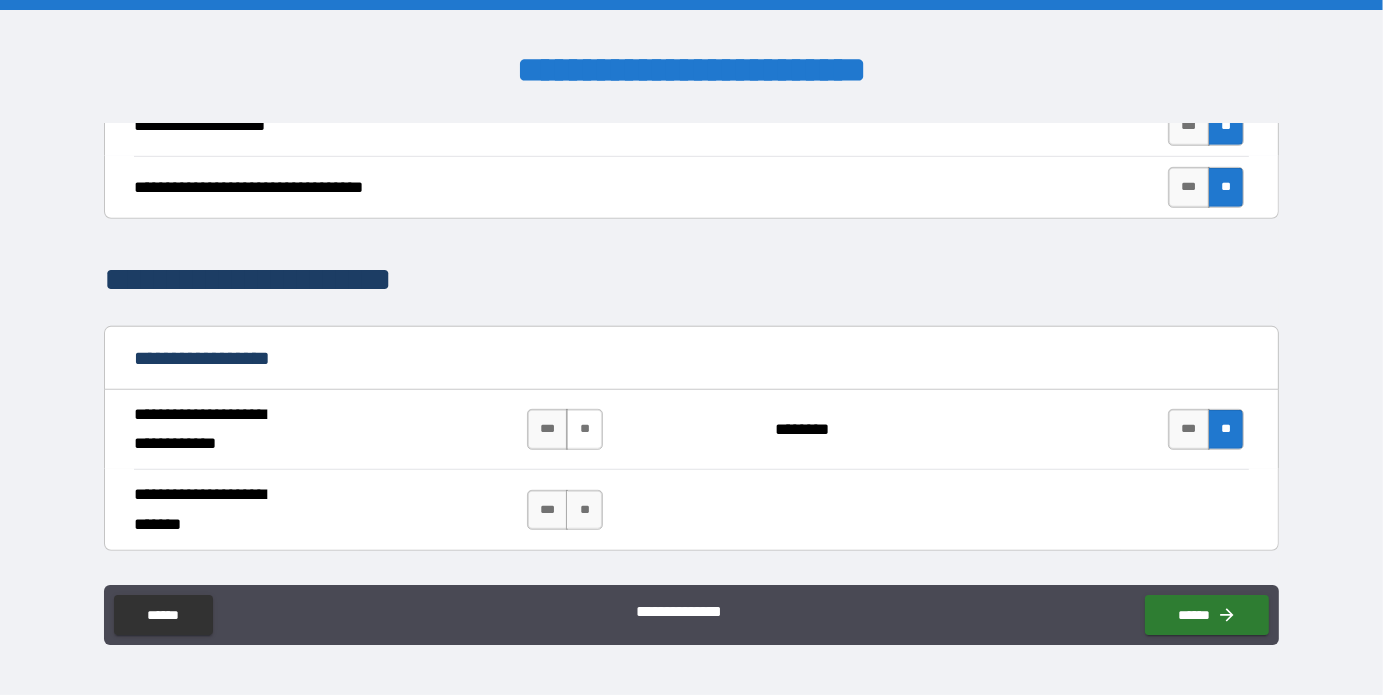 click on "**" at bounding box center (584, 429) 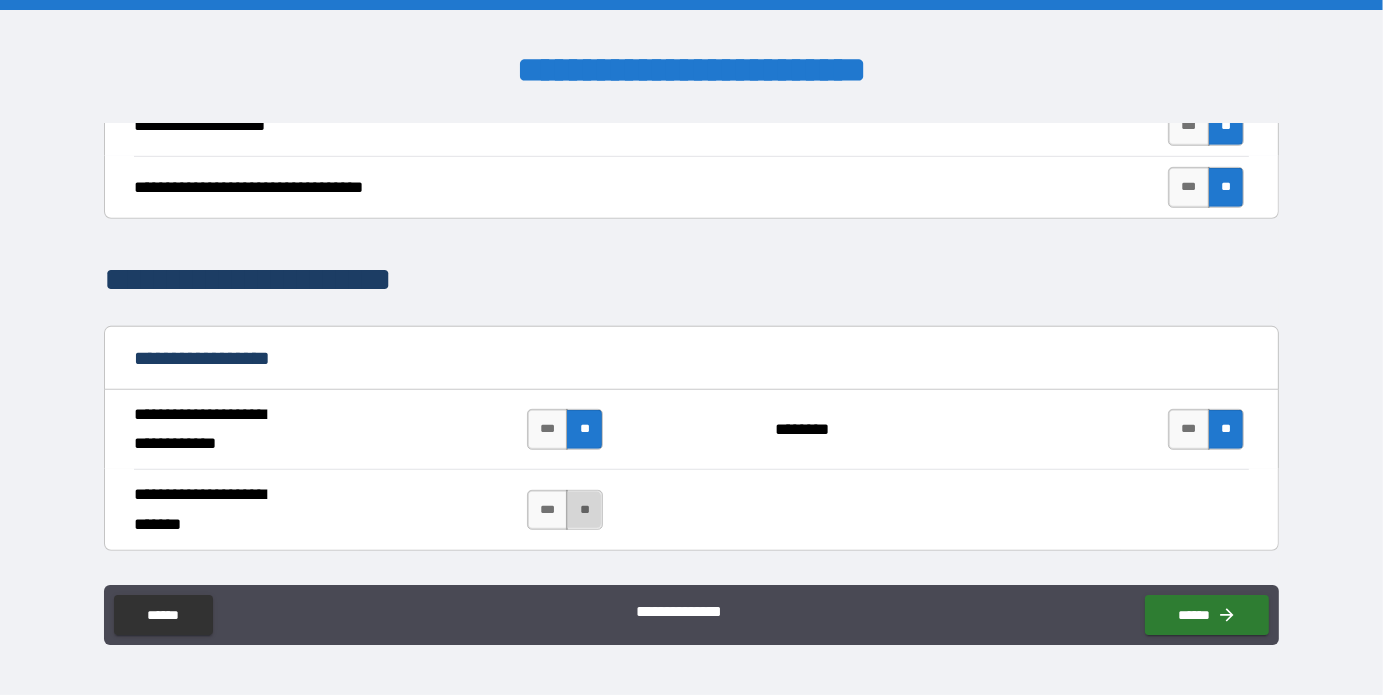 click on "**" at bounding box center [584, 510] 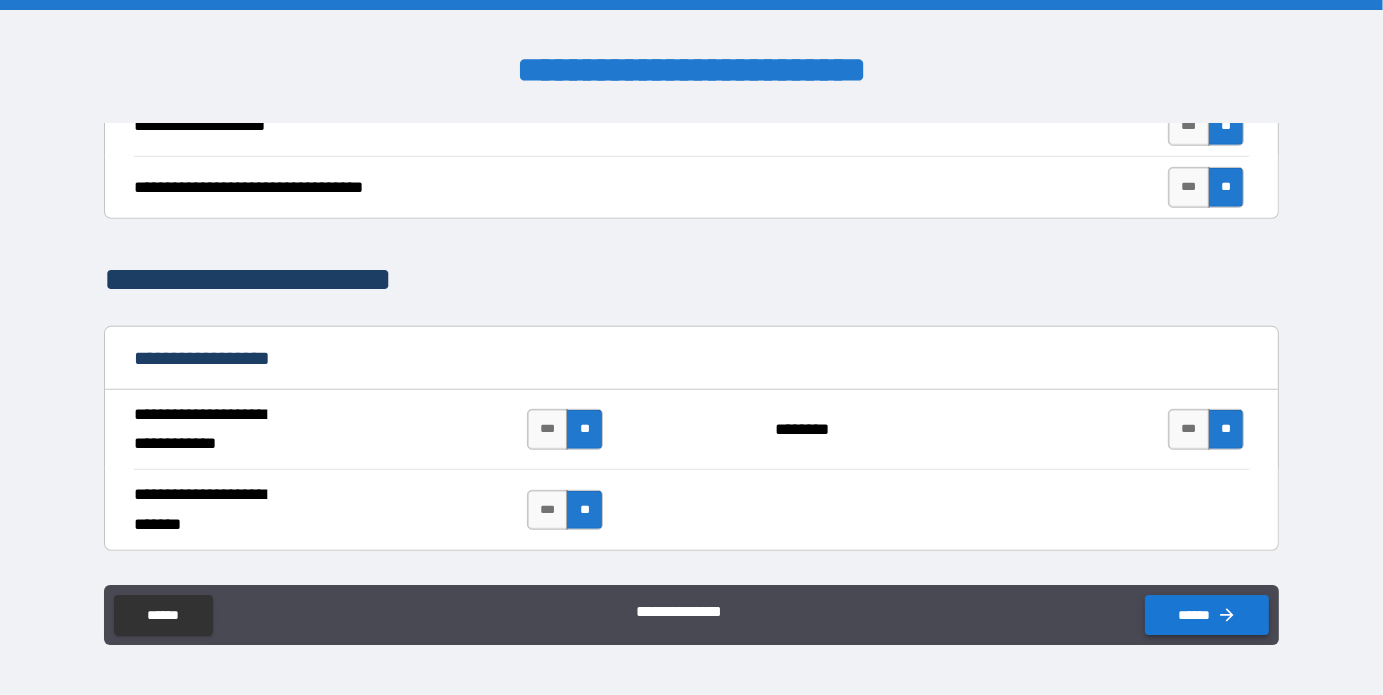 click on "******" at bounding box center [1207, 615] 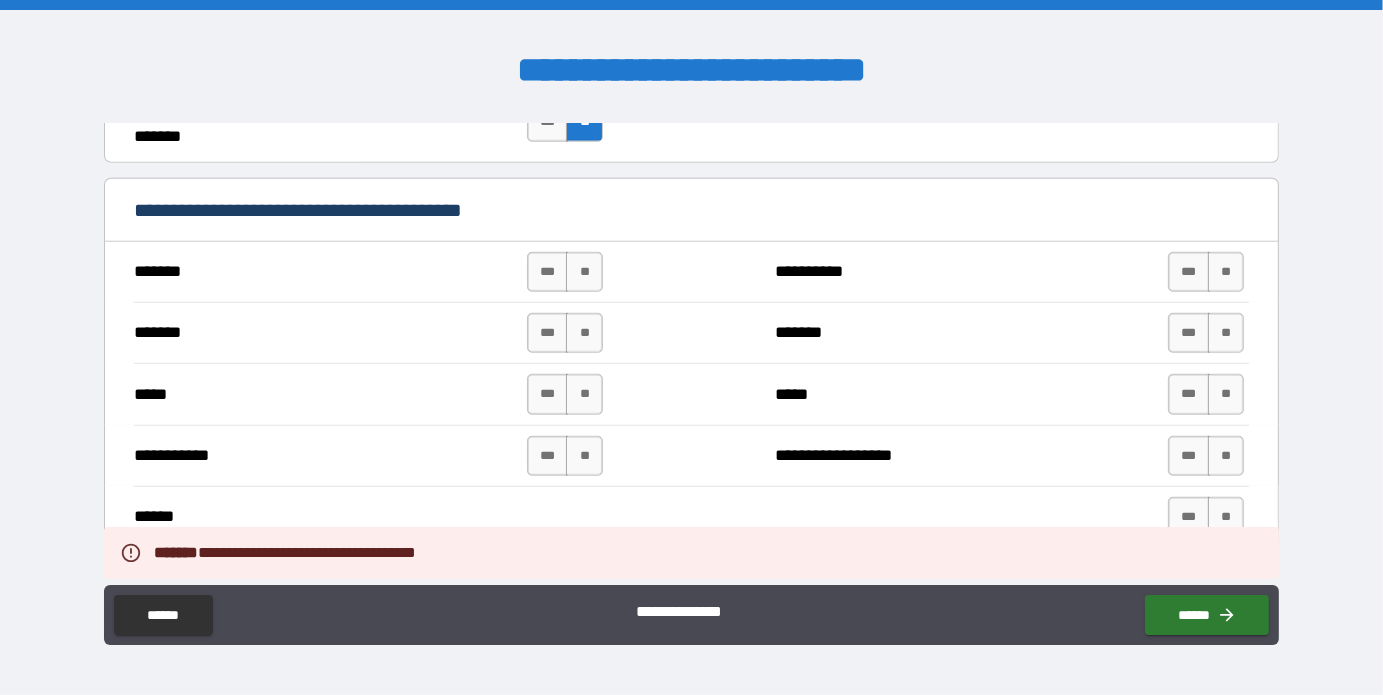 scroll, scrollTop: 1400, scrollLeft: 0, axis: vertical 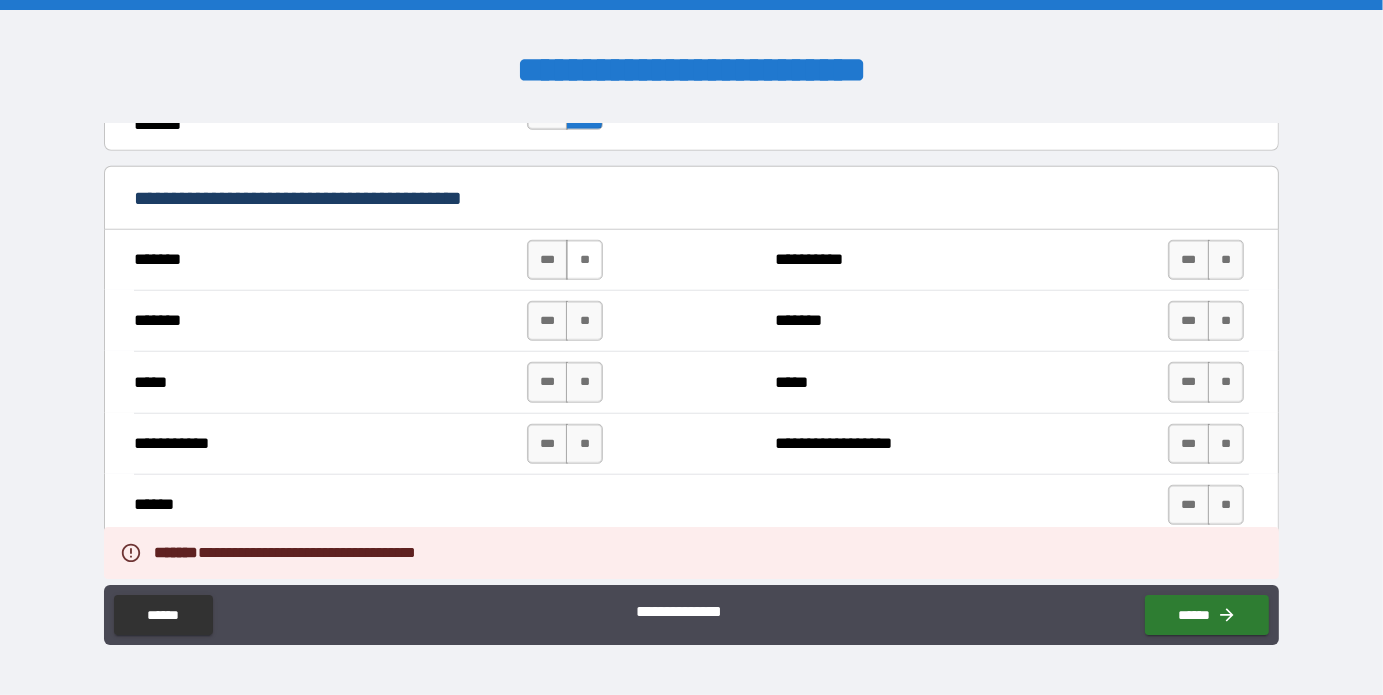 click on "**" at bounding box center [584, 260] 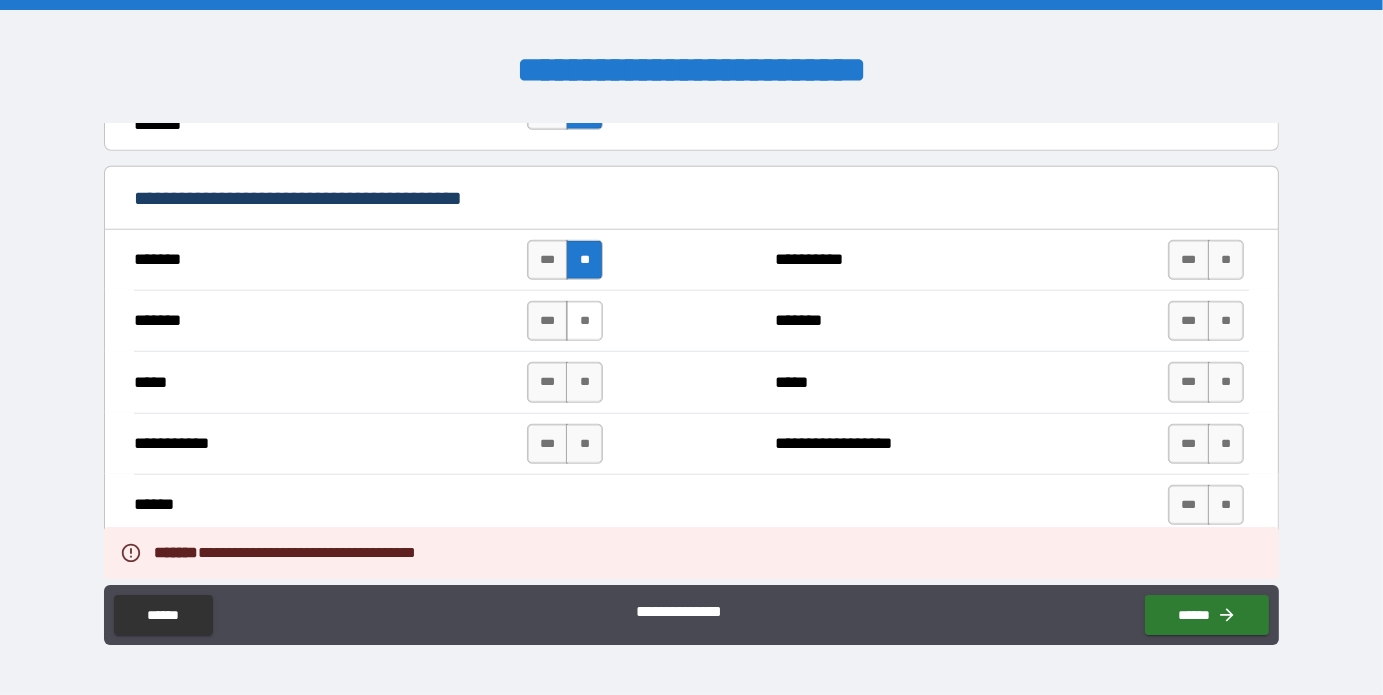 click on "**" at bounding box center [584, 321] 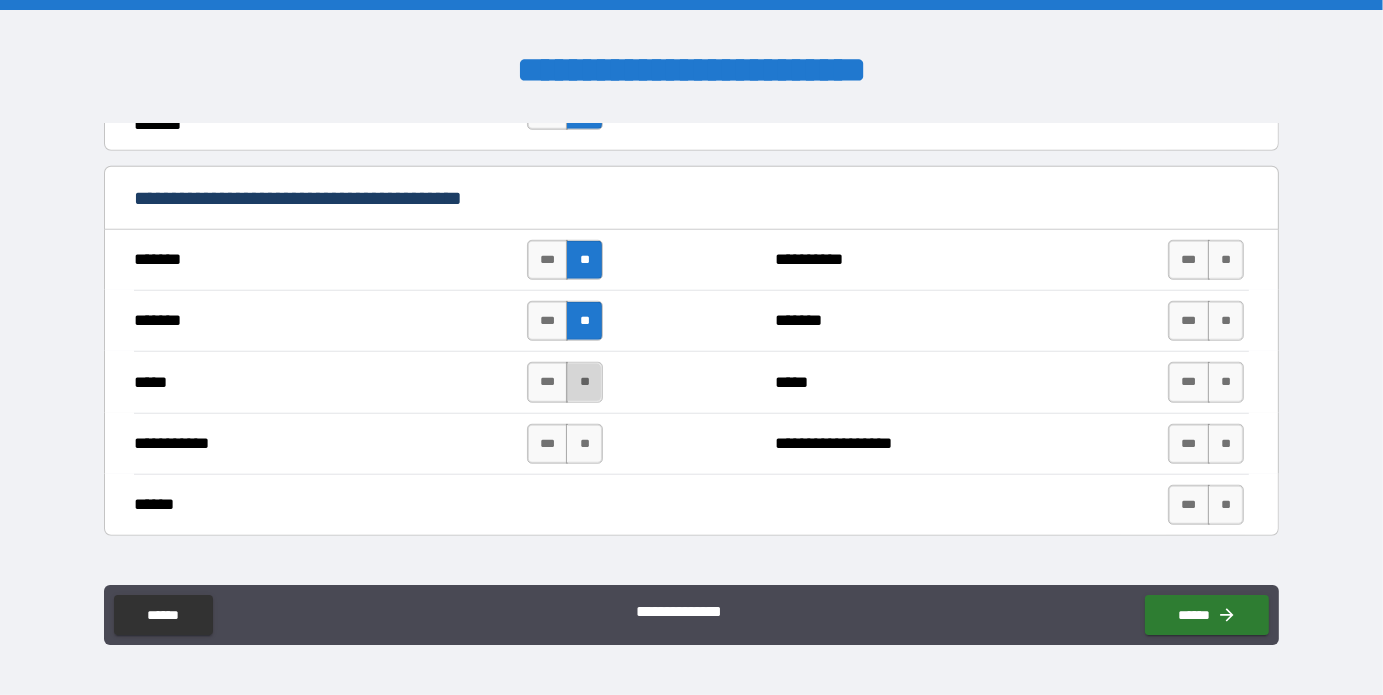 click on "**" at bounding box center (584, 382) 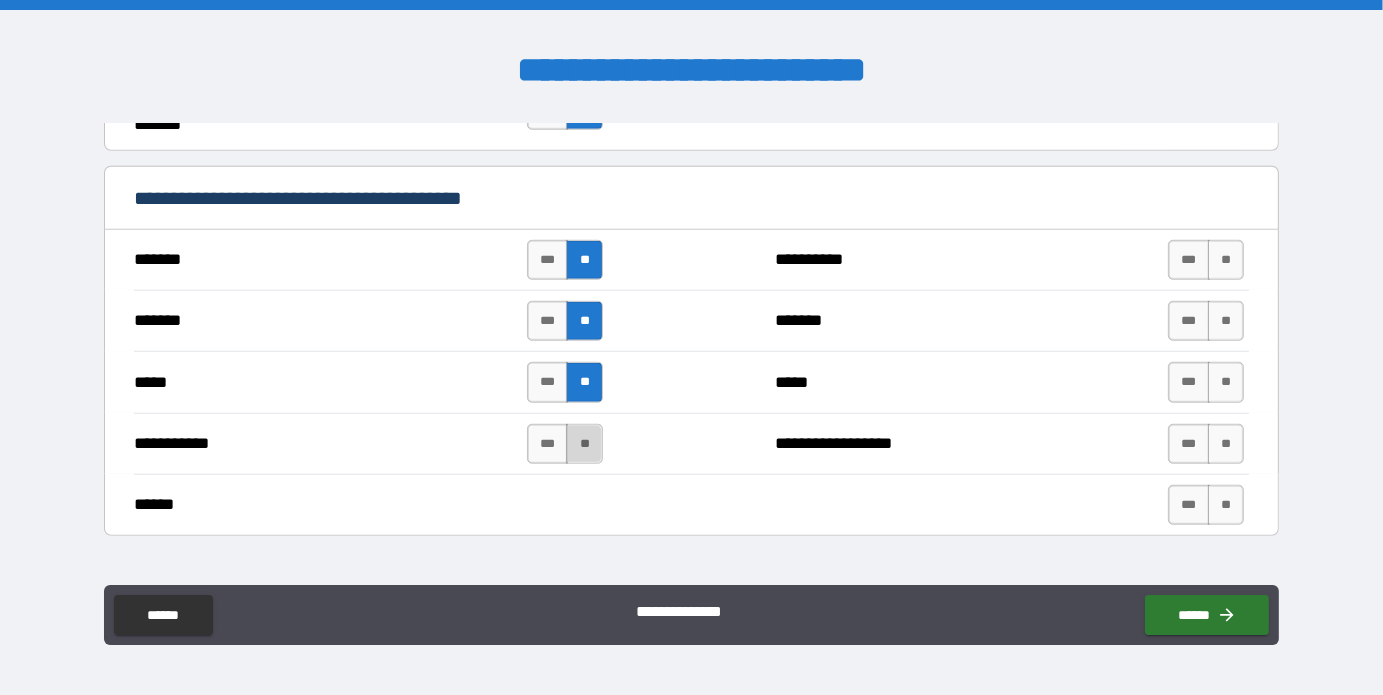 click on "**" at bounding box center [584, 444] 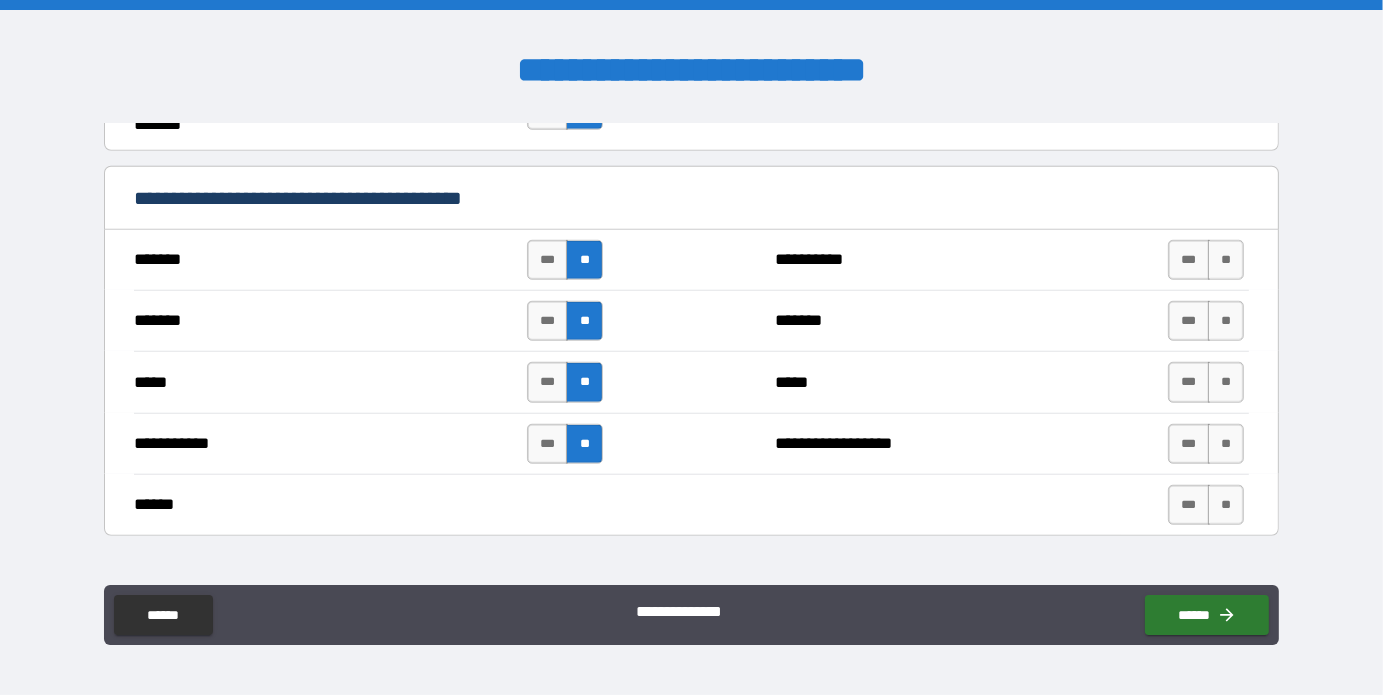 click on "*** **" at bounding box center [1208, 260] 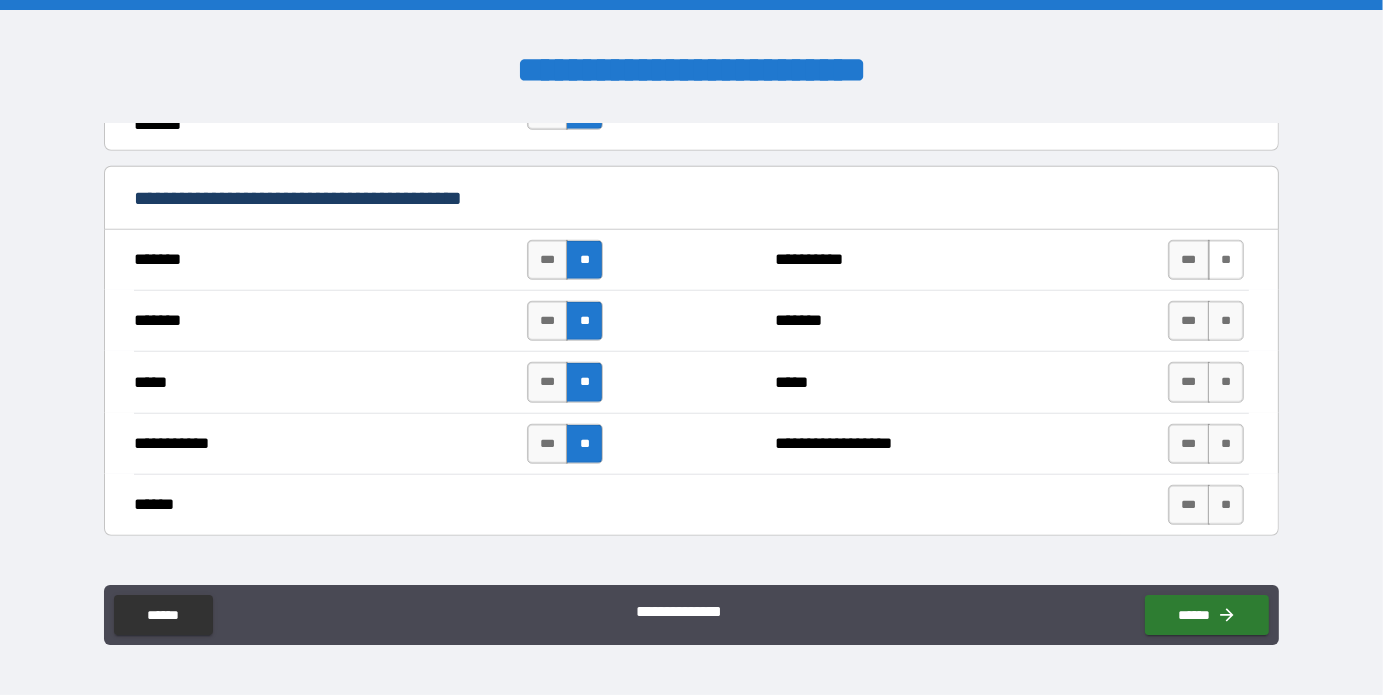 click on "**" at bounding box center (1226, 260) 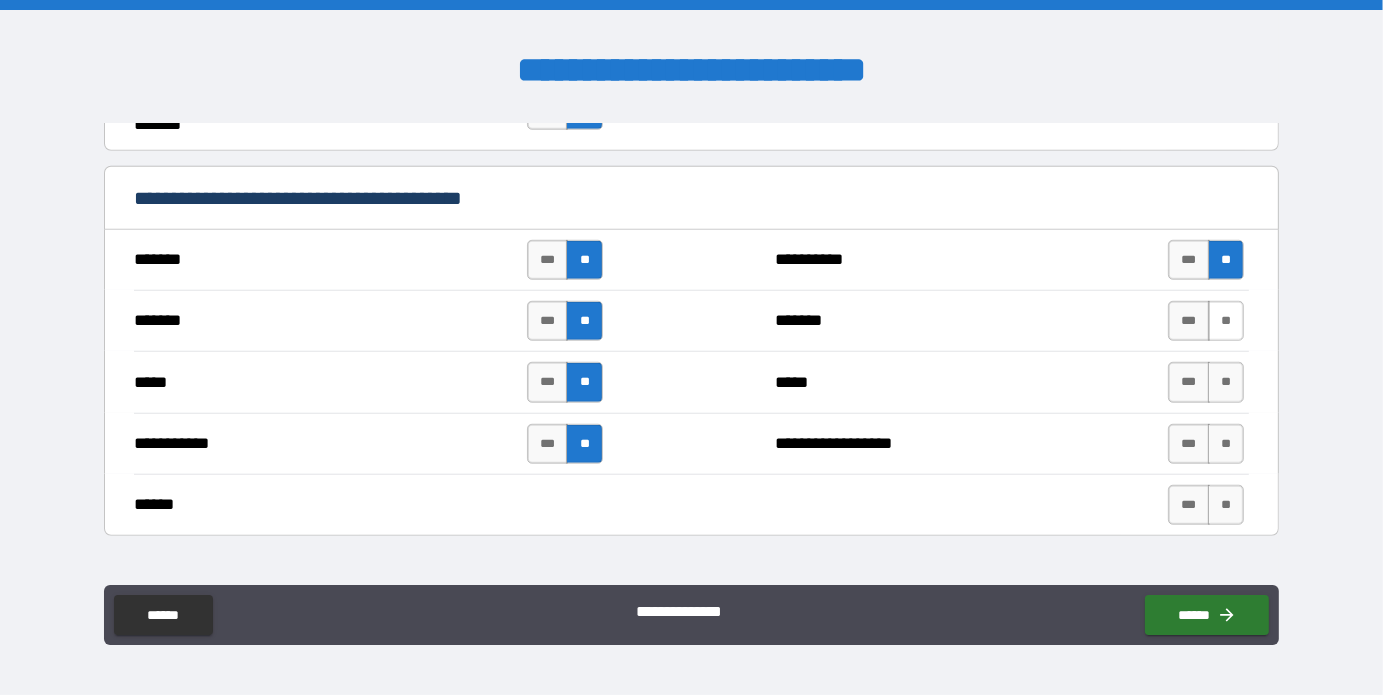 click on "**" at bounding box center (1226, 321) 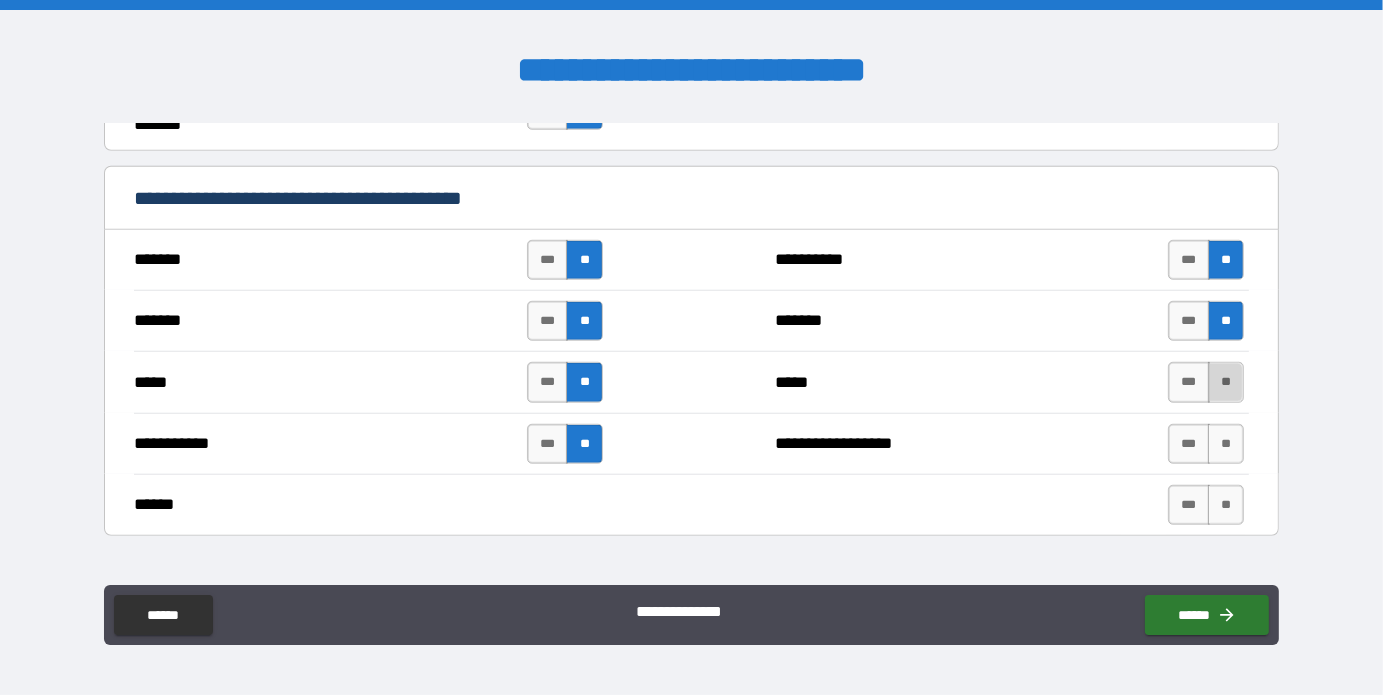 click on "**" at bounding box center [1226, 382] 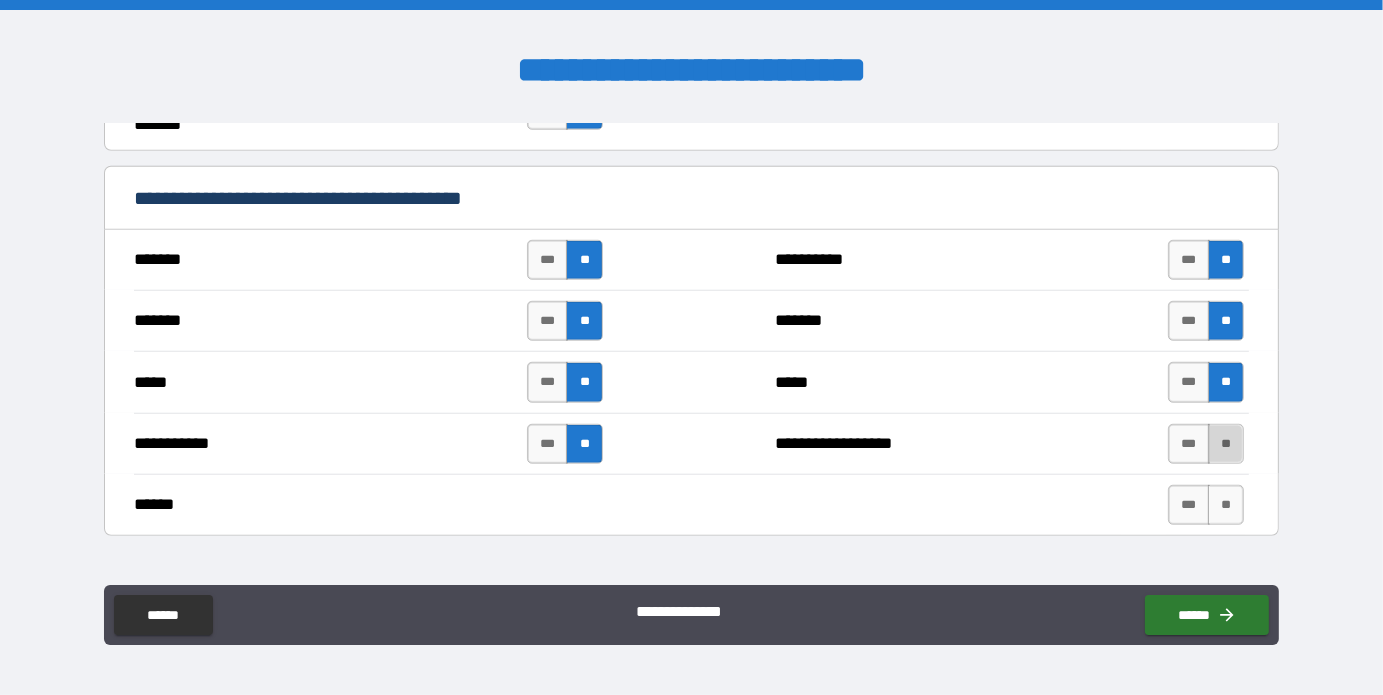 click on "**" at bounding box center (1226, 444) 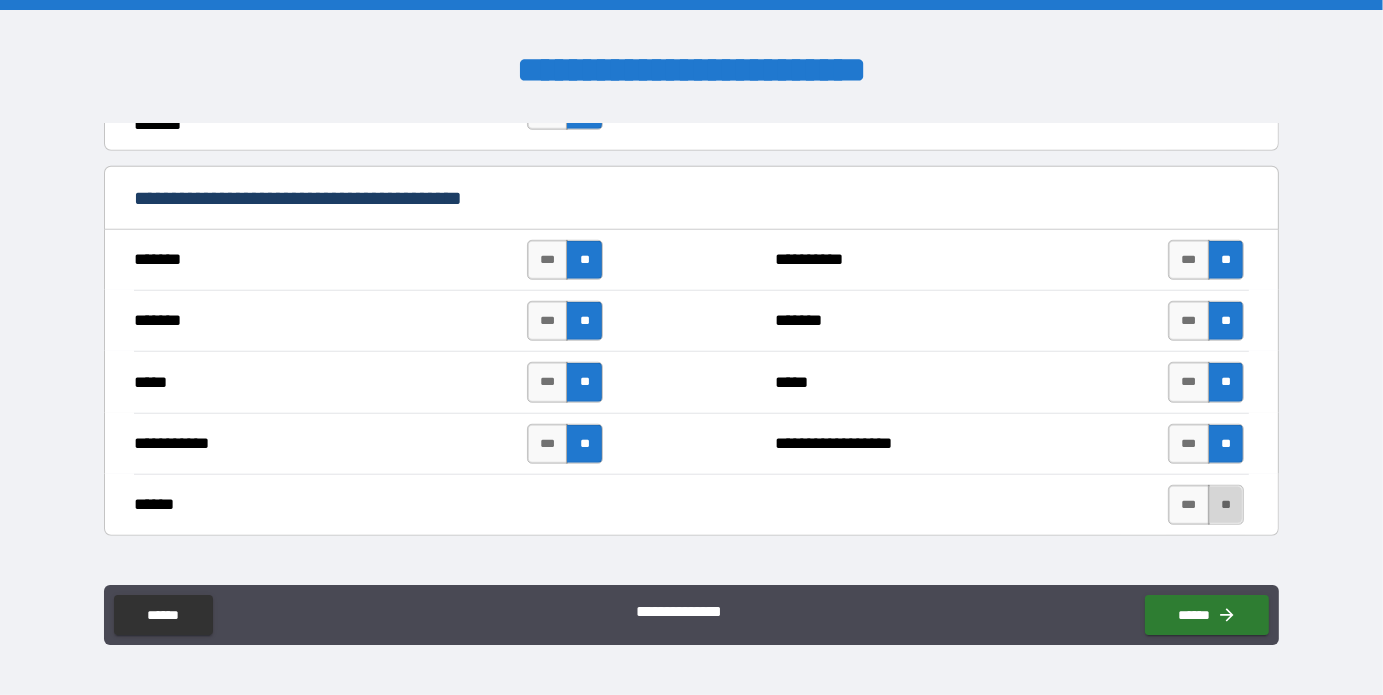 click on "**" at bounding box center (1226, 505) 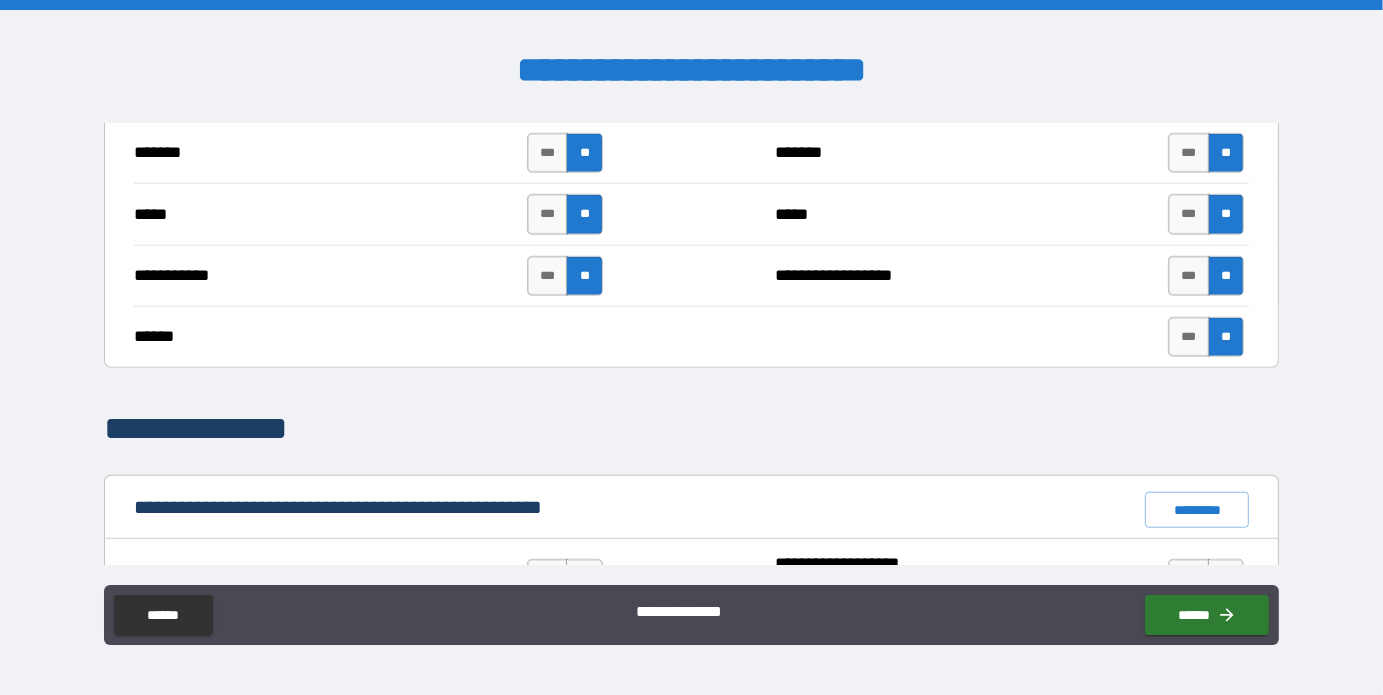 scroll, scrollTop: 1800, scrollLeft: 0, axis: vertical 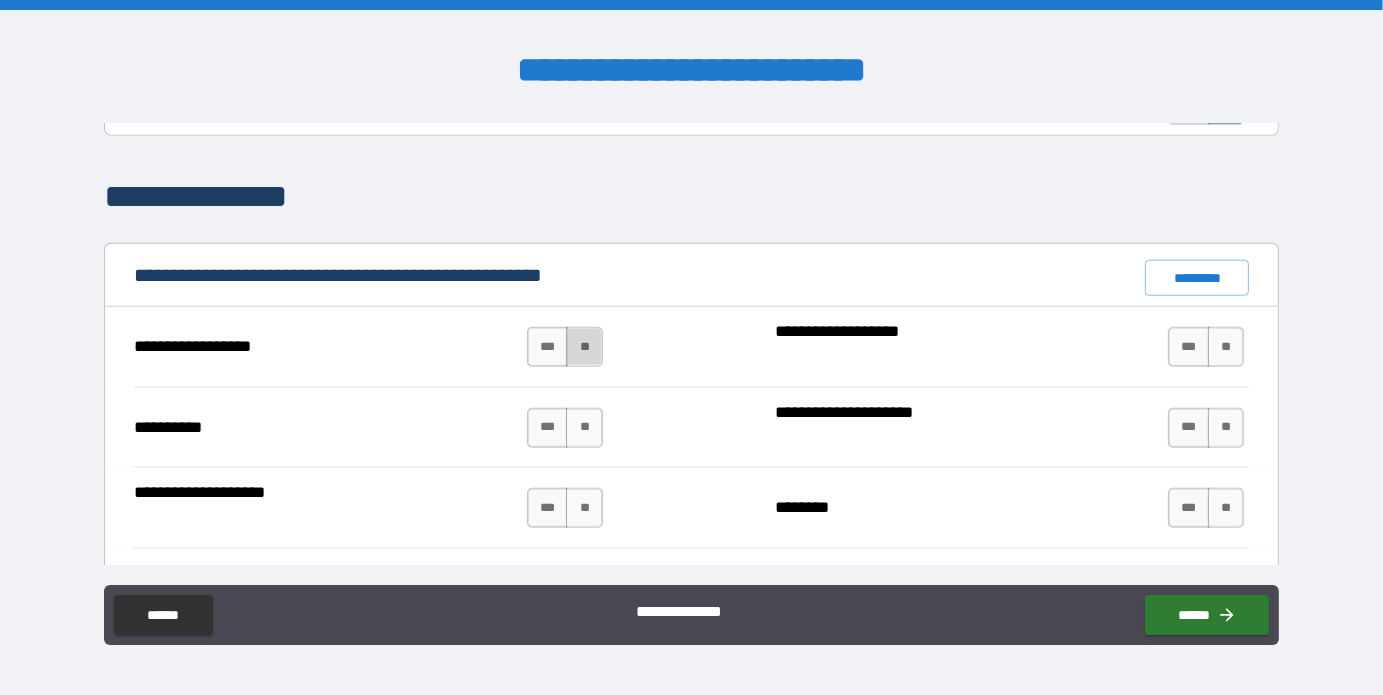 click on "**" at bounding box center (584, 347) 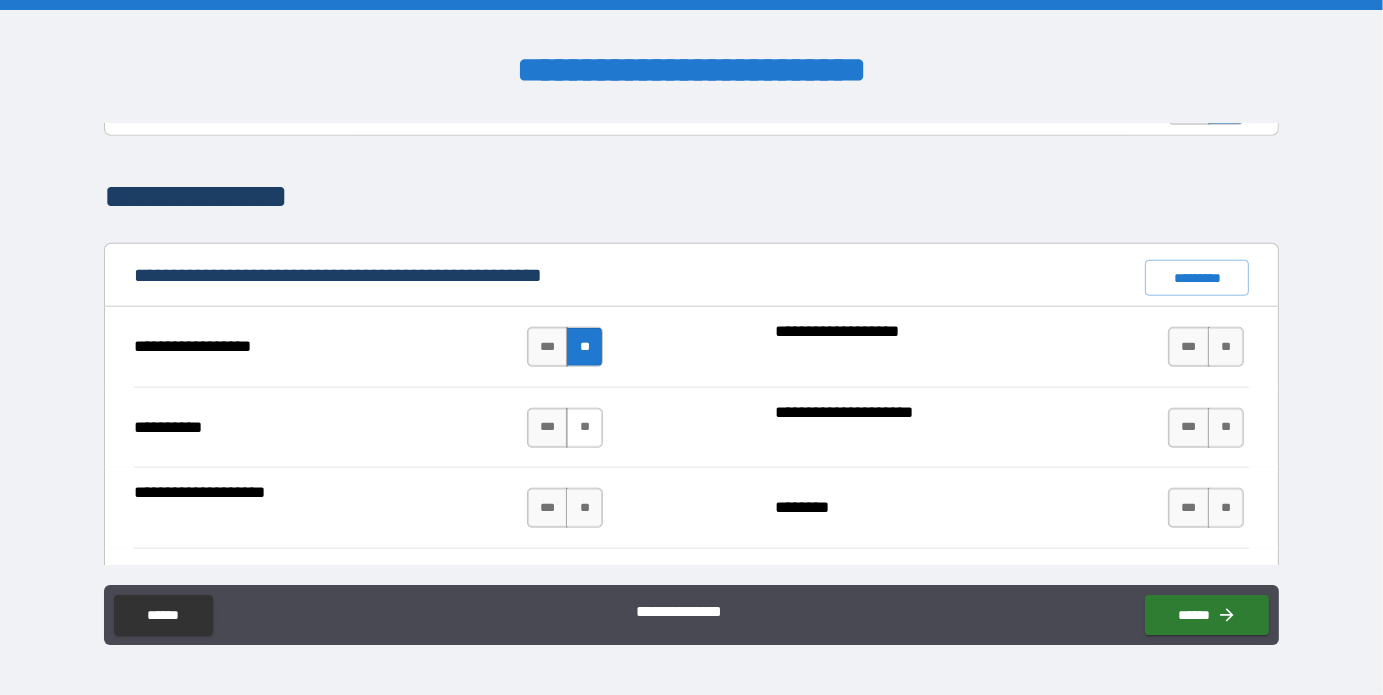 click on "**" at bounding box center (584, 428) 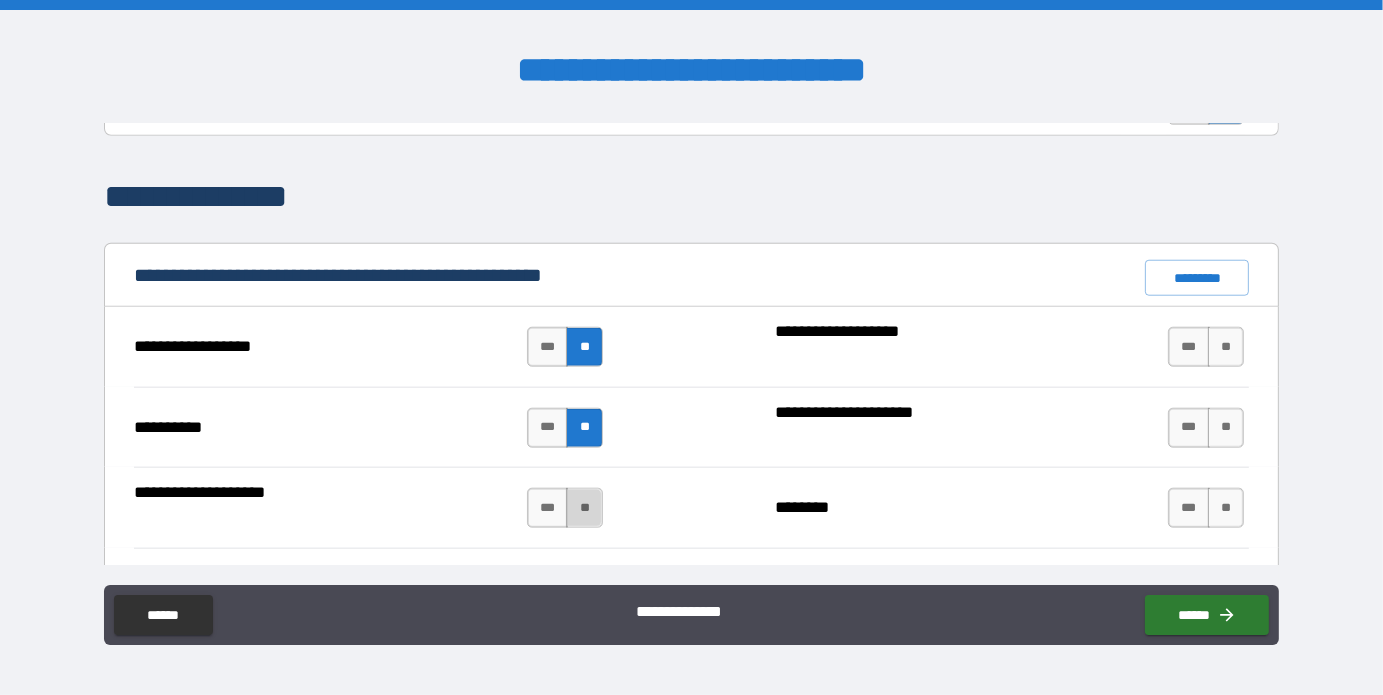 drag, startPoint x: 586, startPoint y: 499, endPoint x: 872, endPoint y: 432, distance: 293.74307 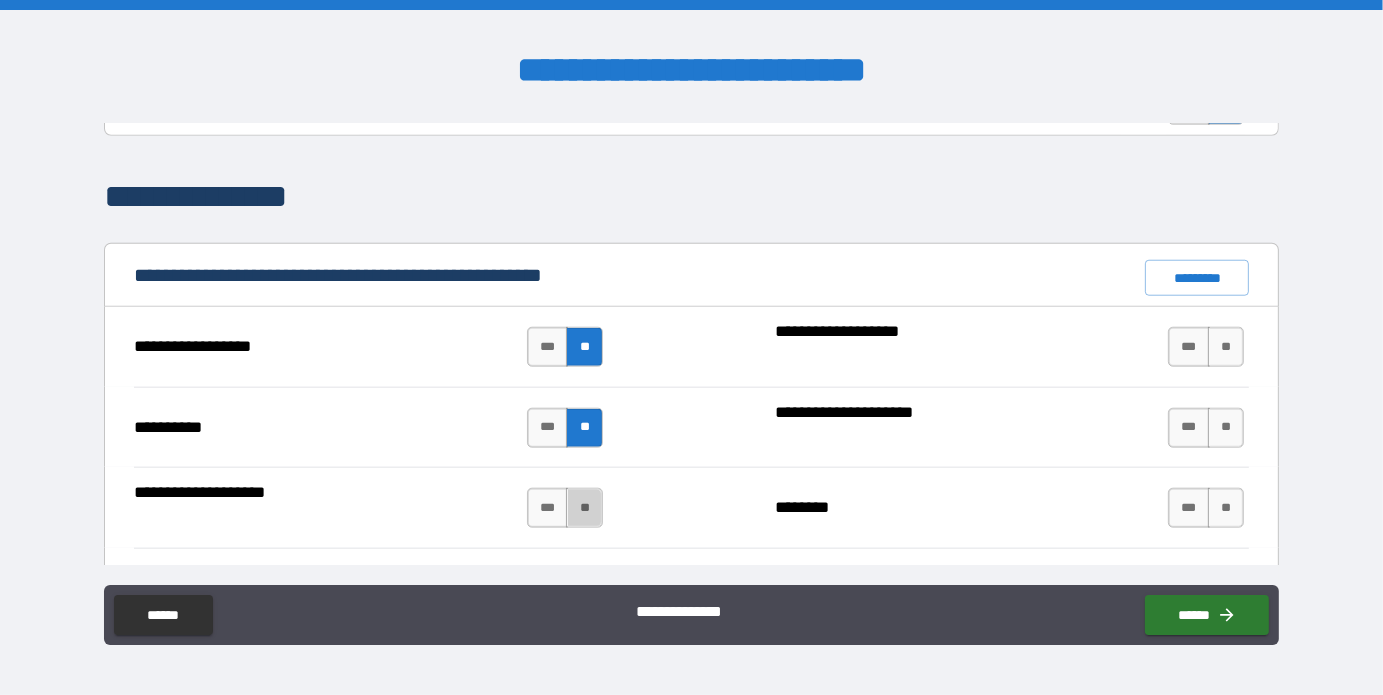 click on "**" at bounding box center [584, 508] 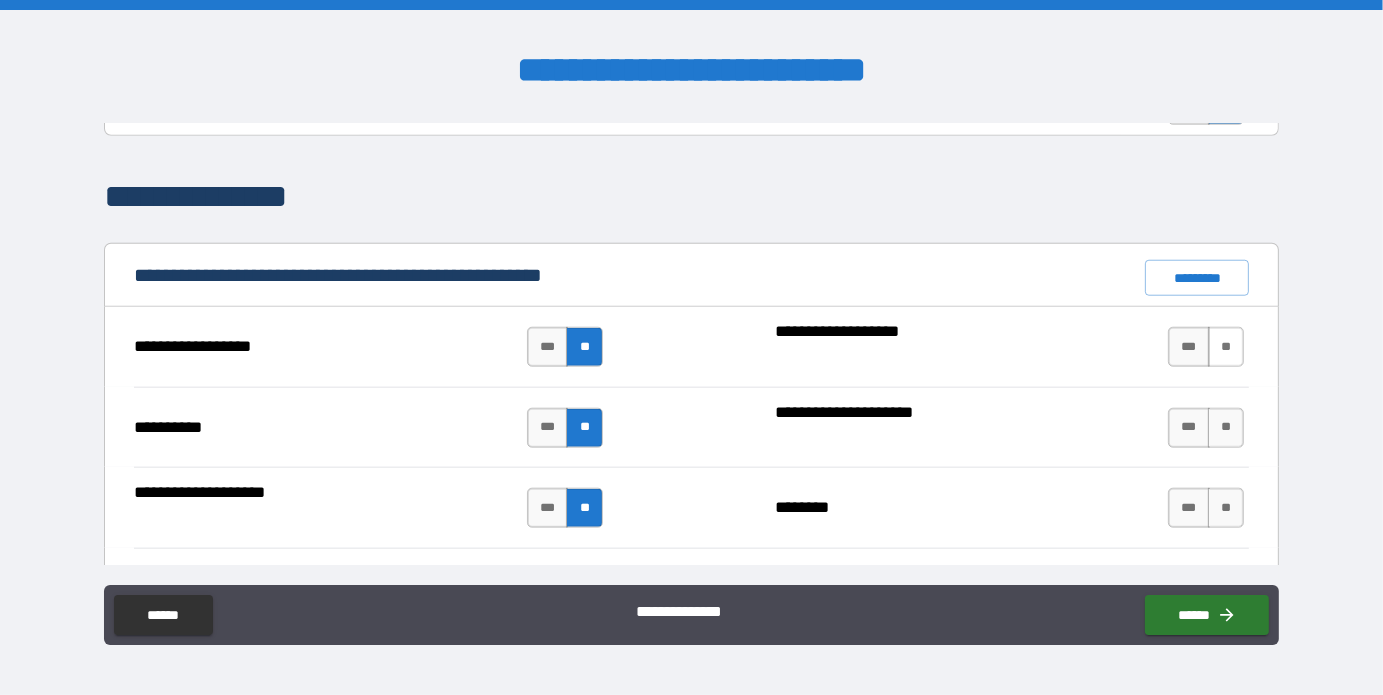 click on "**" at bounding box center (1226, 347) 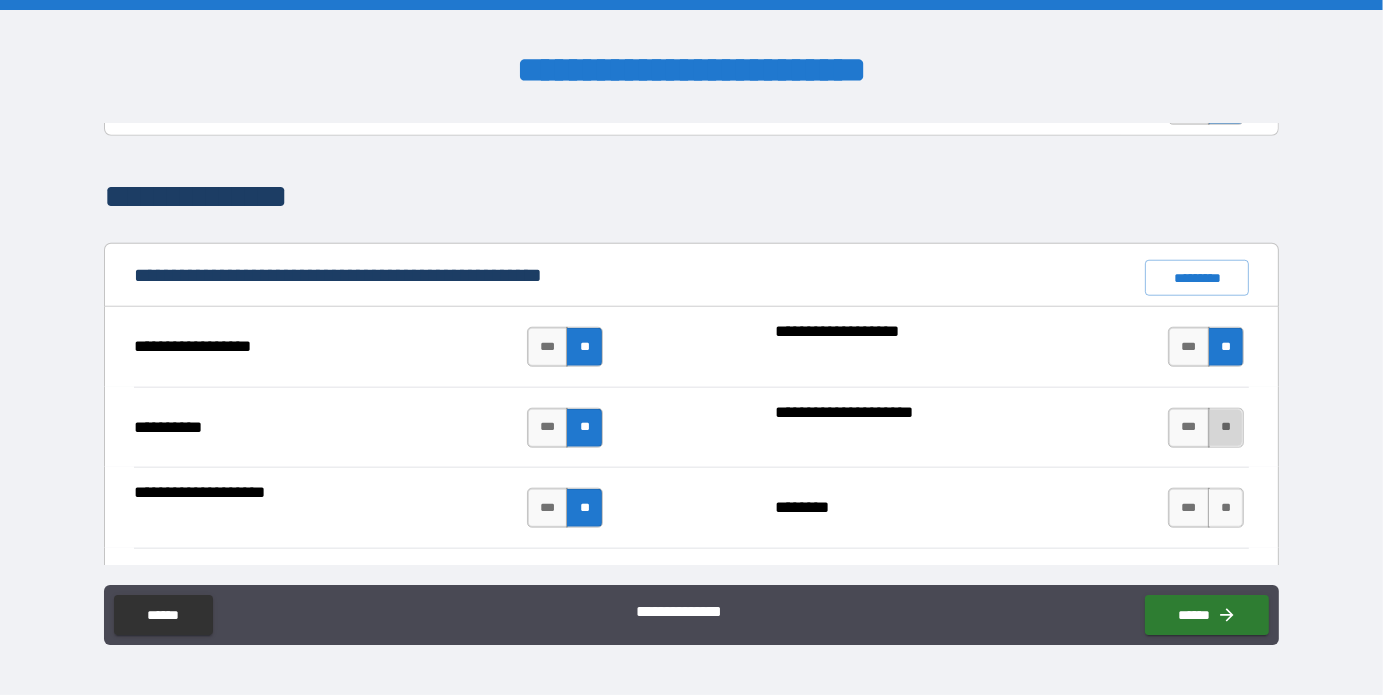 click on "**" at bounding box center [1226, 428] 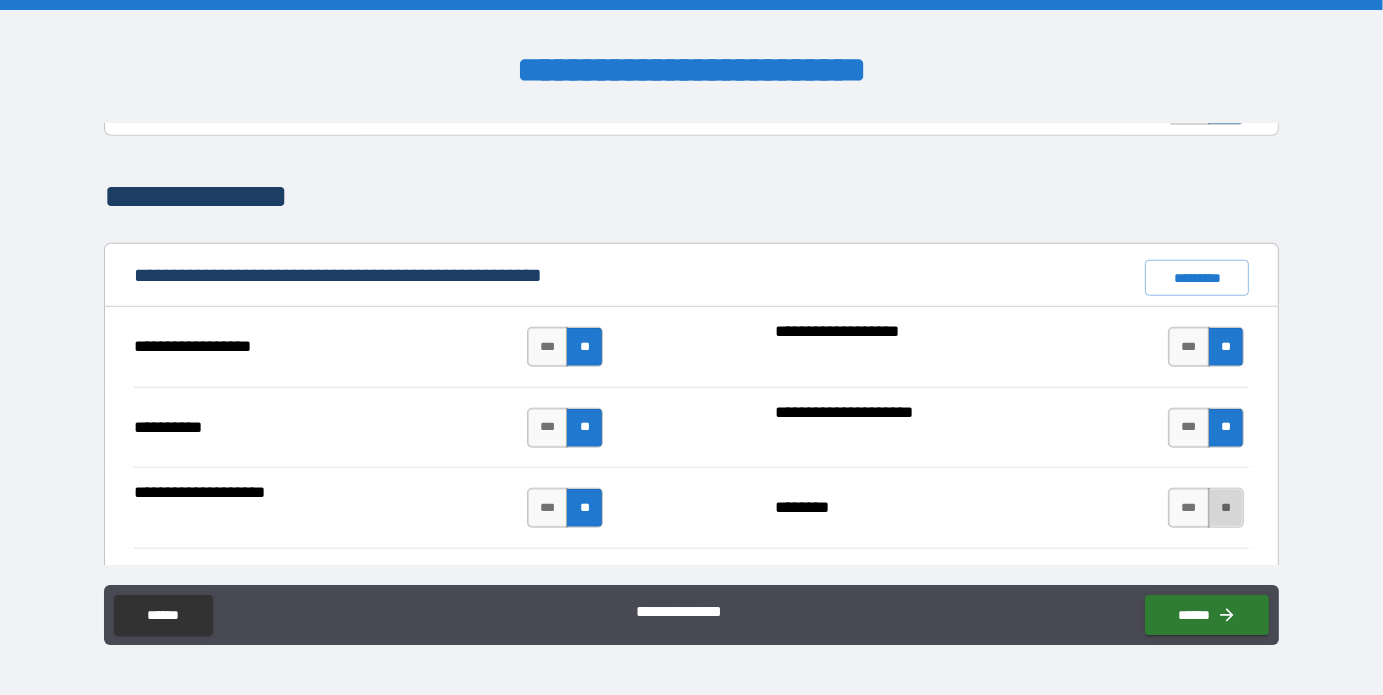 click on "**" at bounding box center [1226, 508] 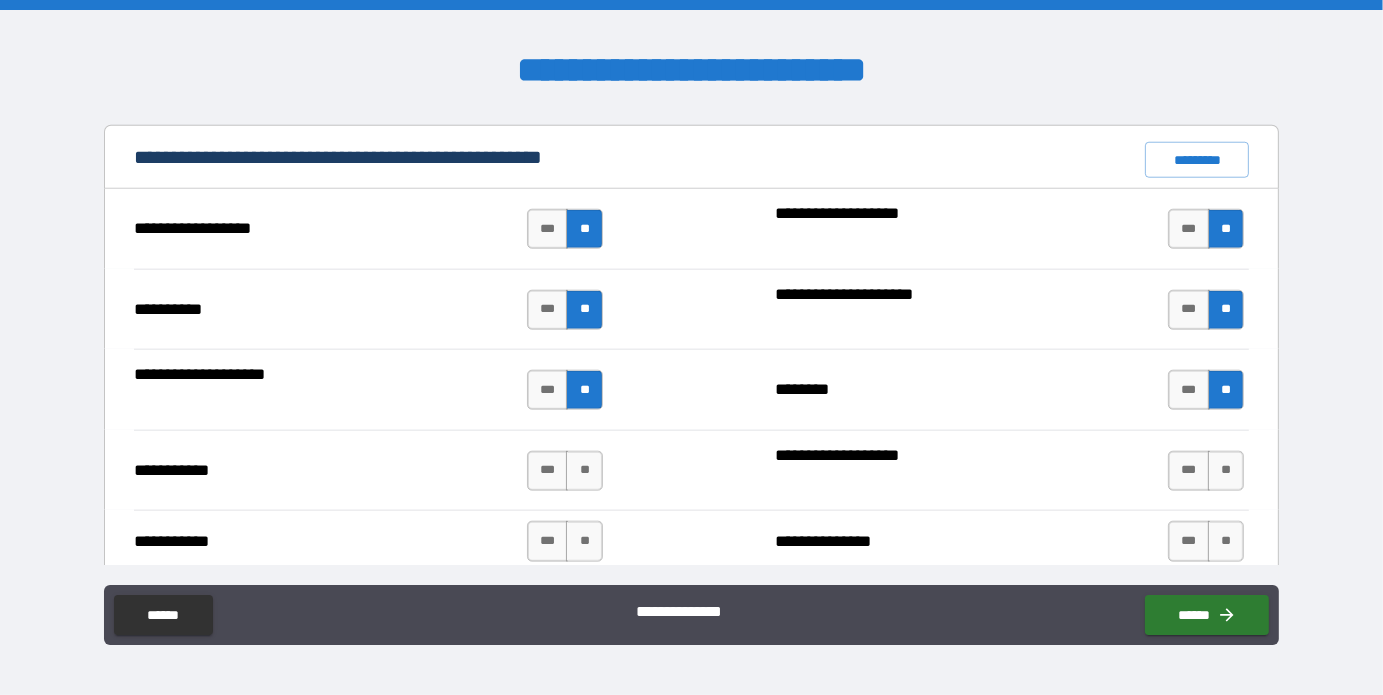 scroll, scrollTop: 2000, scrollLeft: 0, axis: vertical 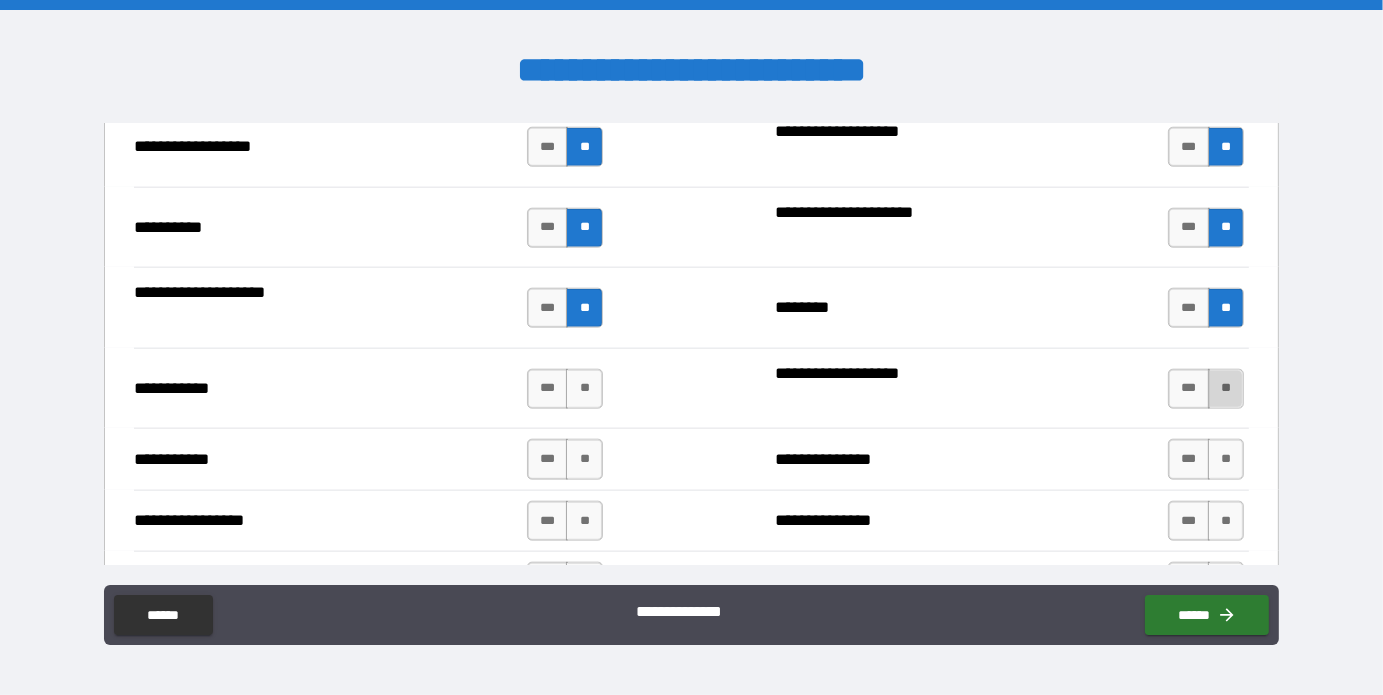click on "**" at bounding box center [1226, 389] 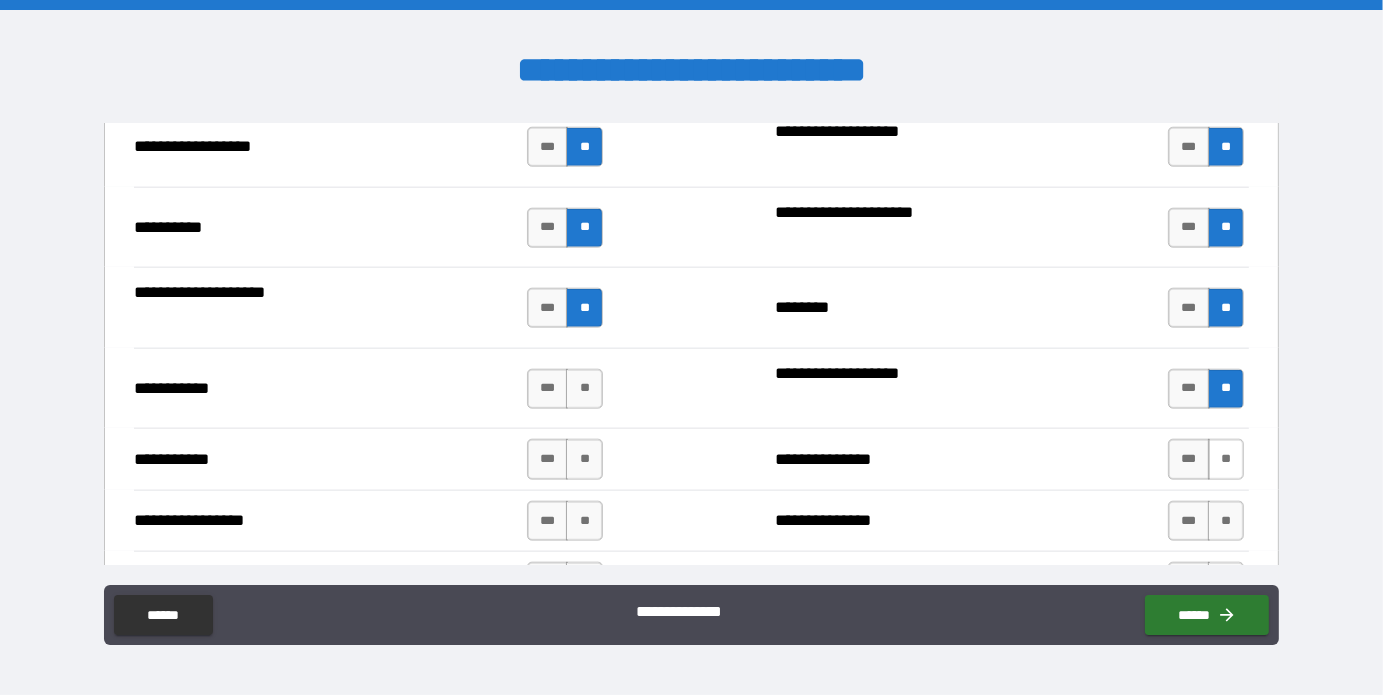 click on "**" at bounding box center [1226, 459] 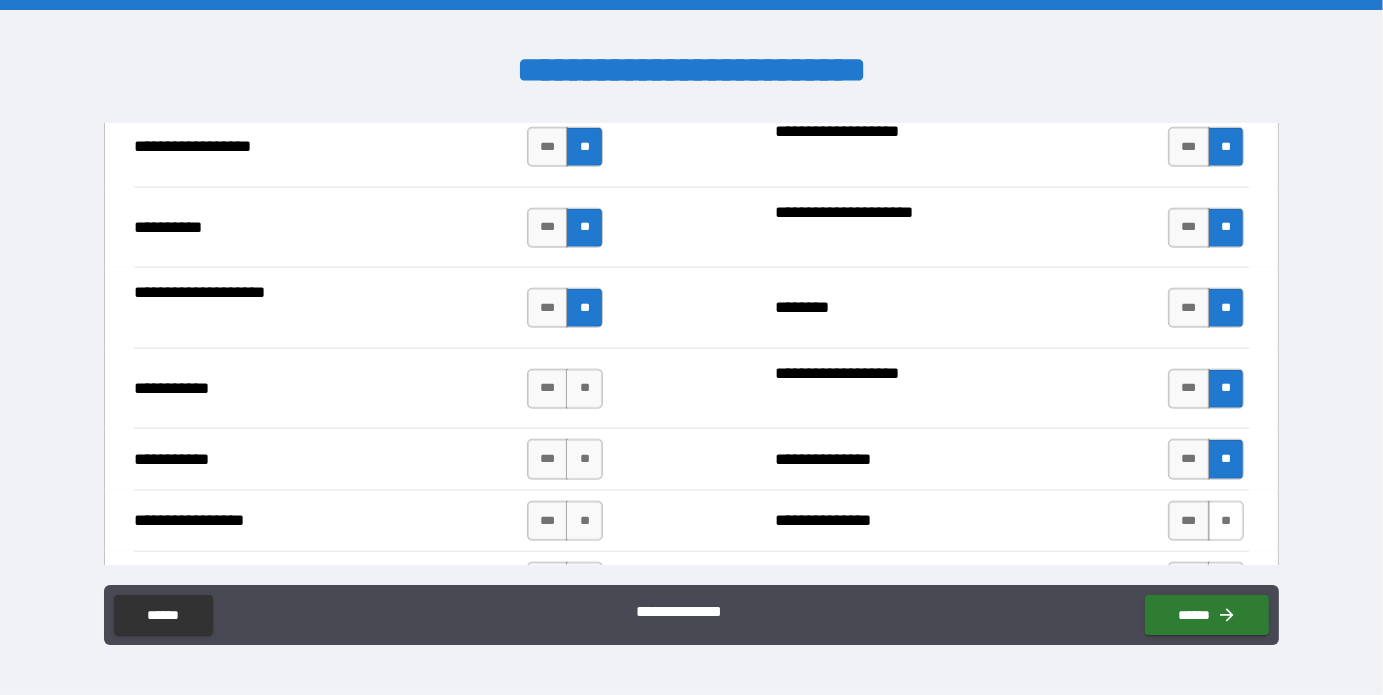click on "**" at bounding box center (1226, 521) 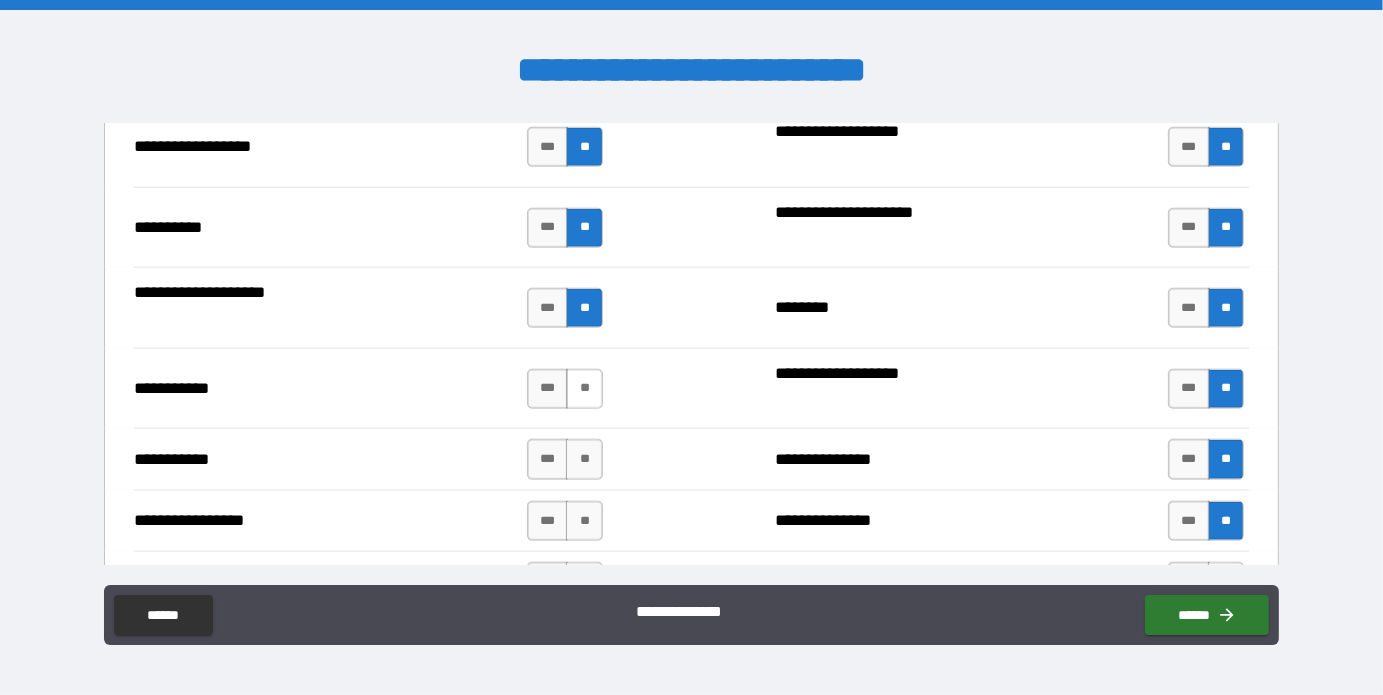 click on "**" at bounding box center [584, 389] 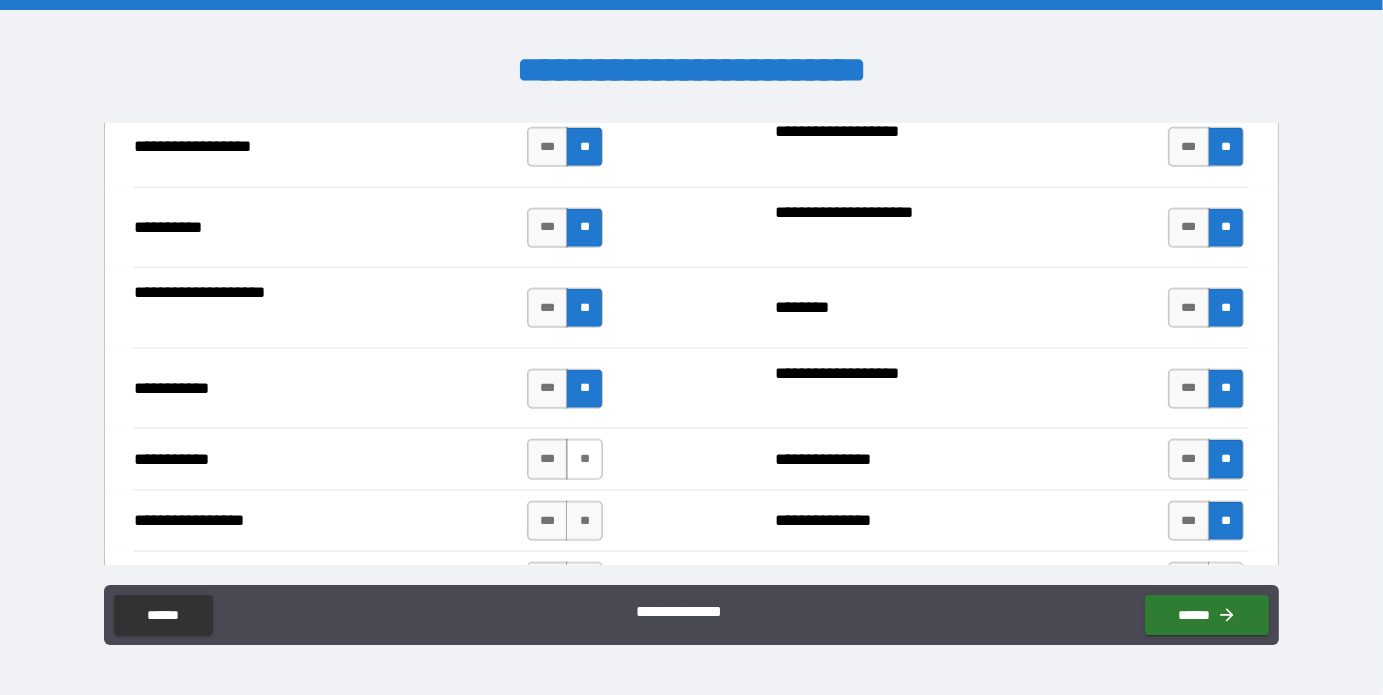 click on "**" at bounding box center (584, 459) 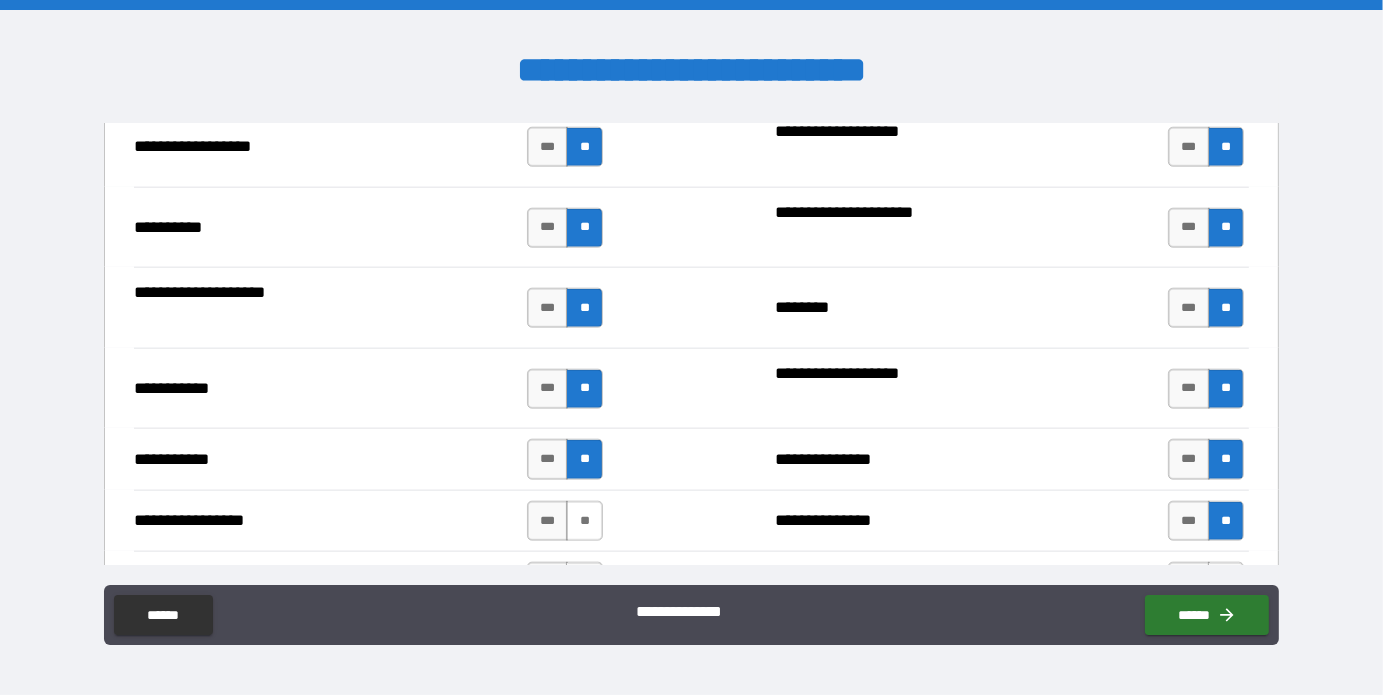 click on "**" at bounding box center [584, 521] 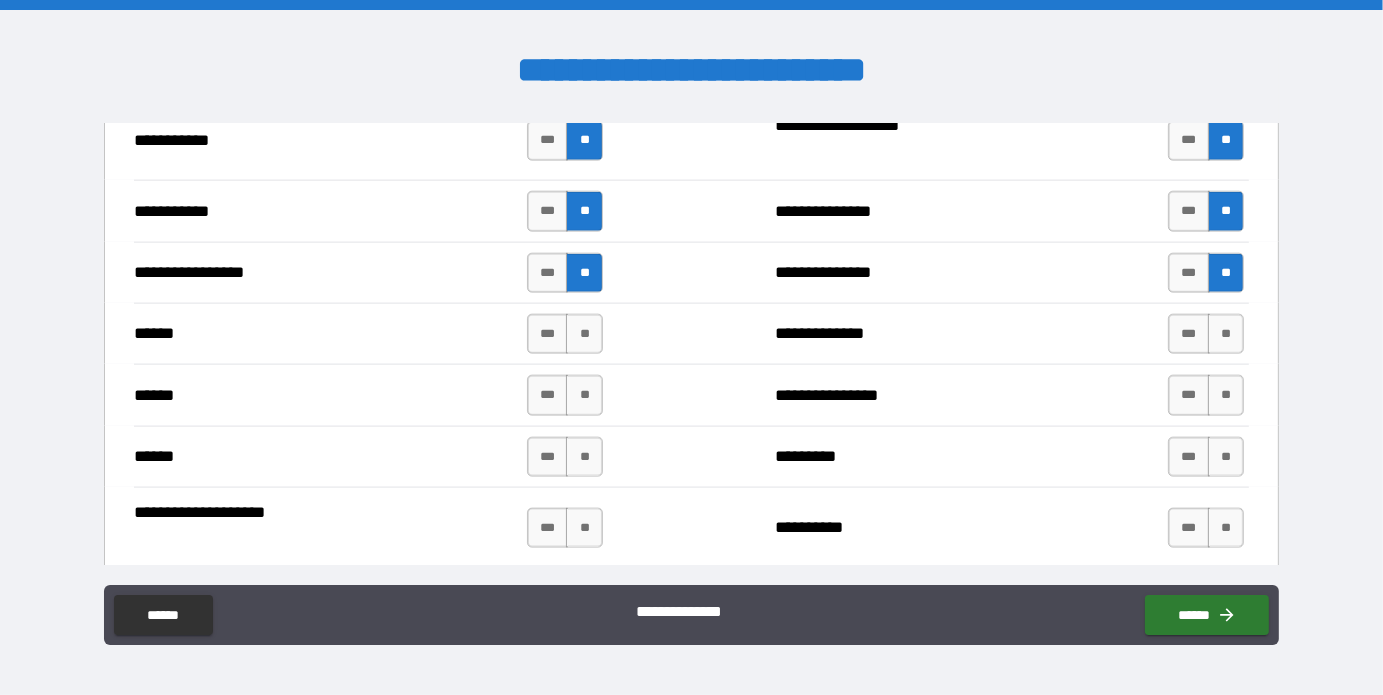 scroll, scrollTop: 2300, scrollLeft: 0, axis: vertical 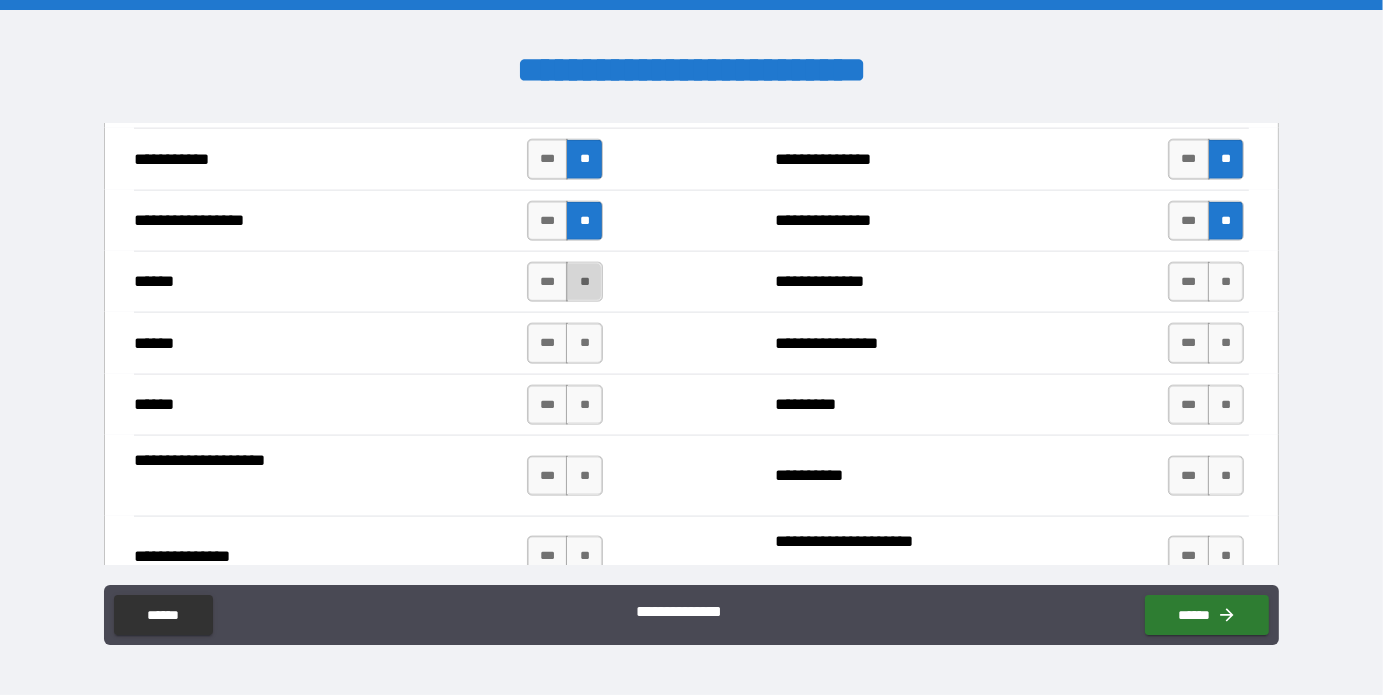 click on "**" at bounding box center [584, 282] 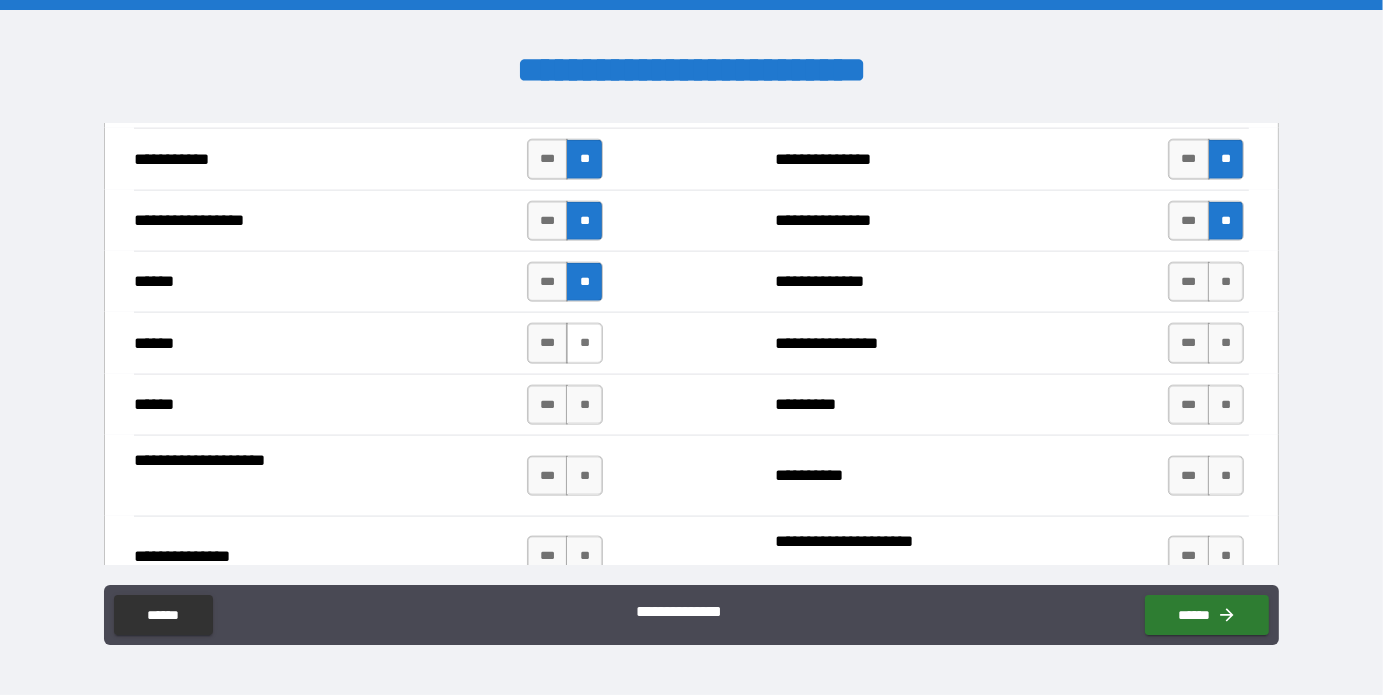 click on "**" at bounding box center [584, 343] 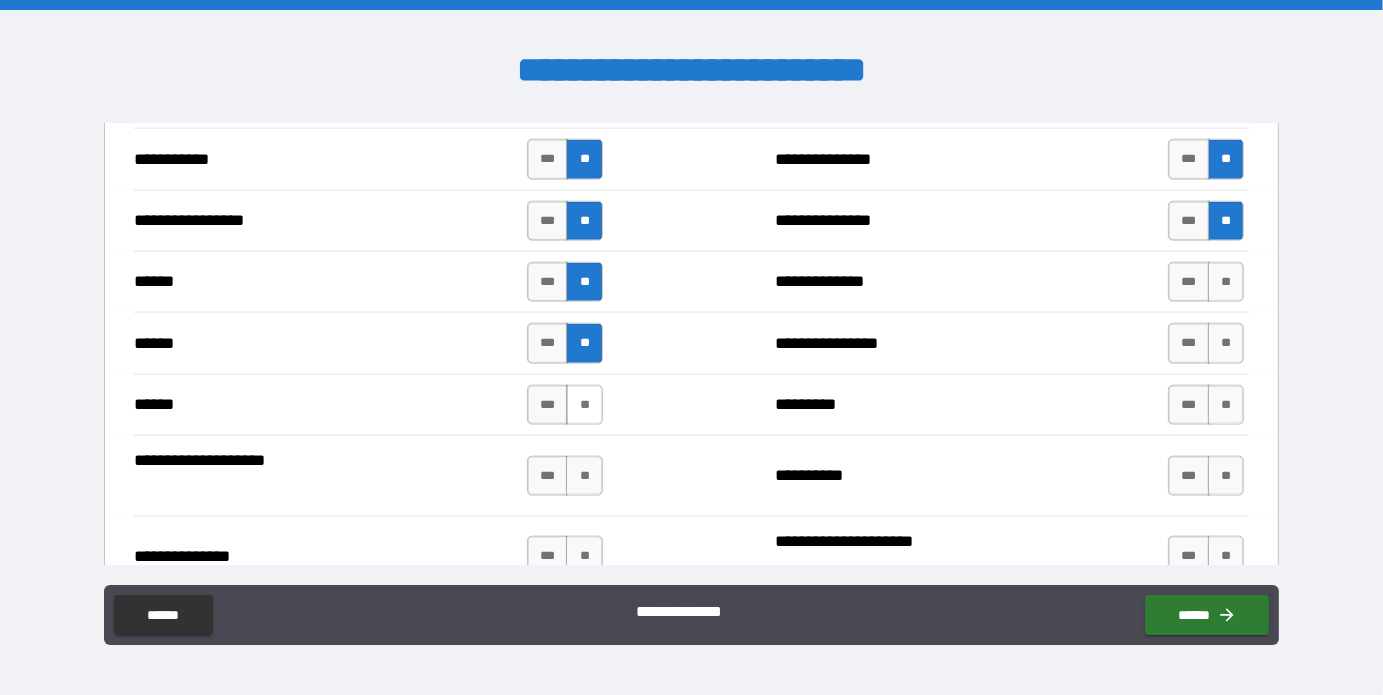 click on "**" at bounding box center (584, 405) 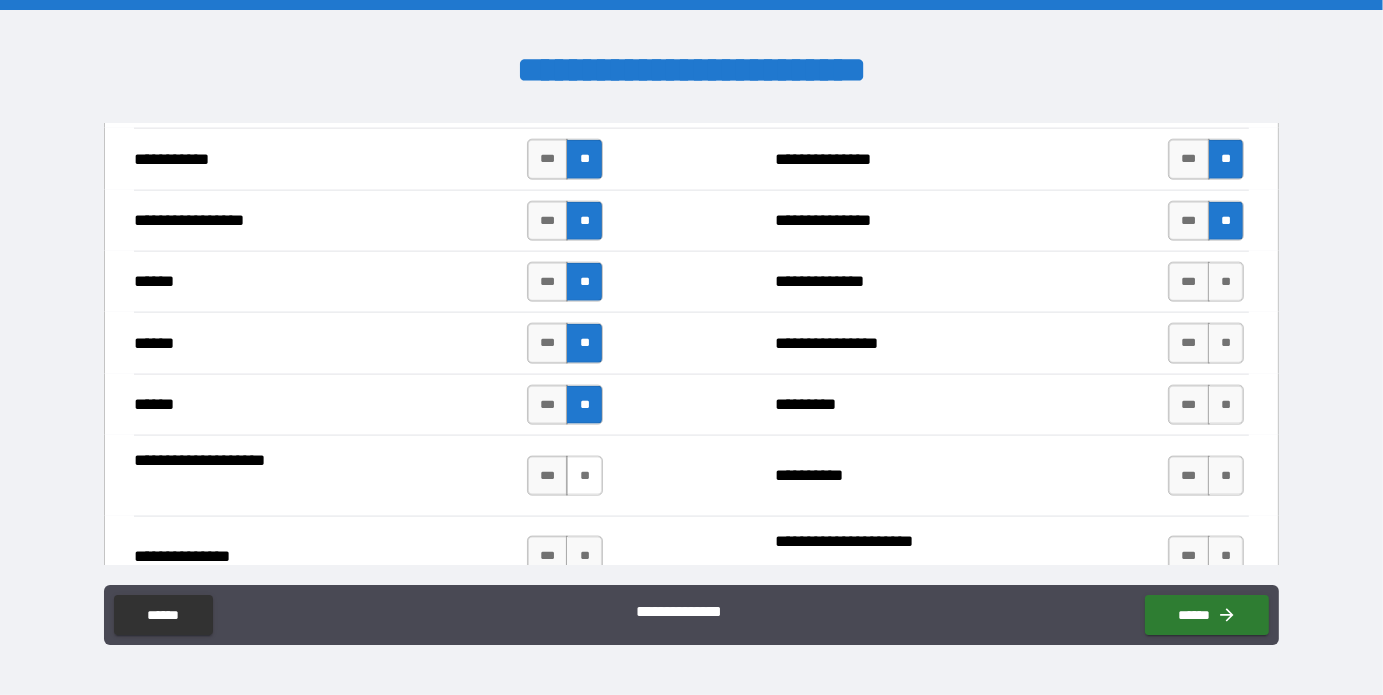 click on "**" at bounding box center (584, 476) 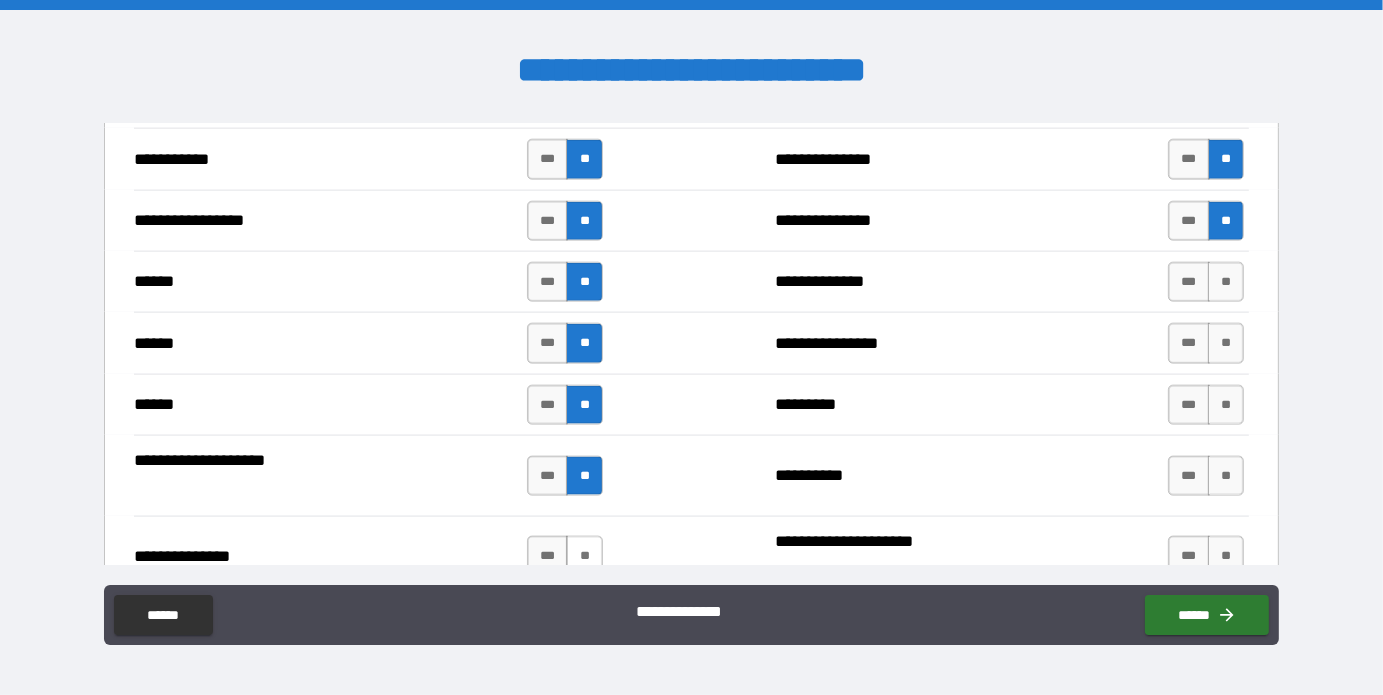 click on "**" at bounding box center (584, 556) 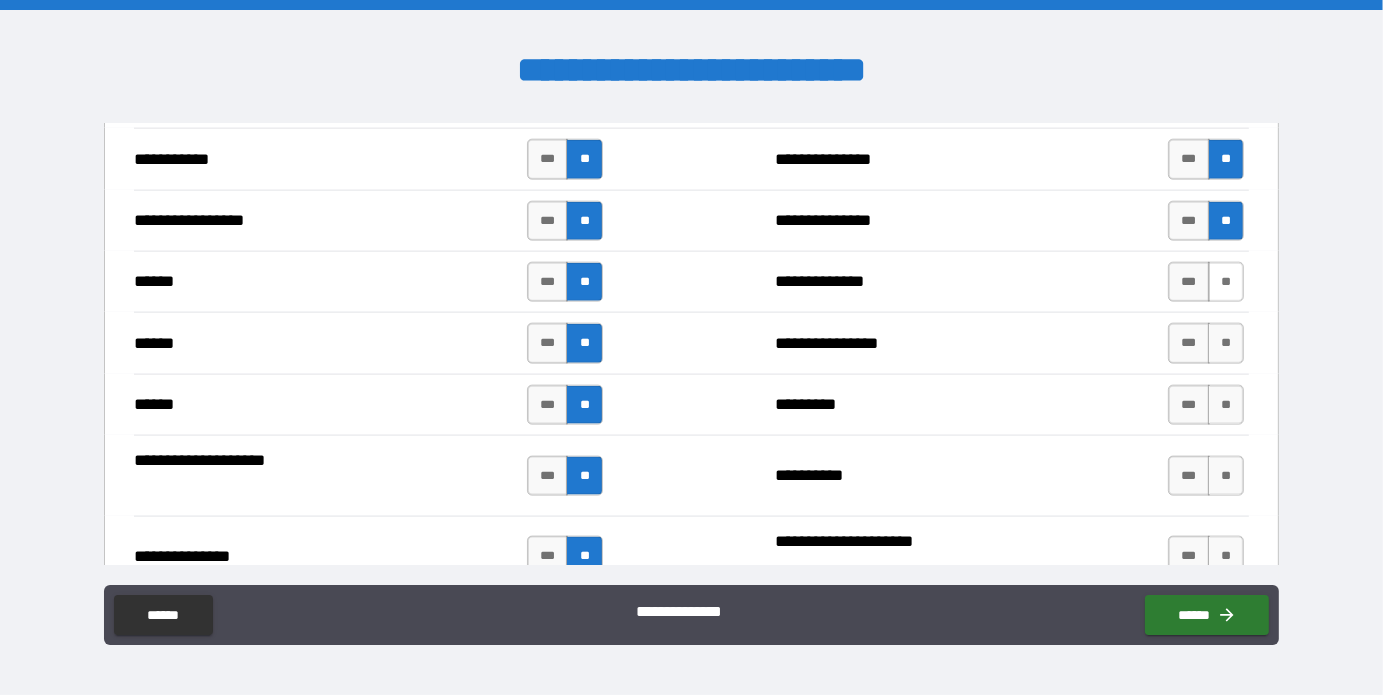 click on "**" at bounding box center (1226, 282) 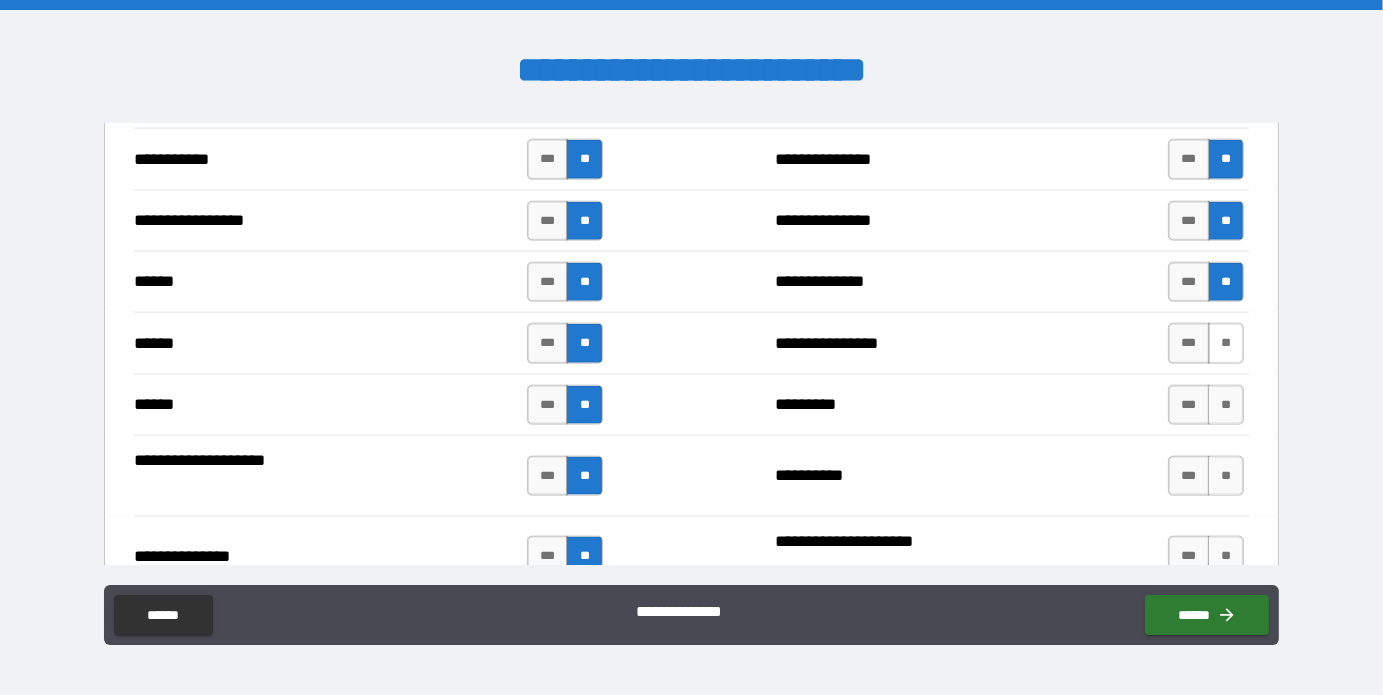 click on "**" at bounding box center [1226, 343] 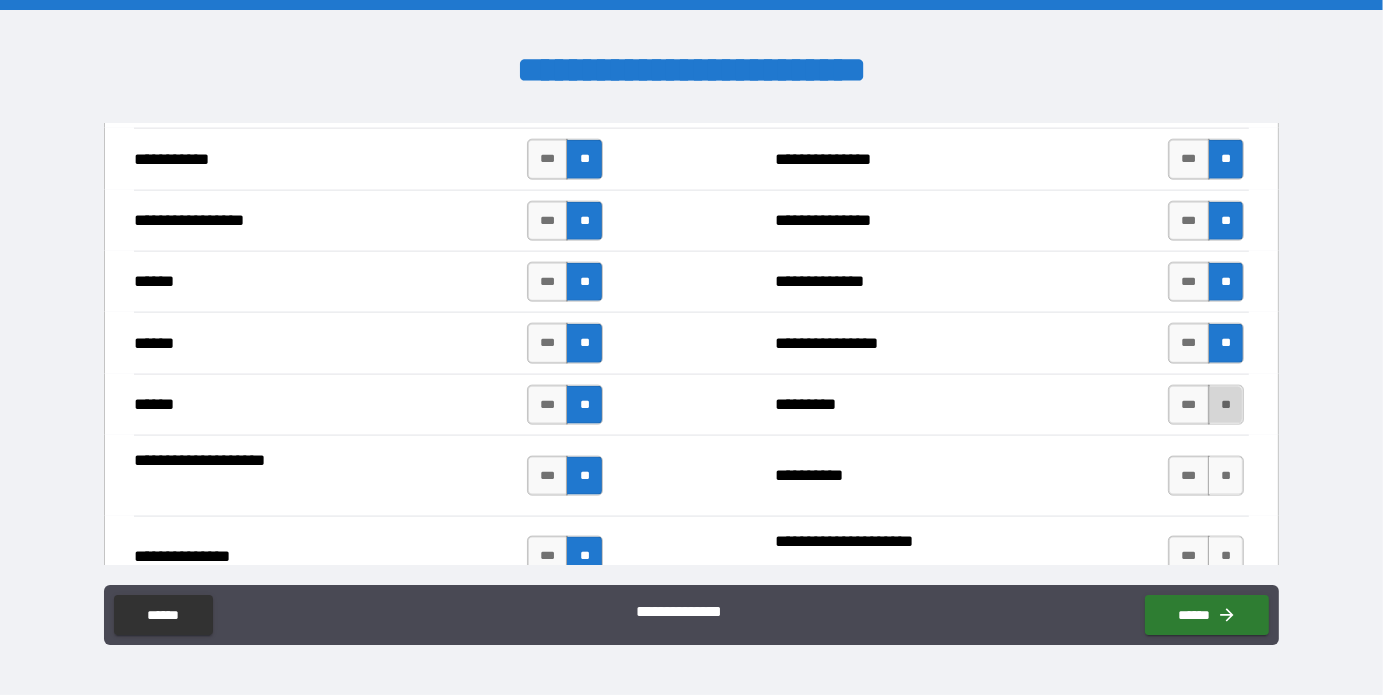 click on "**" at bounding box center (1226, 405) 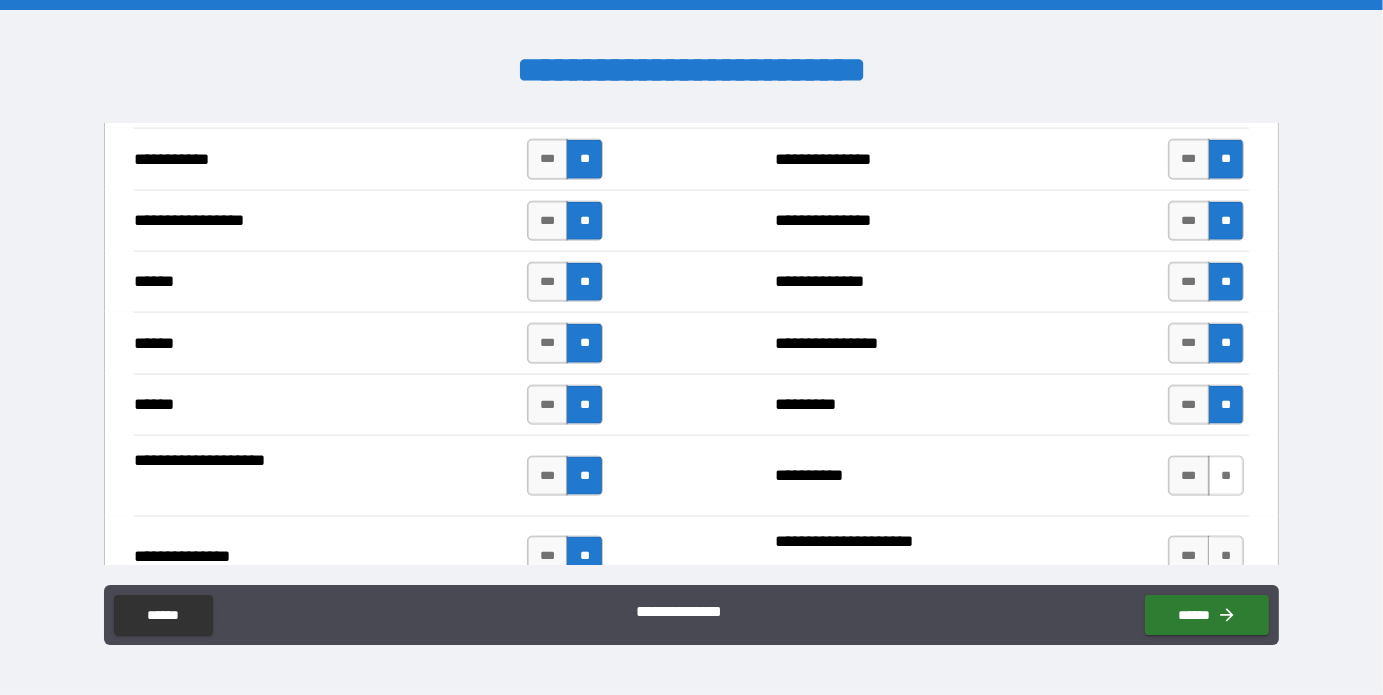 click on "**" at bounding box center [1226, 476] 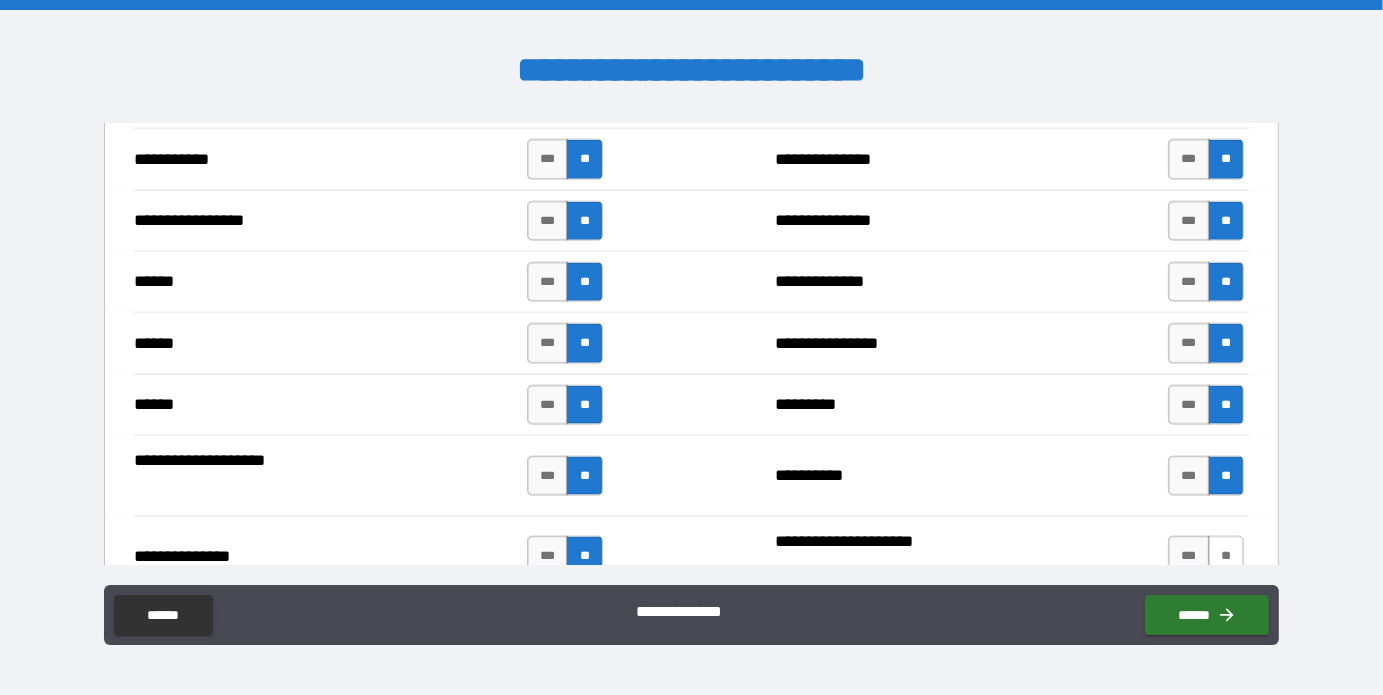 click on "**" at bounding box center [1226, 556] 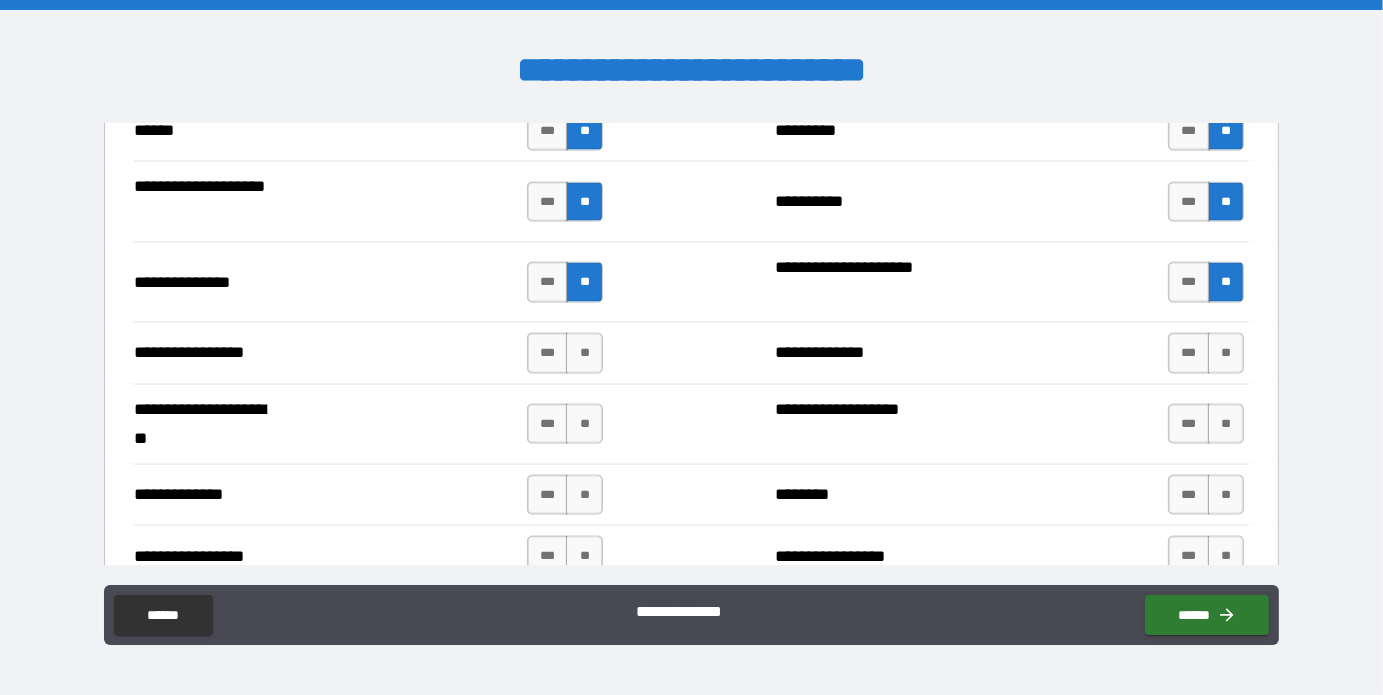scroll, scrollTop: 2600, scrollLeft: 0, axis: vertical 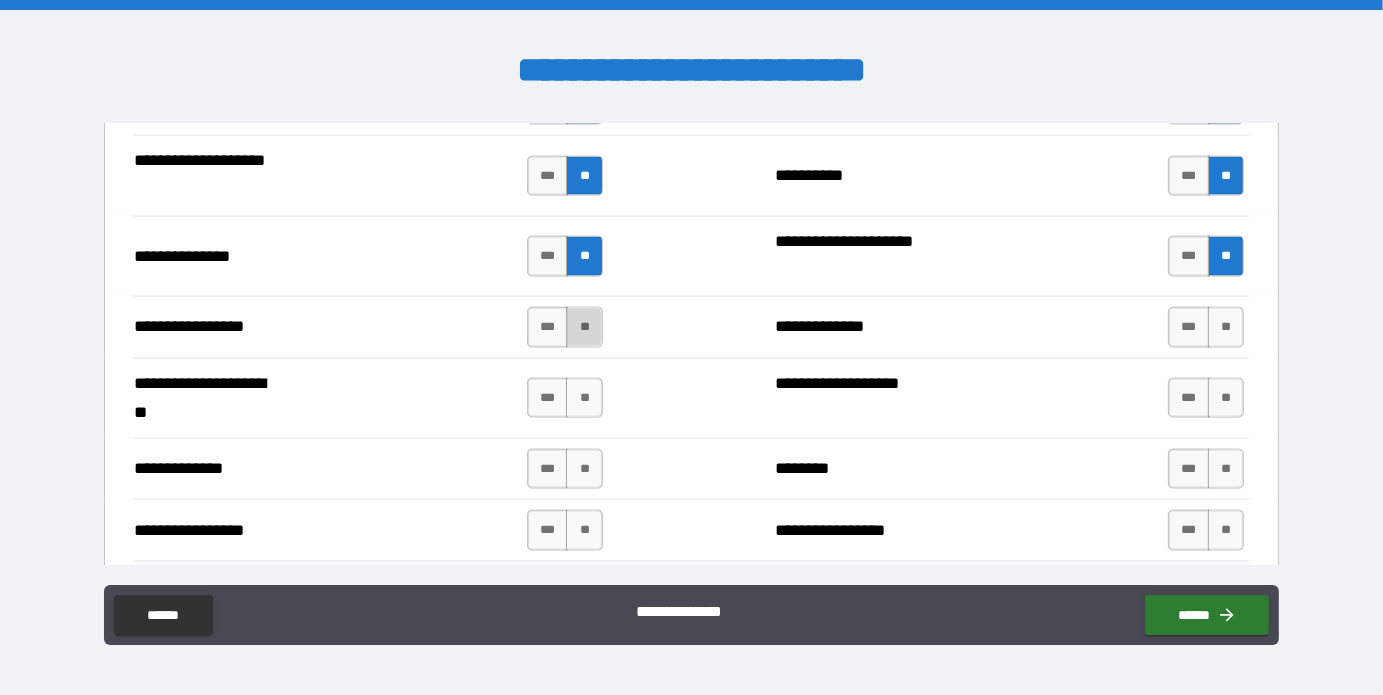 click on "**" at bounding box center (584, 327) 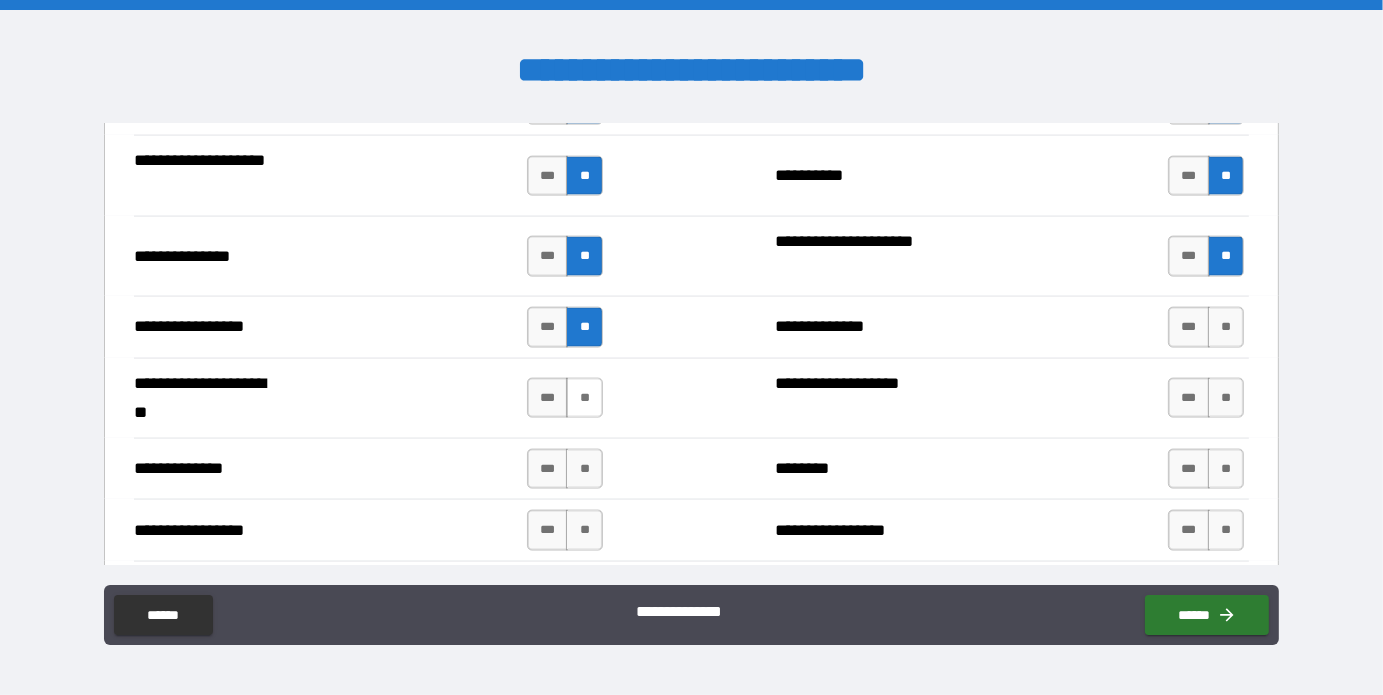 click on "**" at bounding box center (584, 398) 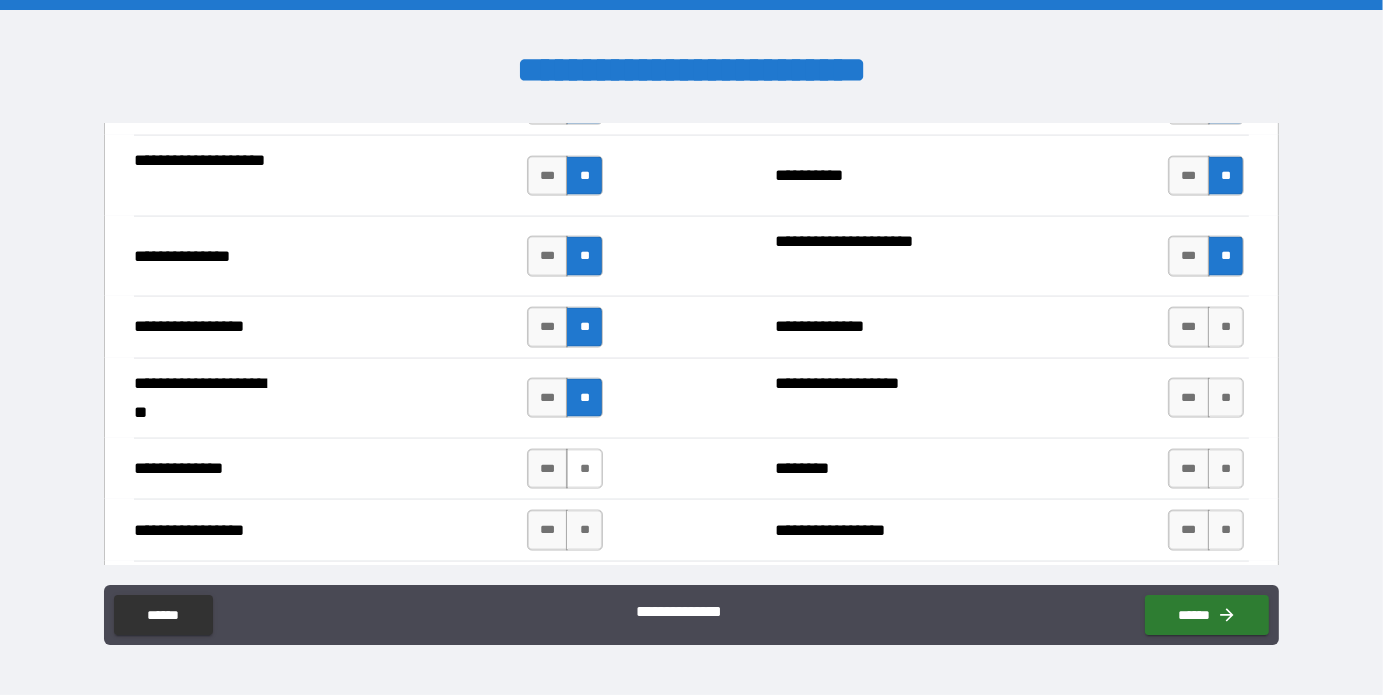 click on "**" at bounding box center (584, 469) 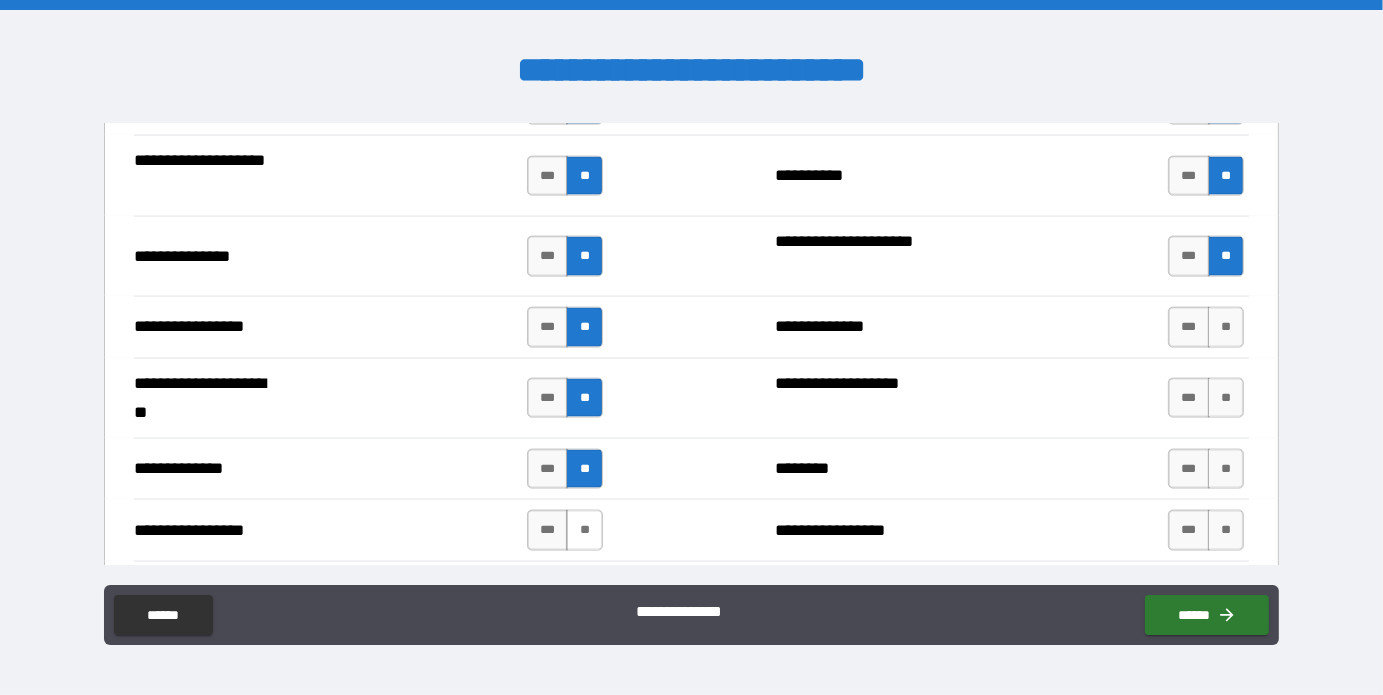 click on "**" at bounding box center [584, 530] 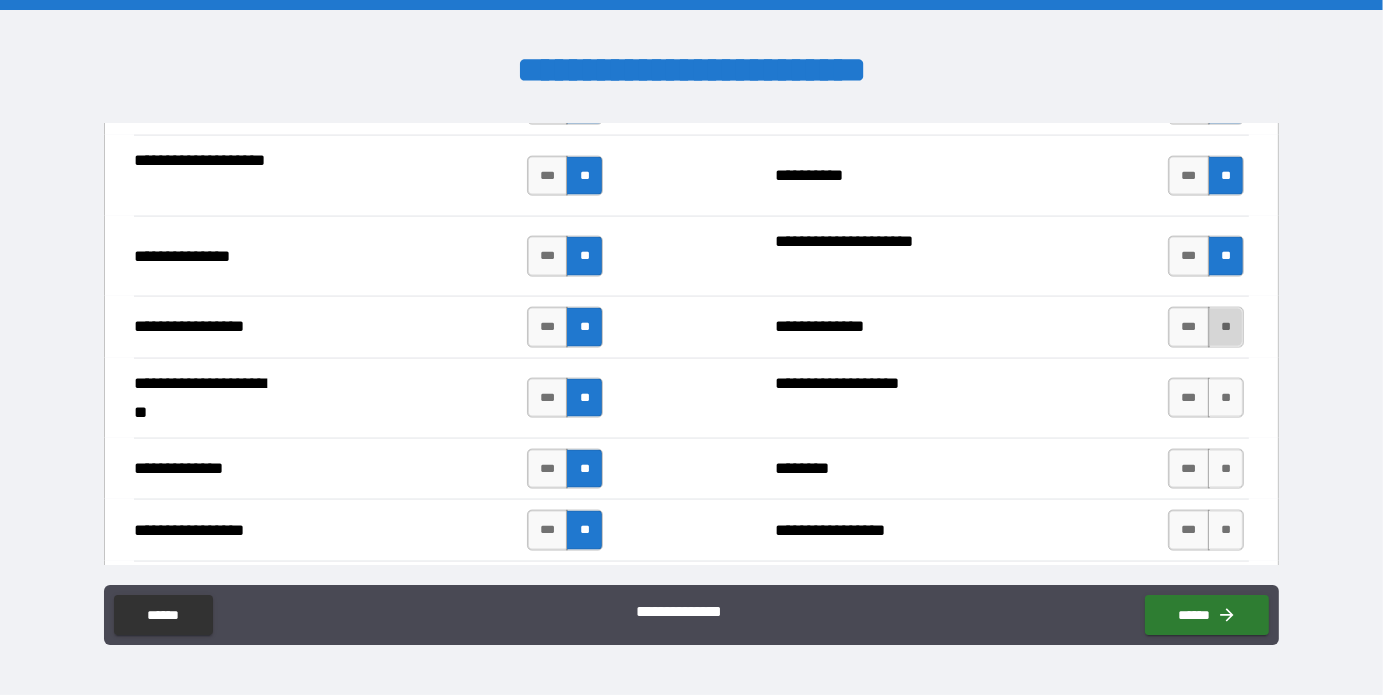 click on "**" at bounding box center [1226, 327] 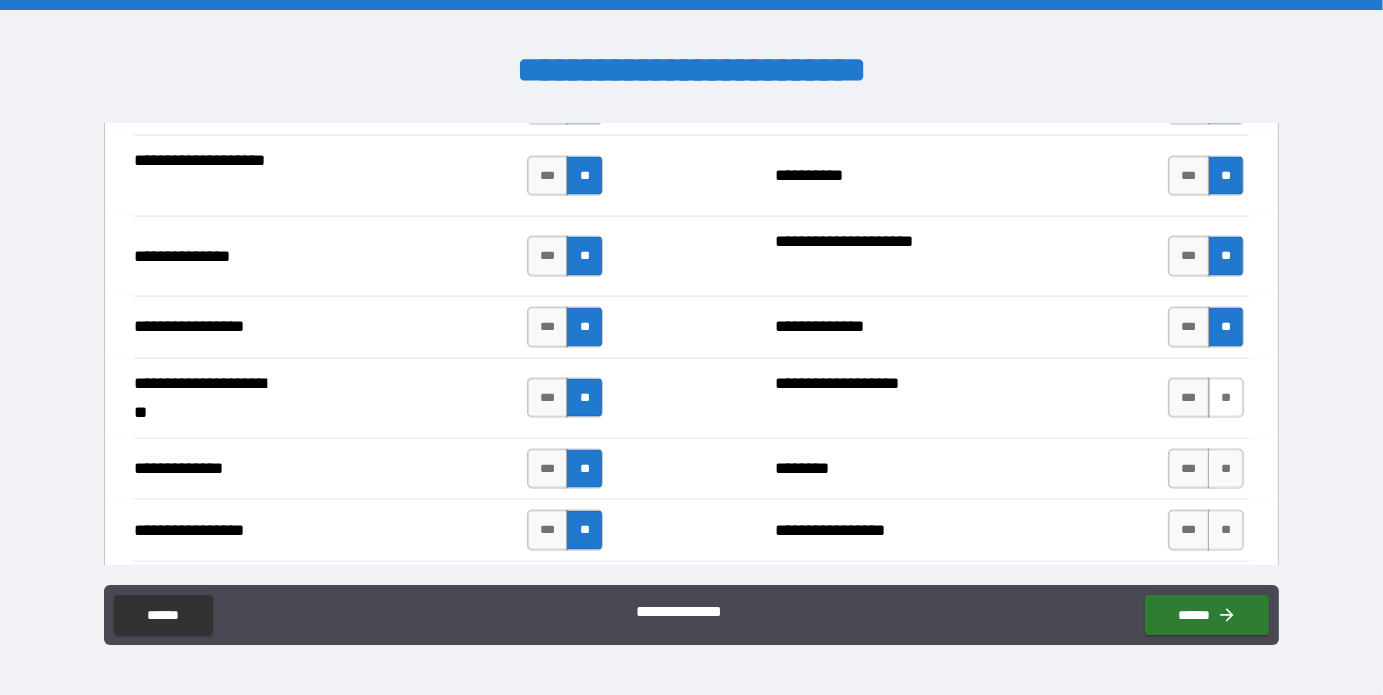 click on "**" at bounding box center (1226, 398) 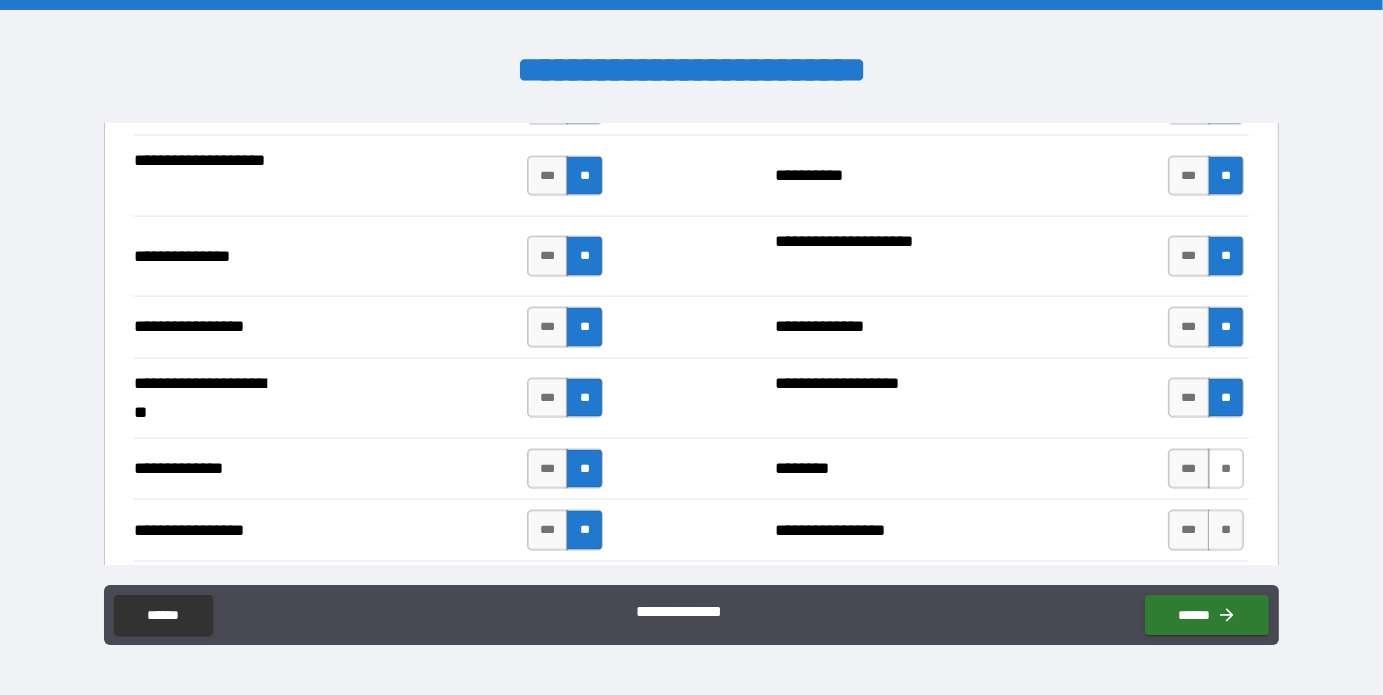 drag, startPoint x: 1210, startPoint y: 467, endPoint x: 1219, endPoint y: 474, distance: 11.401754 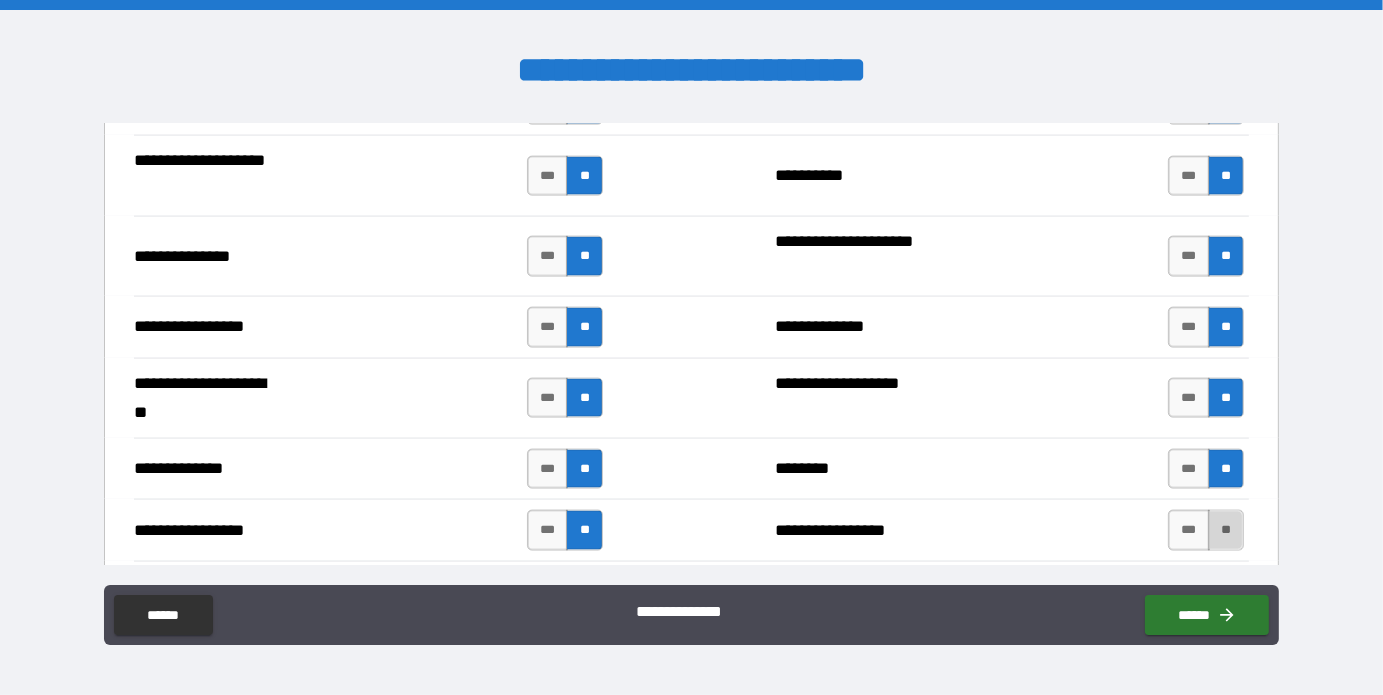 click on "**" at bounding box center [1226, 530] 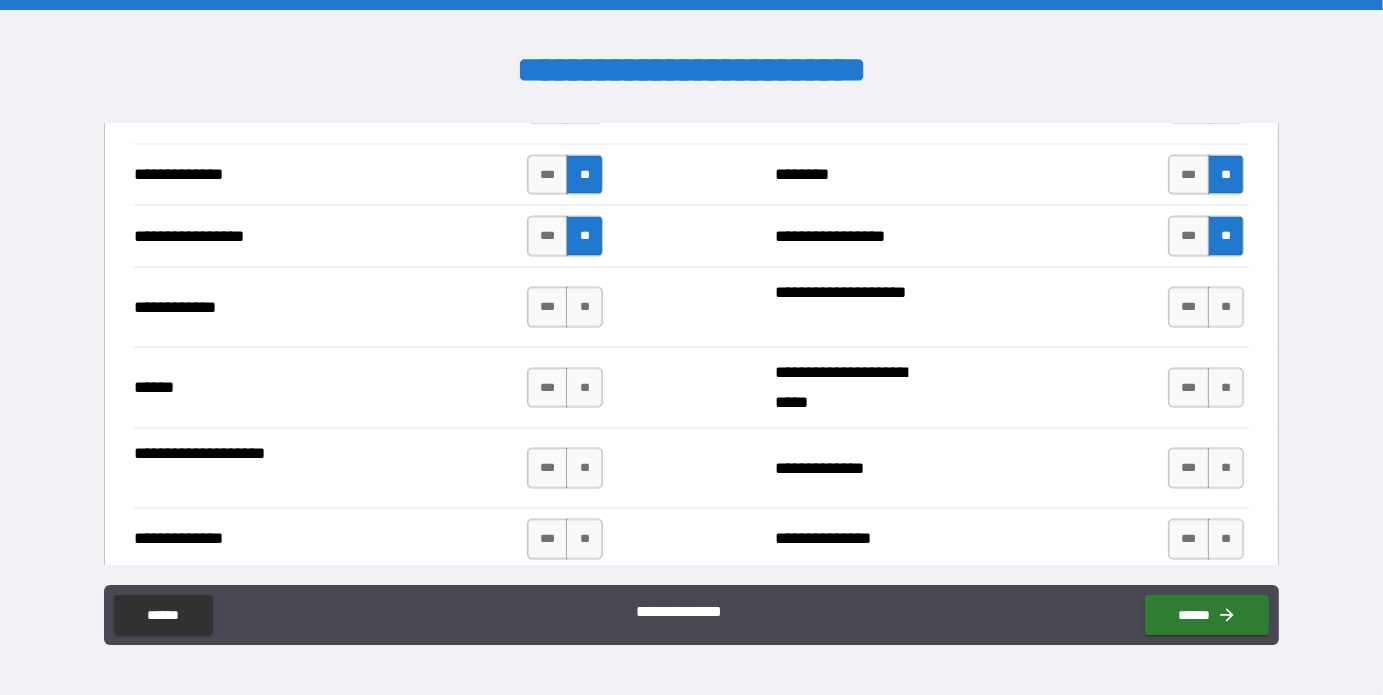 scroll, scrollTop: 2900, scrollLeft: 0, axis: vertical 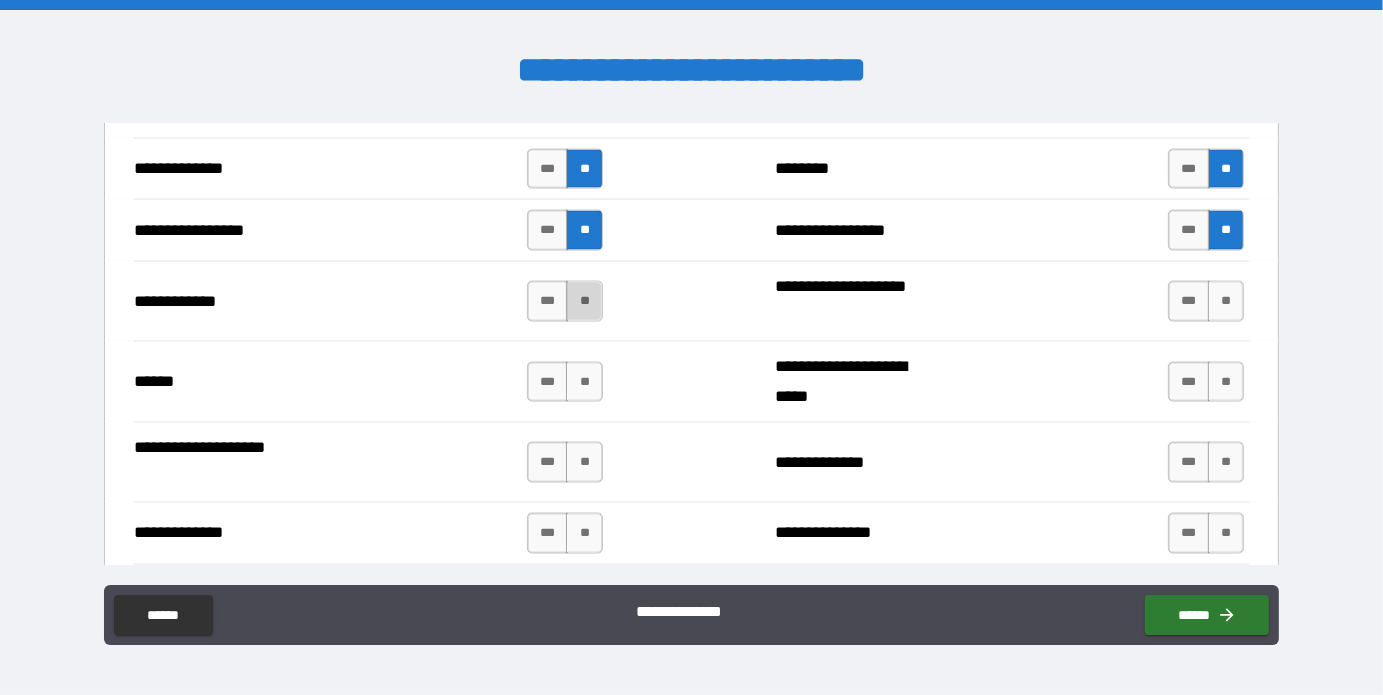 click on "**" at bounding box center (584, 301) 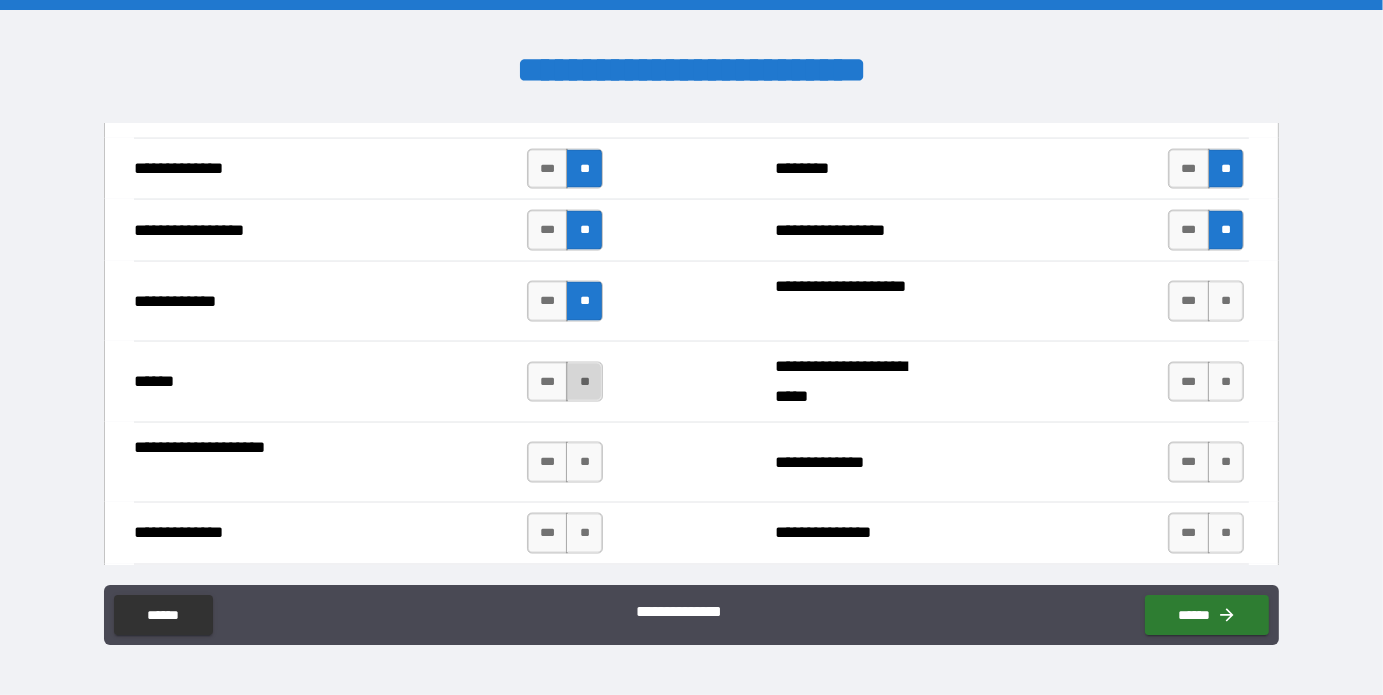 click on "**" at bounding box center (584, 382) 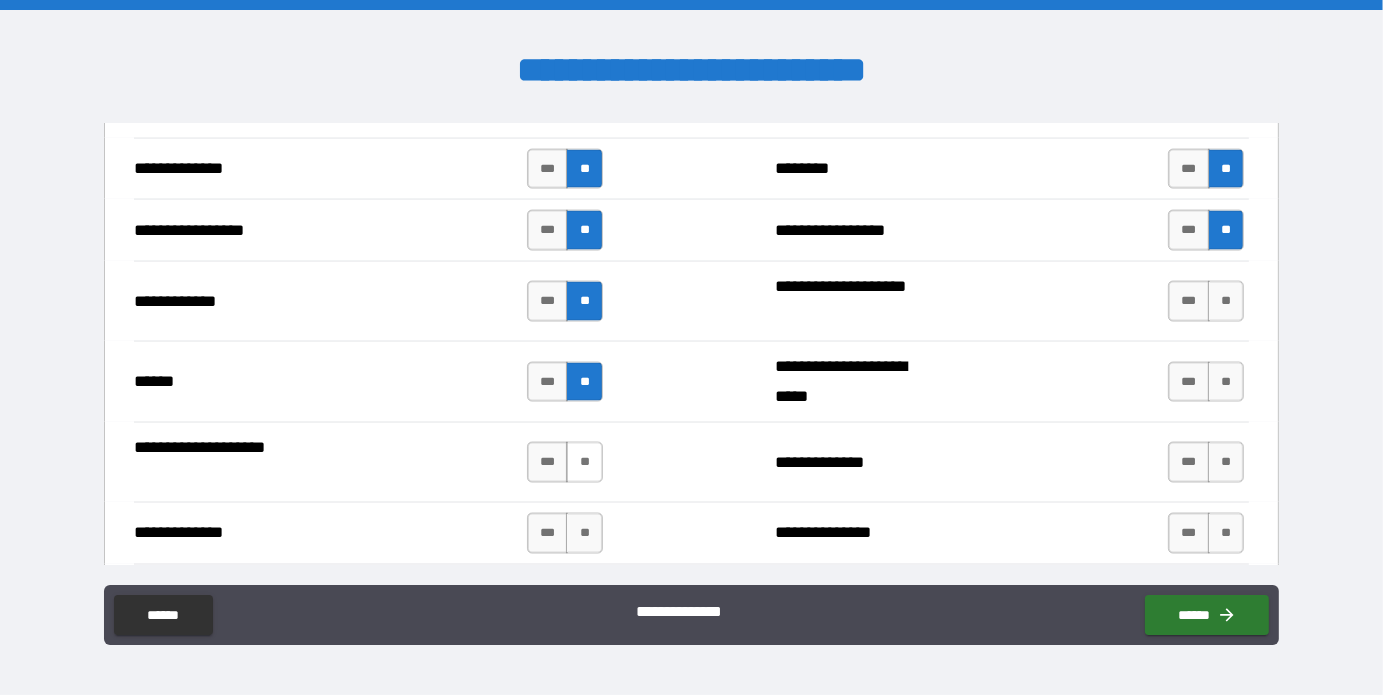 click on "**" at bounding box center [584, 462] 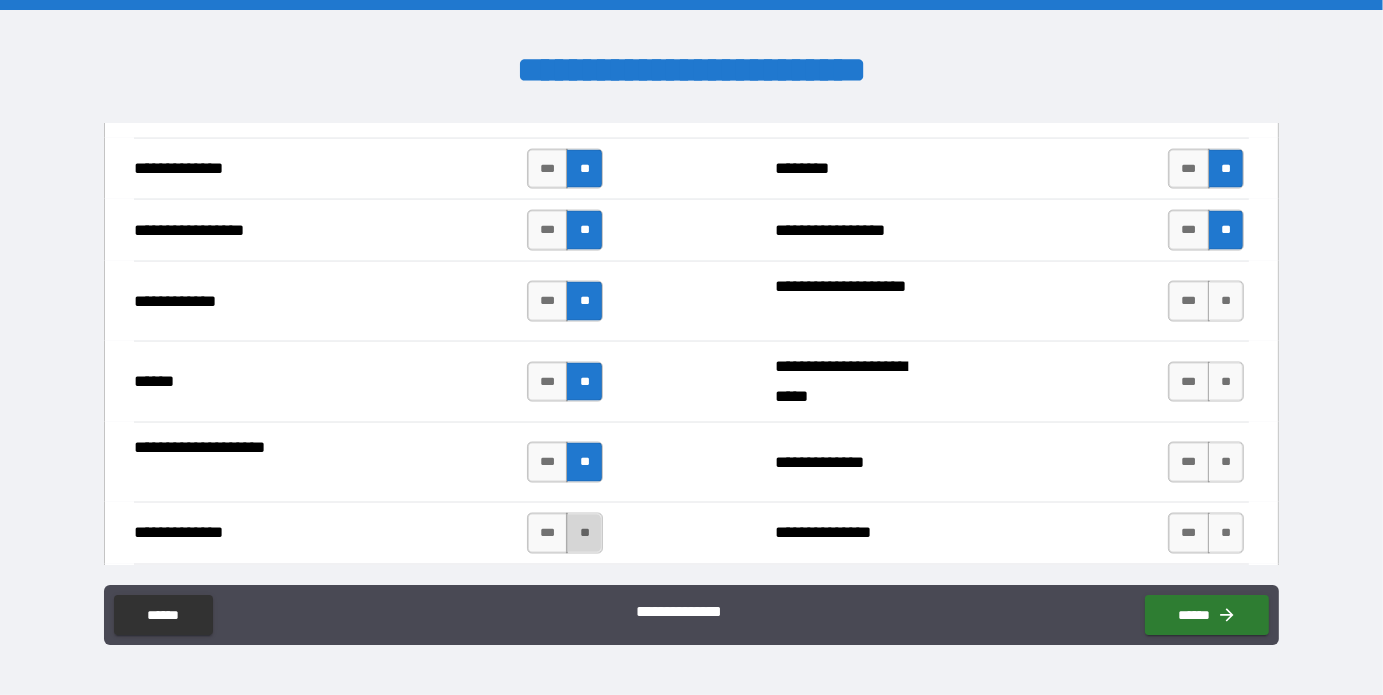 click on "**" at bounding box center [584, 533] 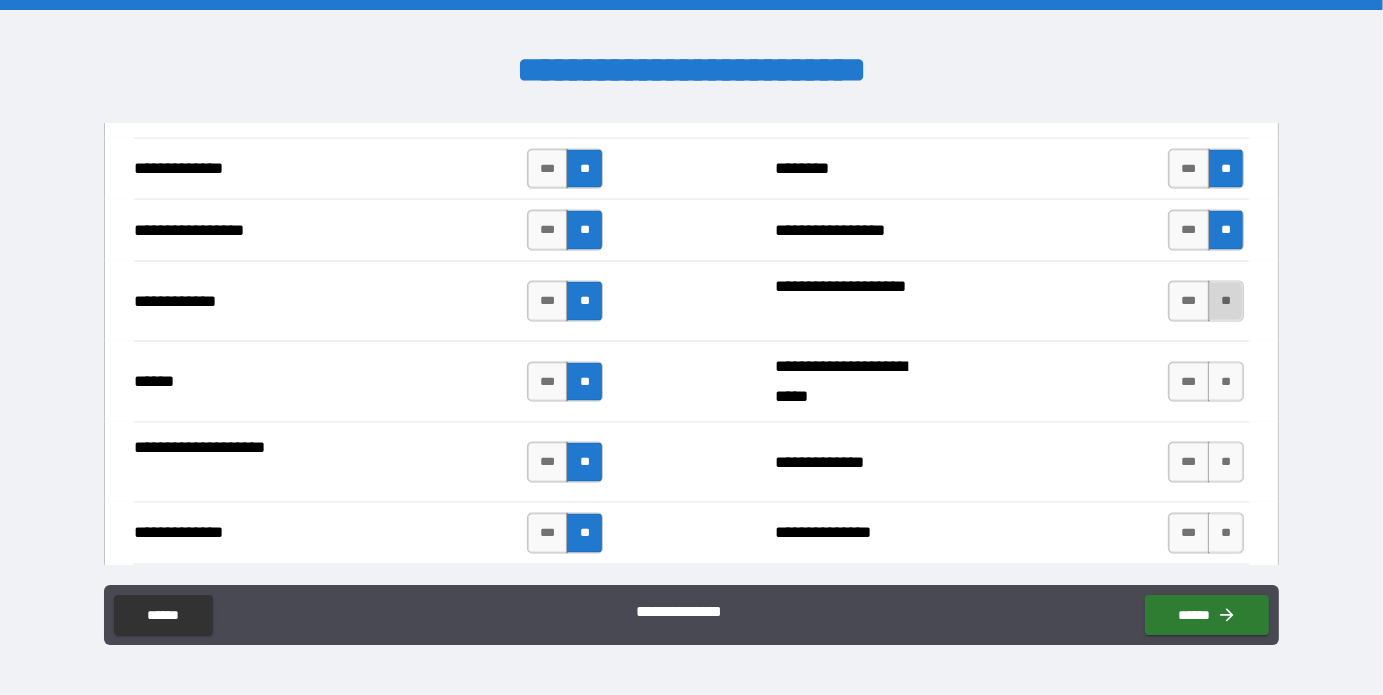 click on "**" at bounding box center (1226, 301) 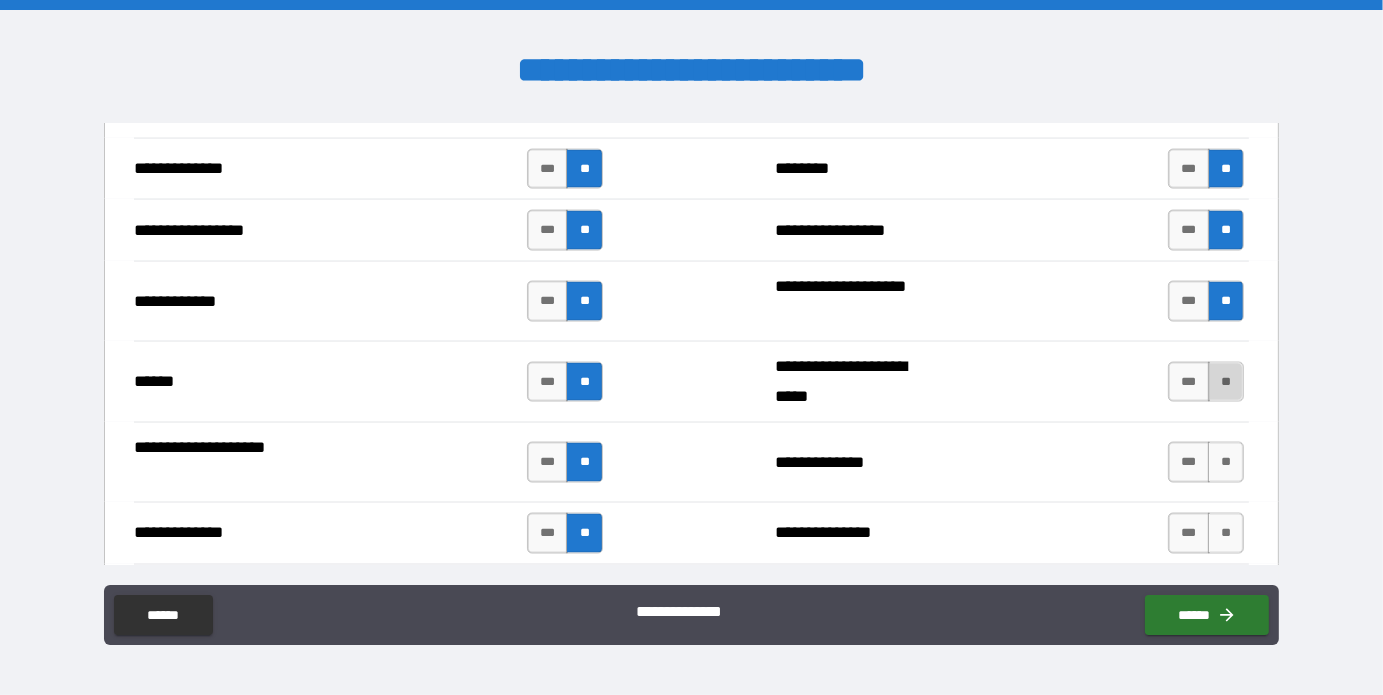 click on "**" at bounding box center [1226, 382] 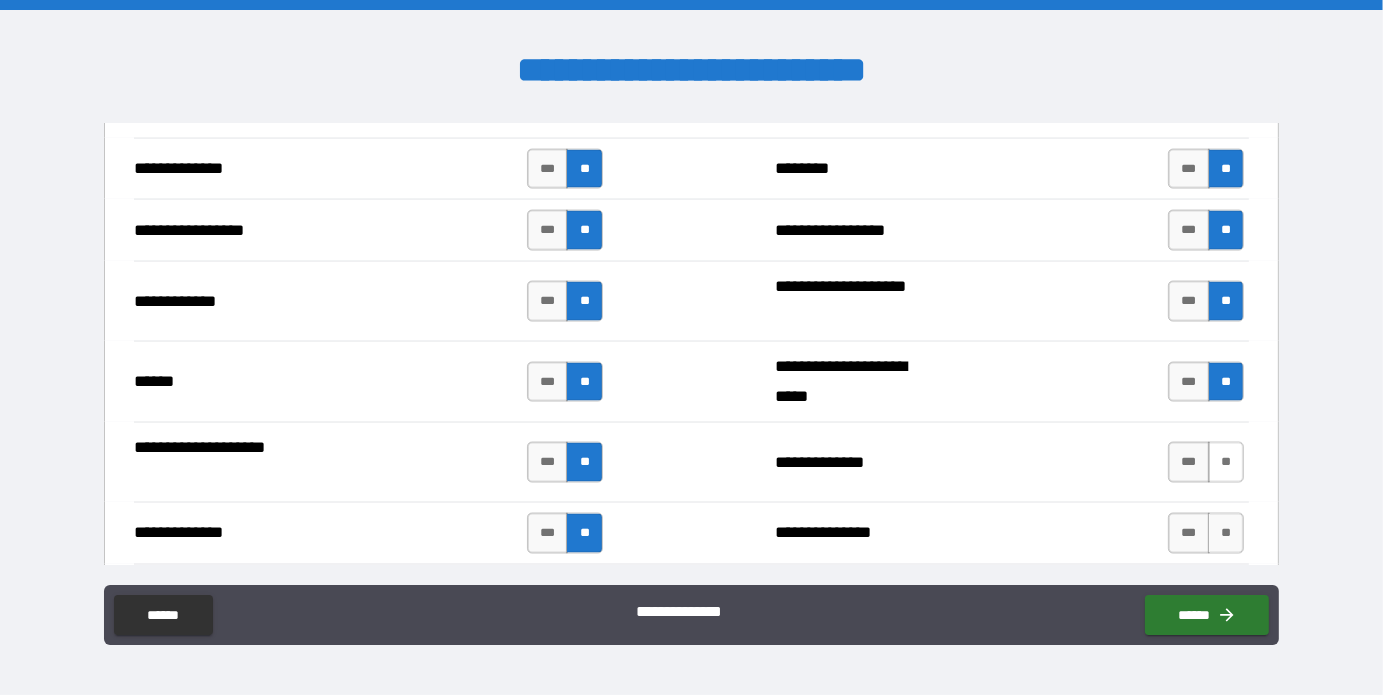 click on "**" at bounding box center [1226, 462] 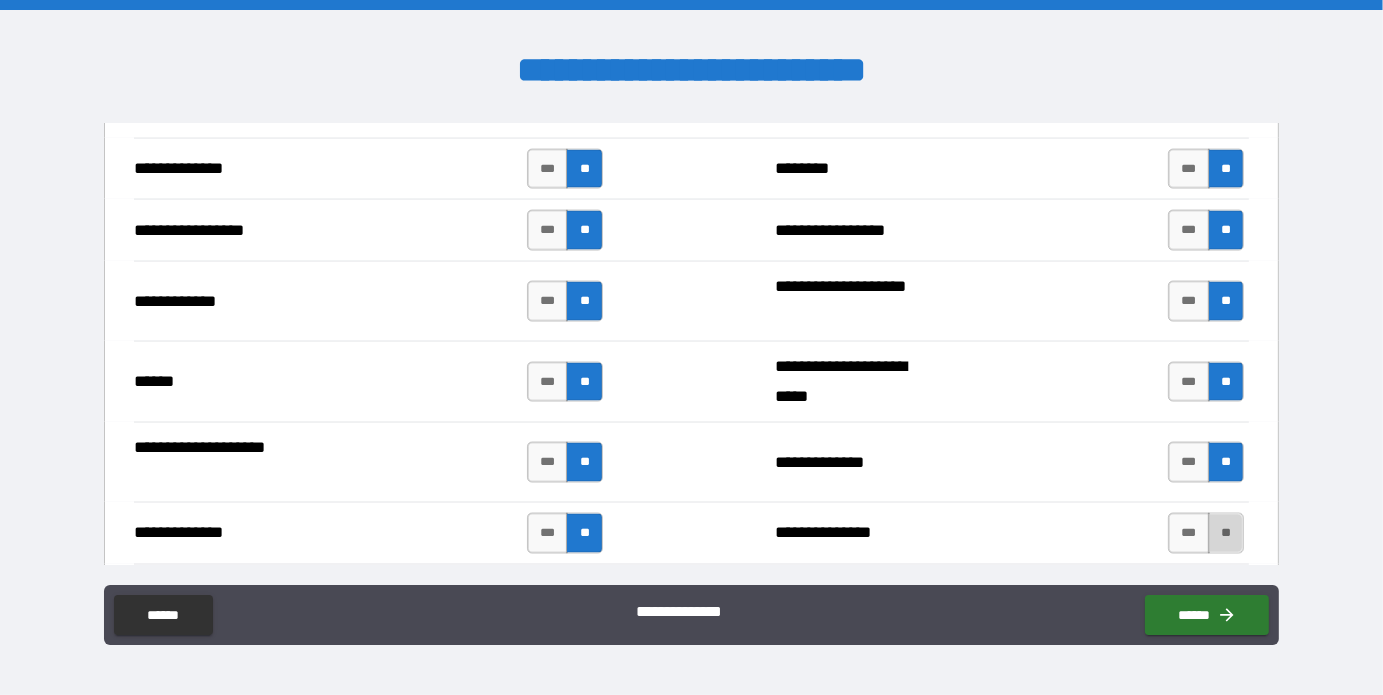 click on "**" at bounding box center (1226, 533) 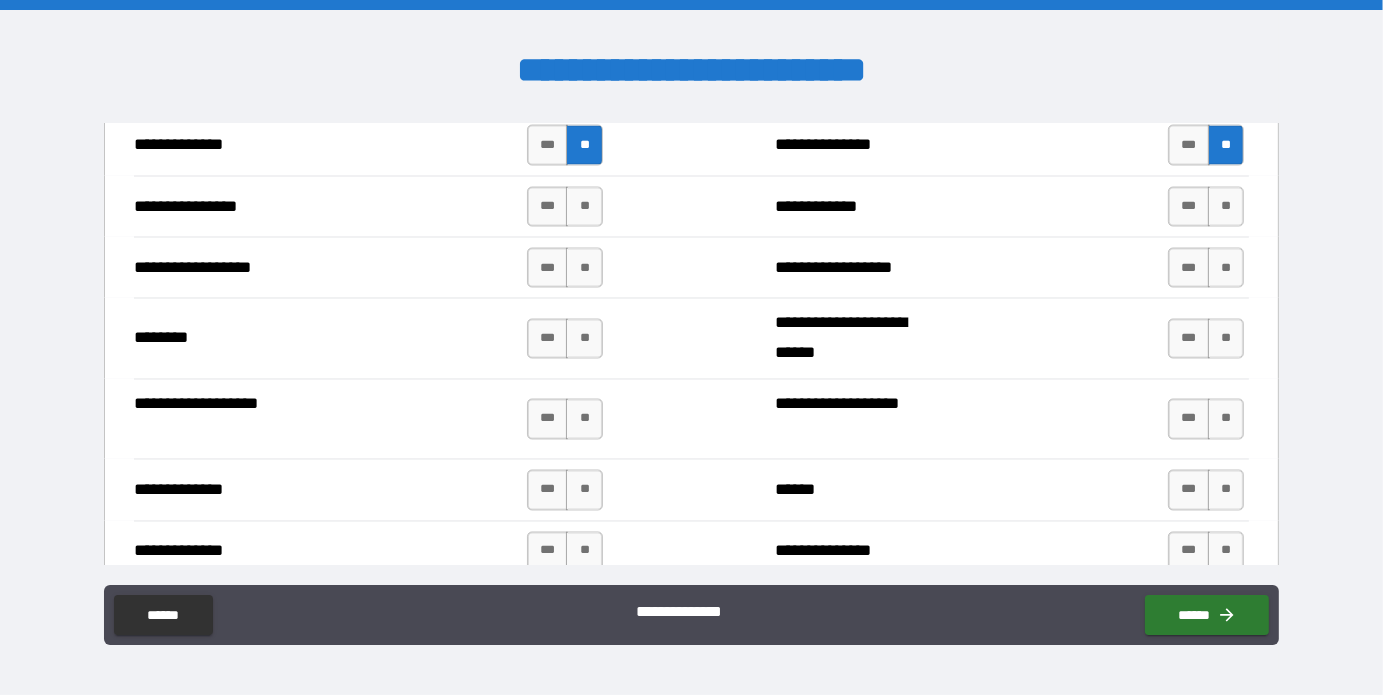 scroll, scrollTop: 3300, scrollLeft: 0, axis: vertical 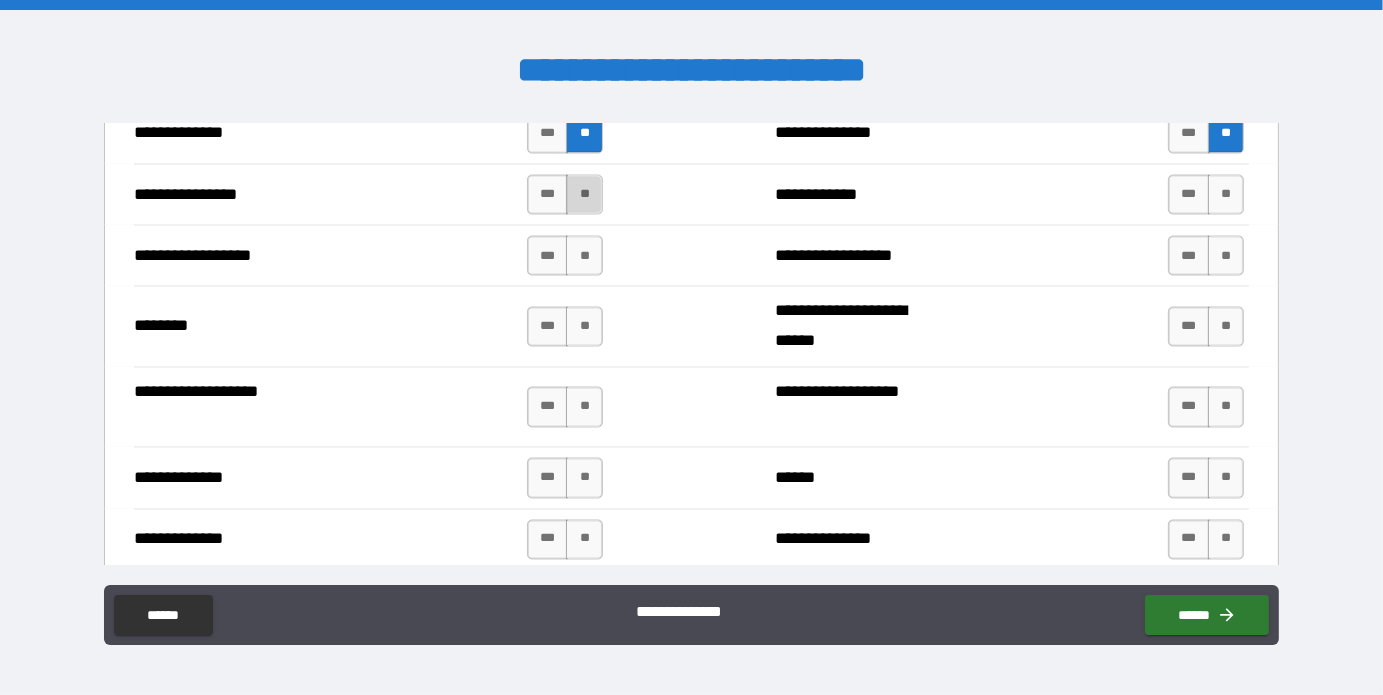 click on "**" at bounding box center [584, 195] 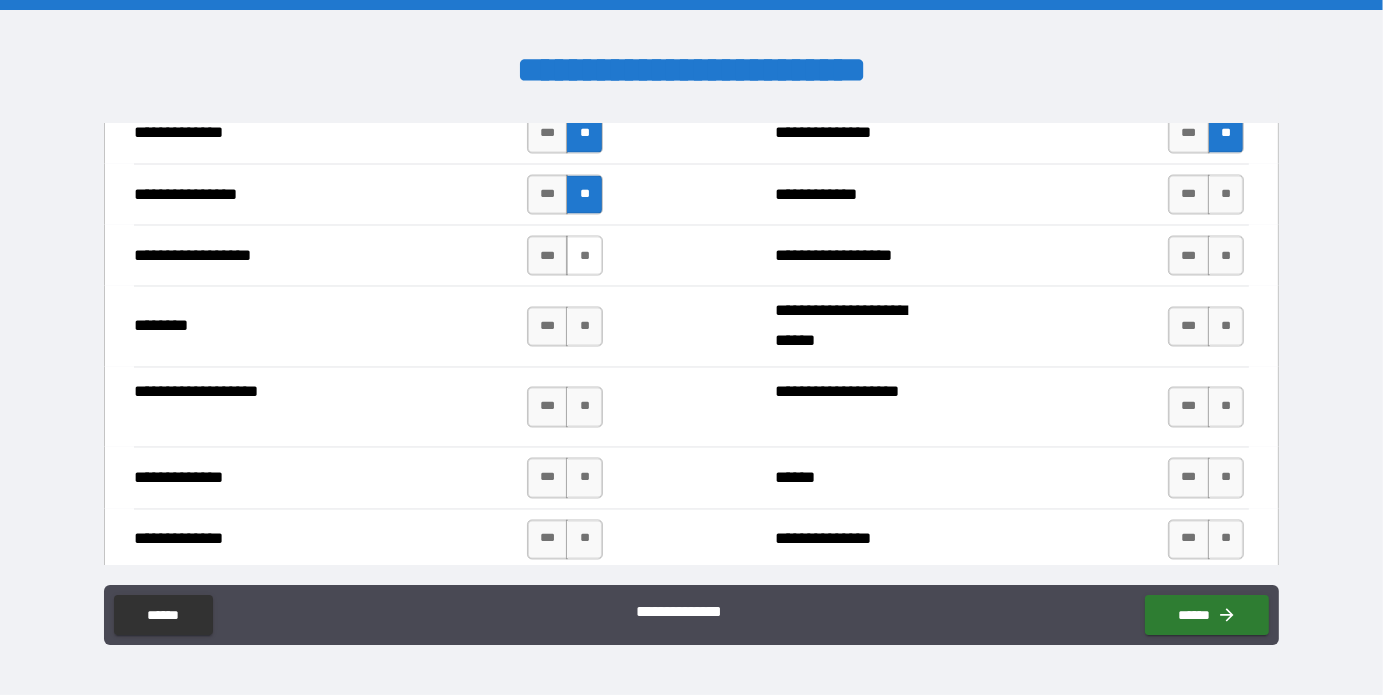click on "**" at bounding box center (584, 256) 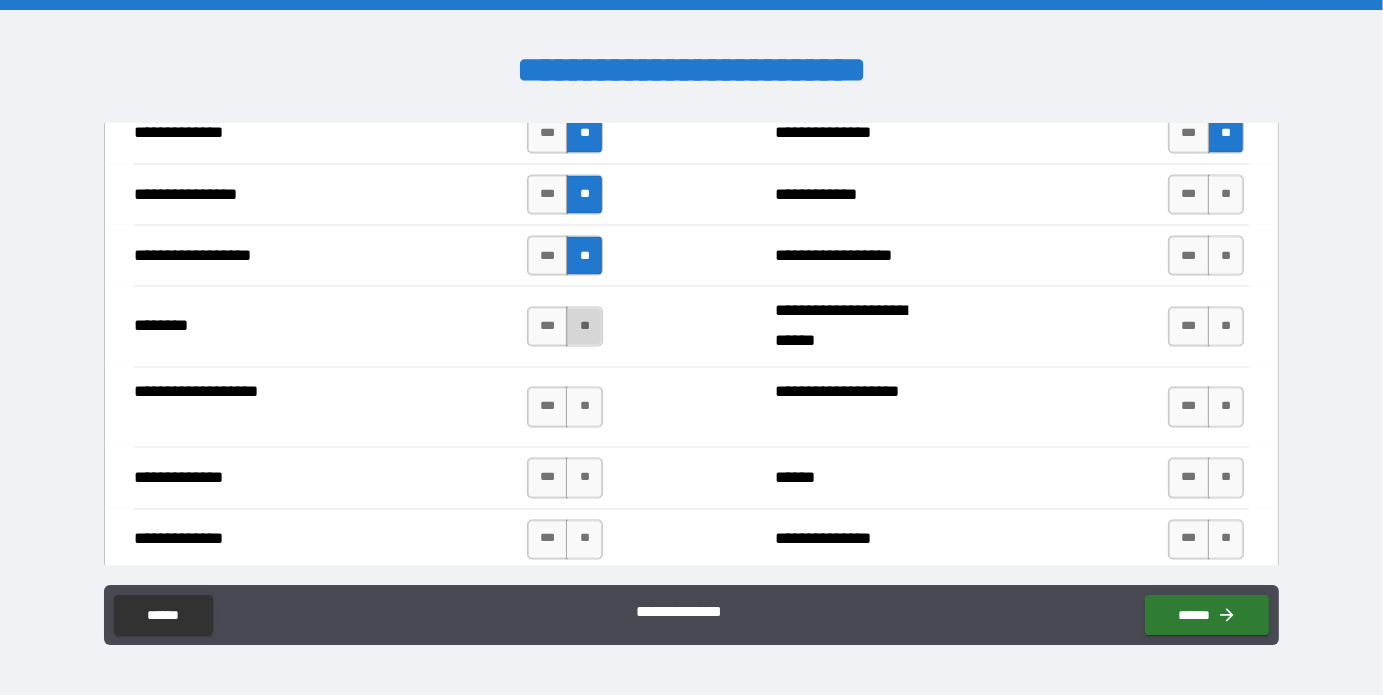 click on "**" at bounding box center (584, 327) 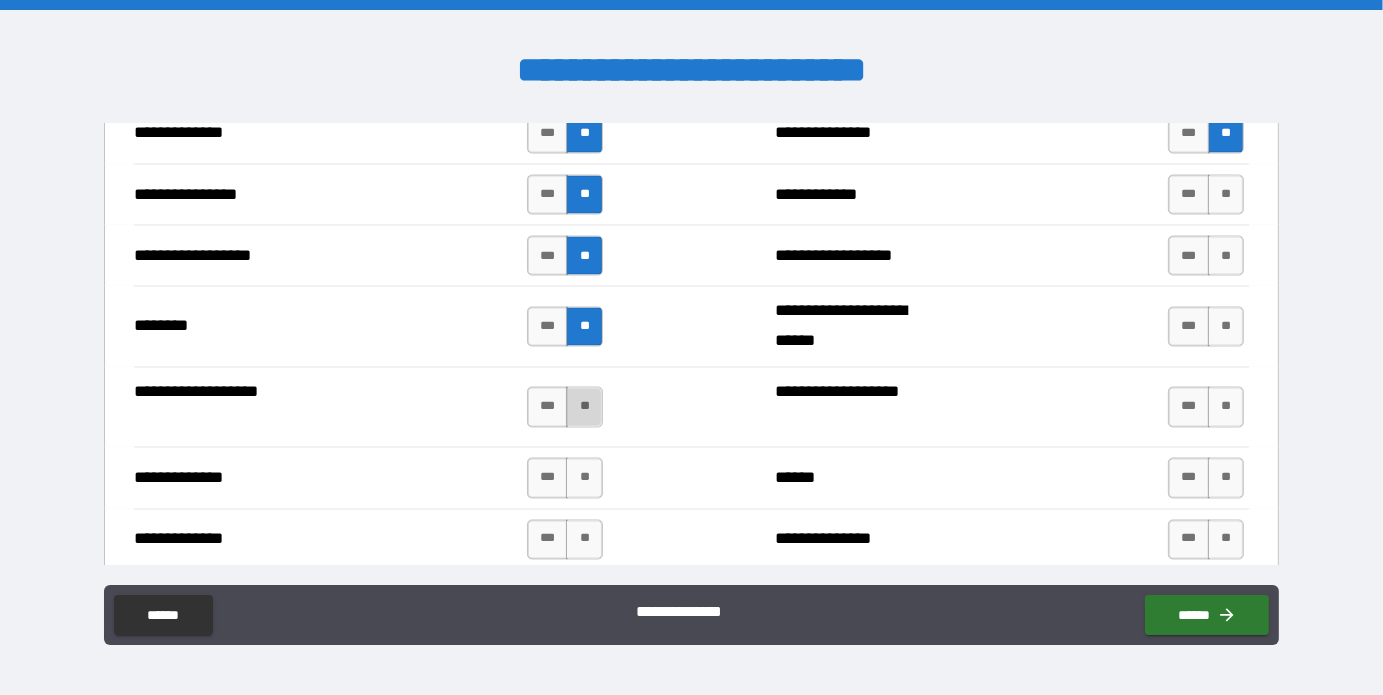 click on "**" at bounding box center [584, 407] 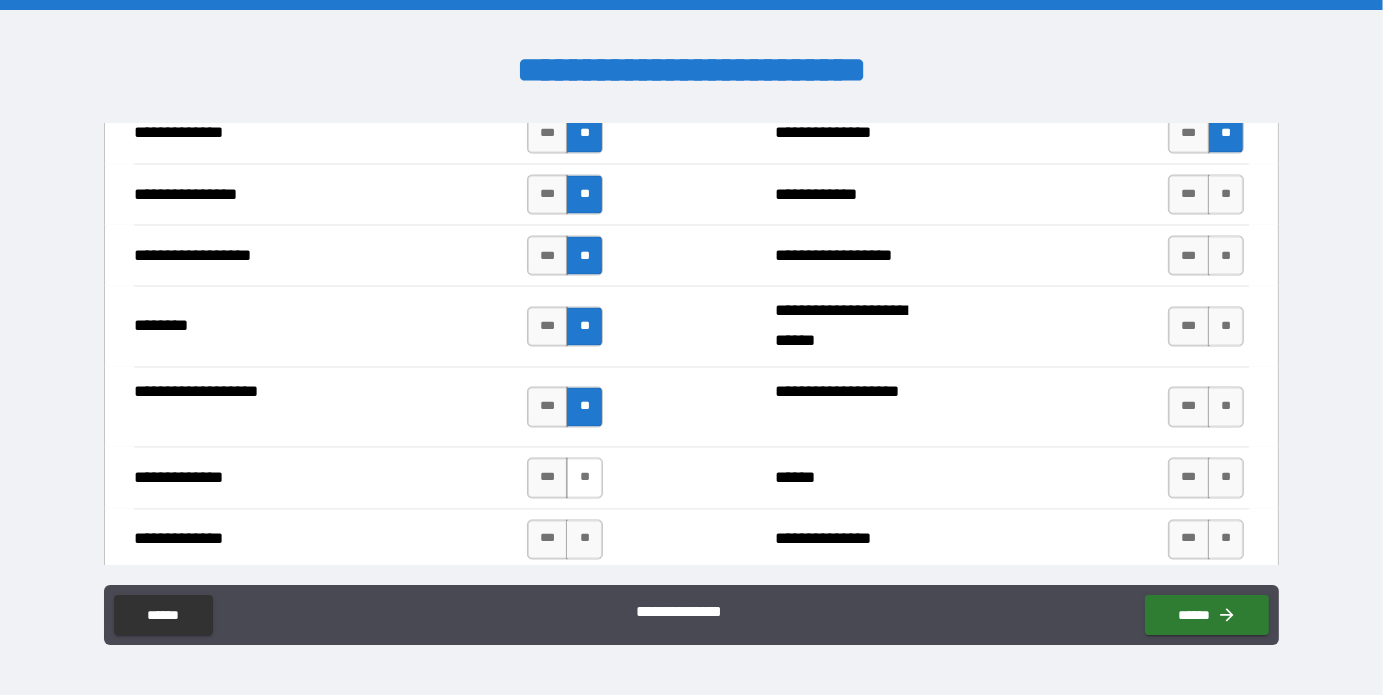 click on "**" at bounding box center [584, 478] 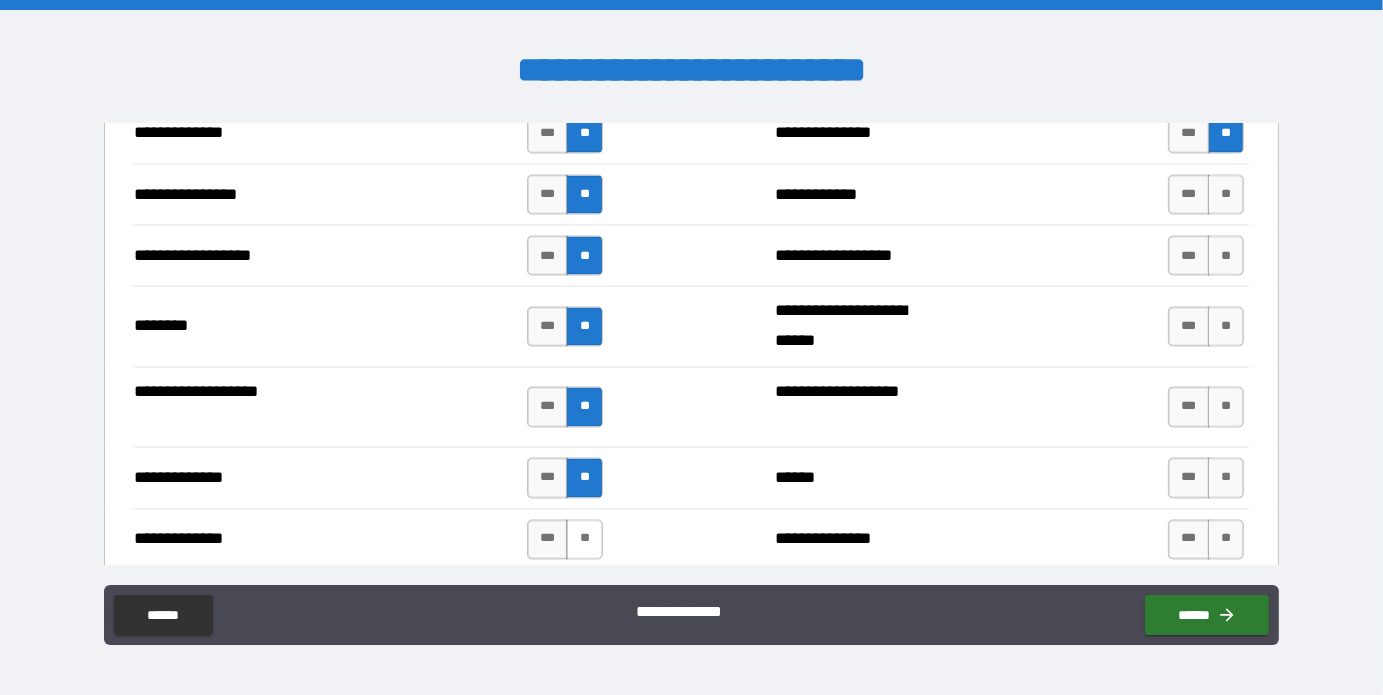 click on "**" at bounding box center [584, 540] 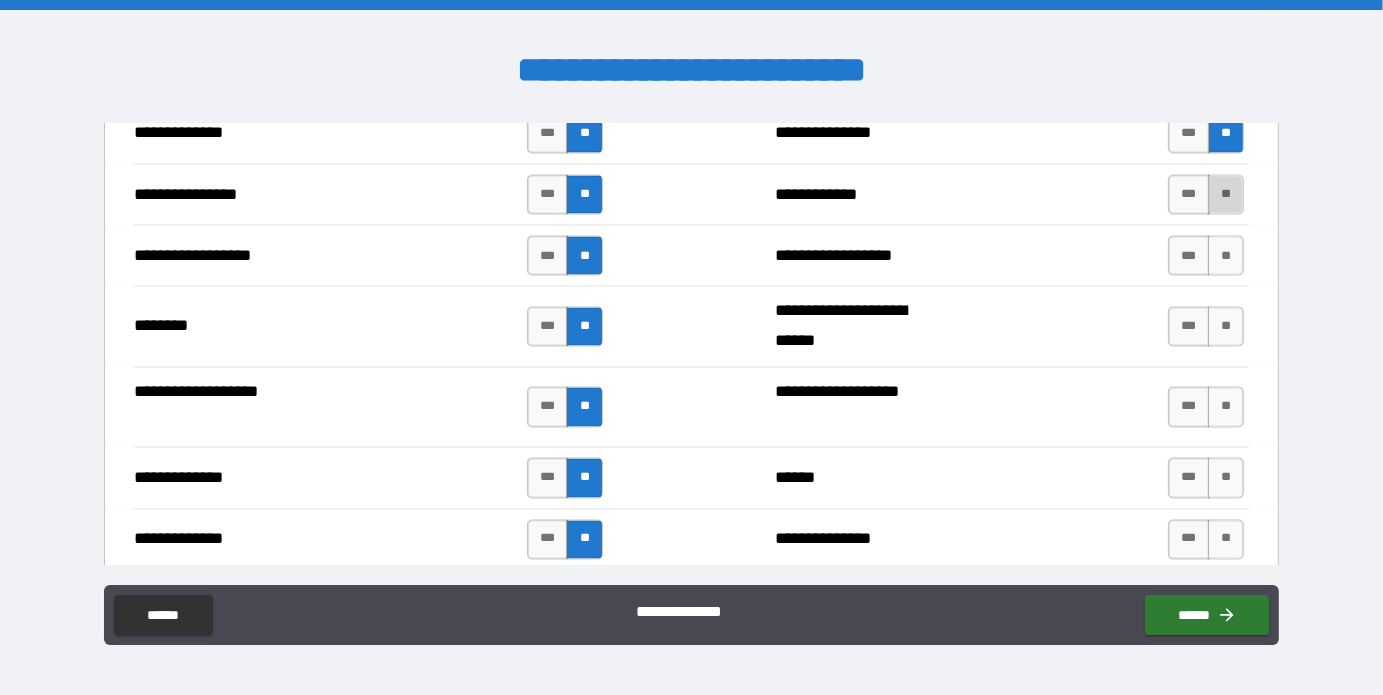 click on "**" at bounding box center (1226, 195) 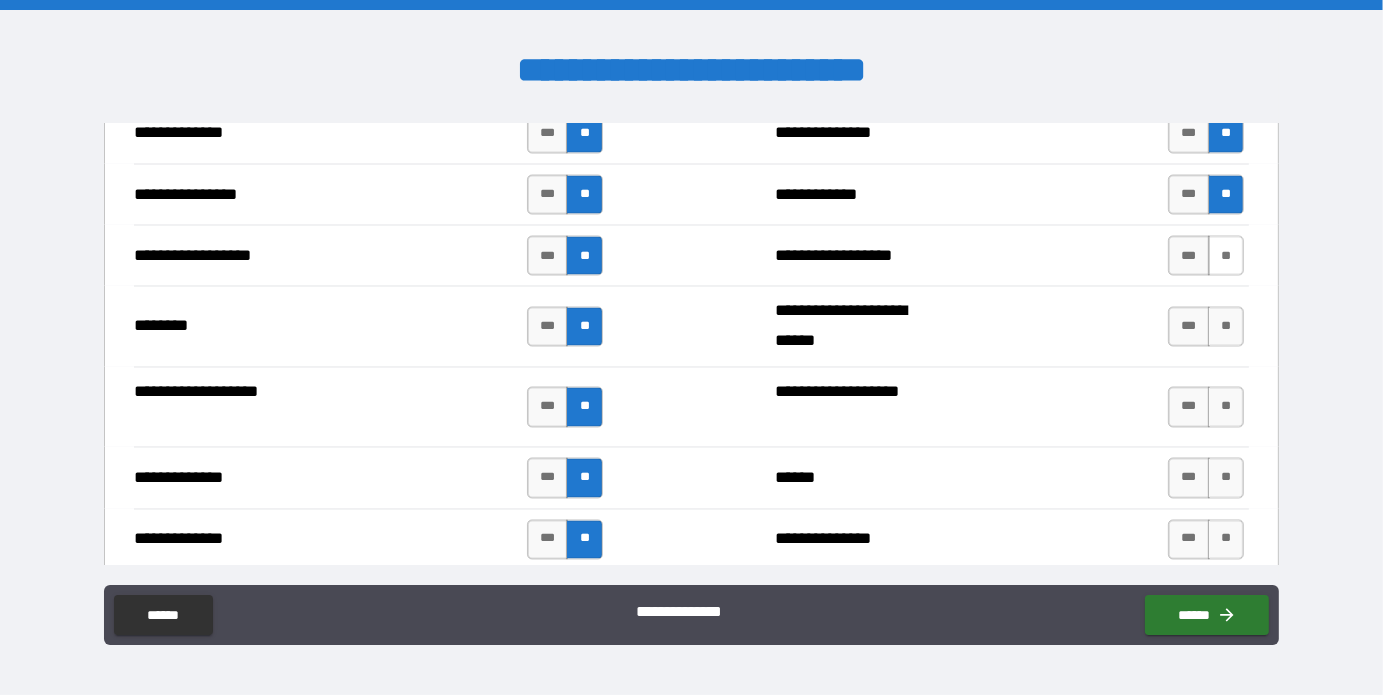 click on "**" at bounding box center [1226, 256] 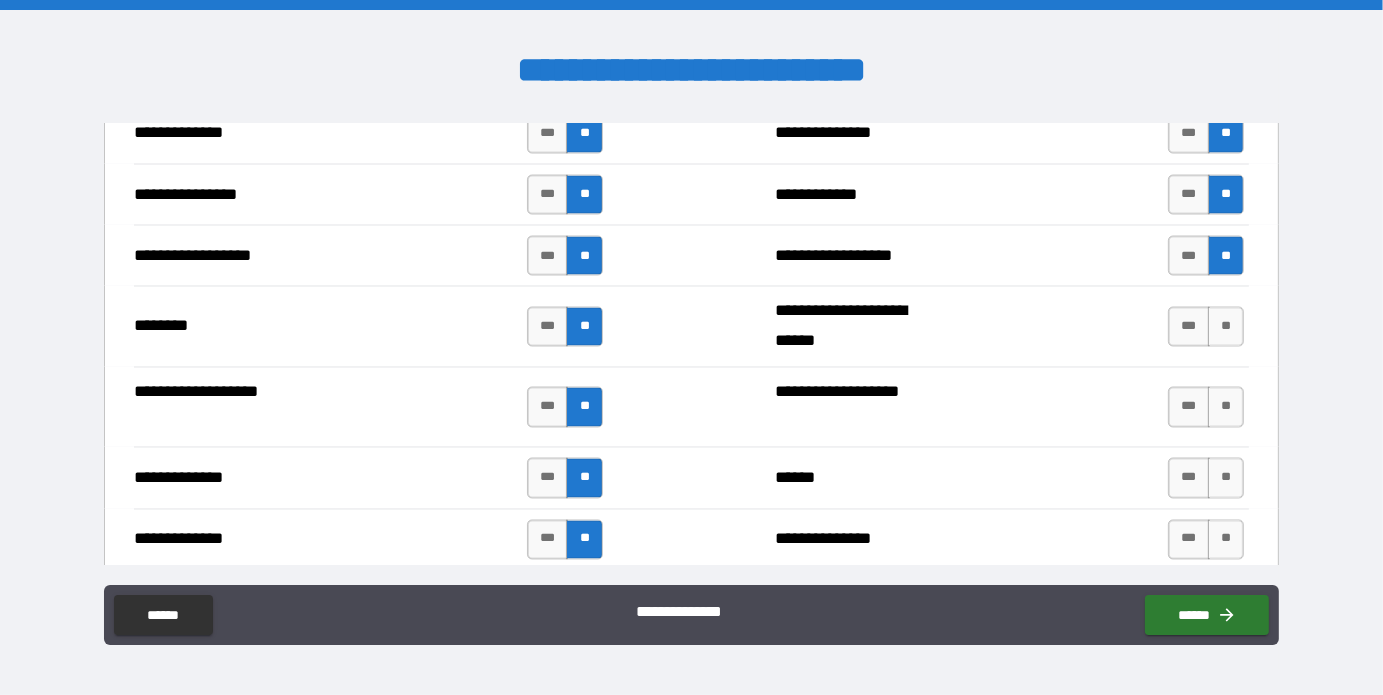 click on "*** **" at bounding box center (1206, 327) 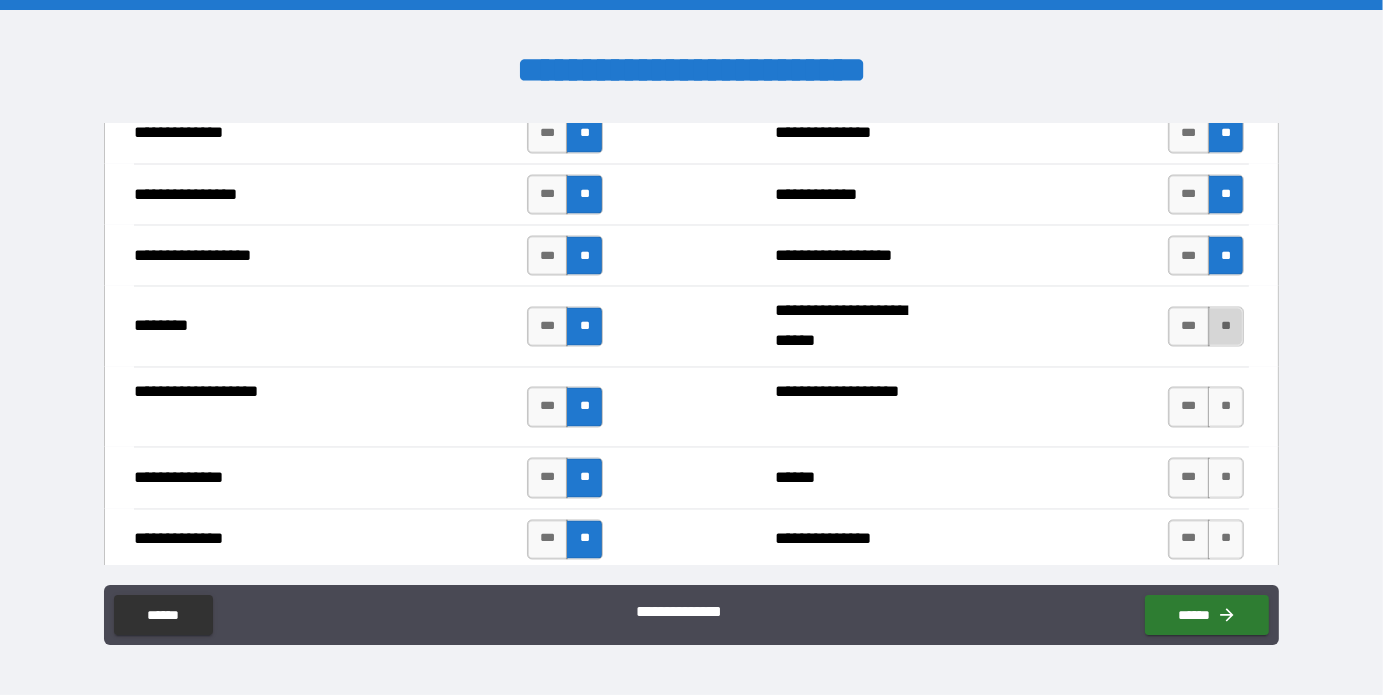 click on "**" at bounding box center (1226, 327) 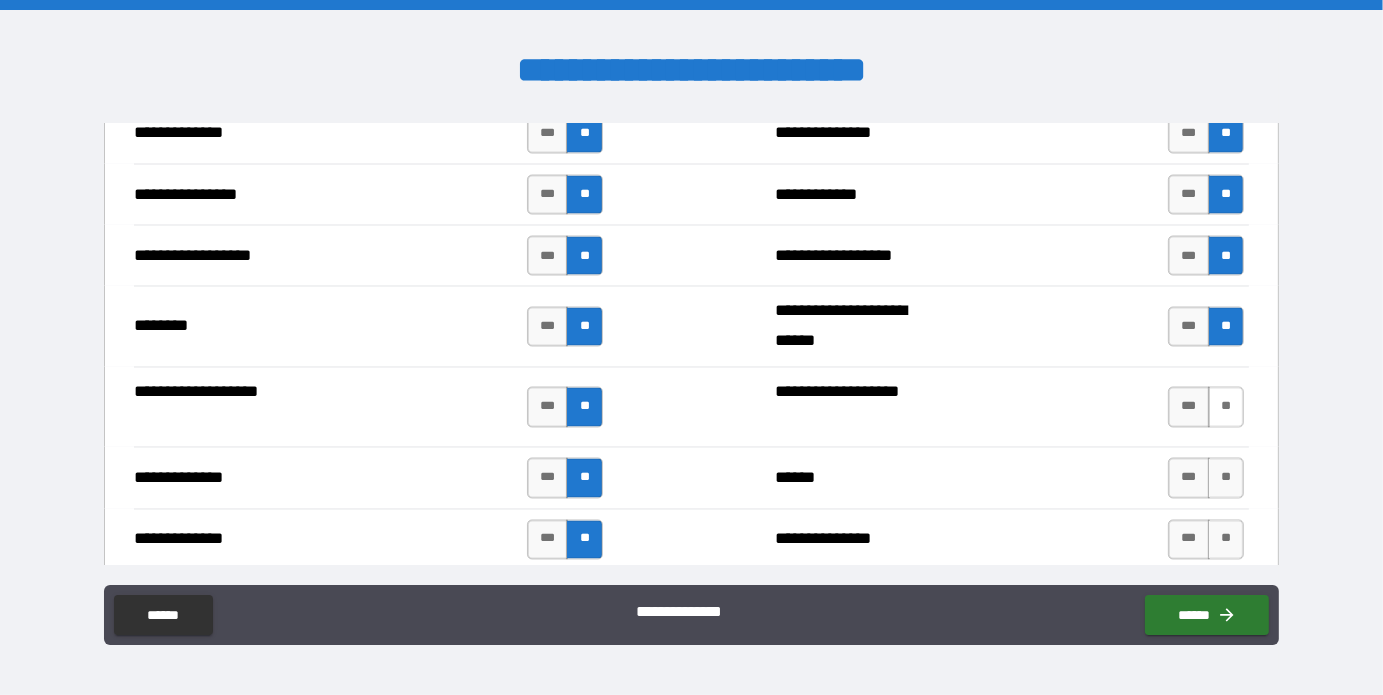 click on "**" at bounding box center [1226, 407] 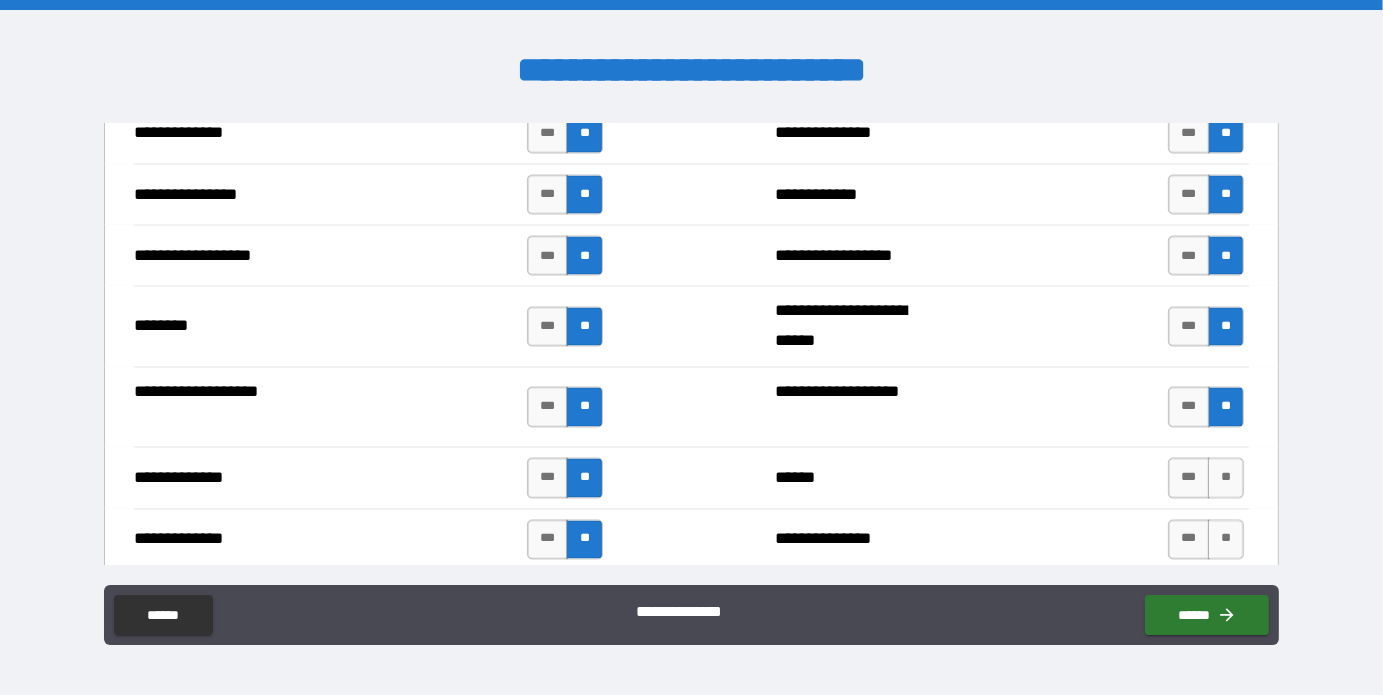 drag, startPoint x: 1209, startPoint y: 474, endPoint x: 1208, endPoint y: 508, distance: 34.0147 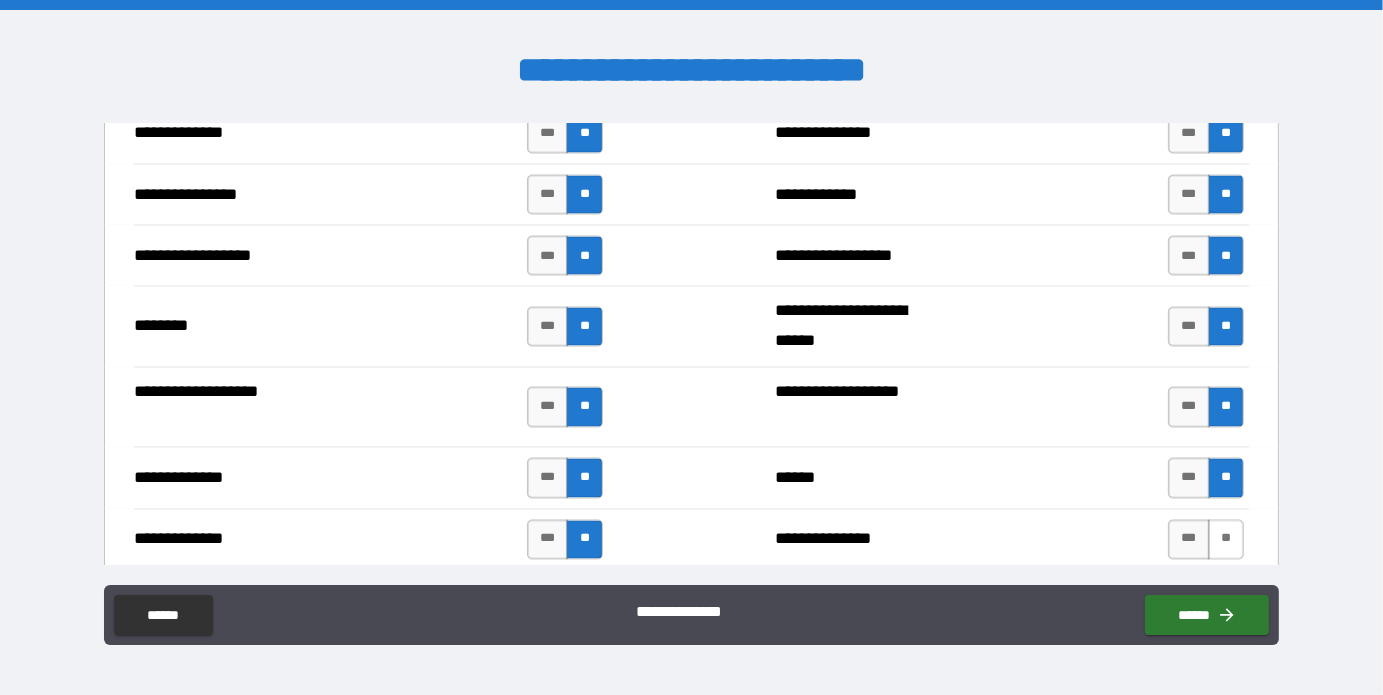click on "**" at bounding box center [1226, 540] 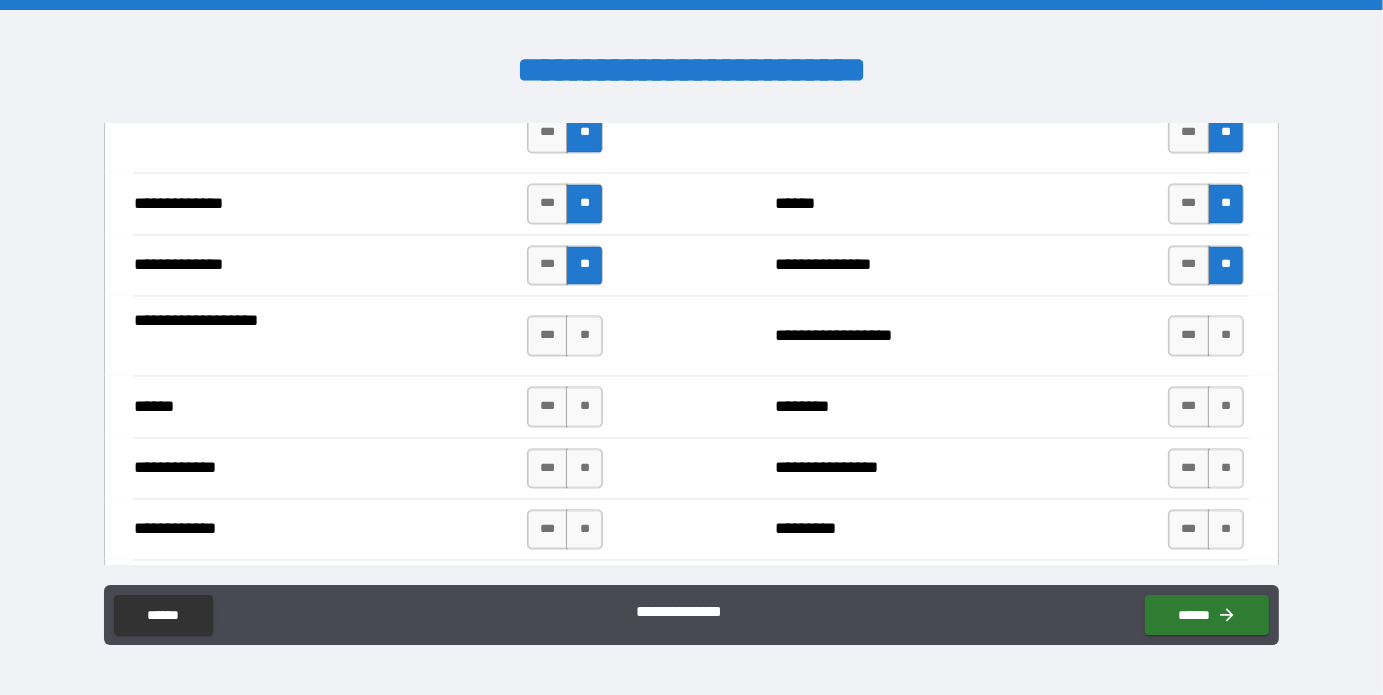 scroll, scrollTop: 3600, scrollLeft: 0, axis: vertical 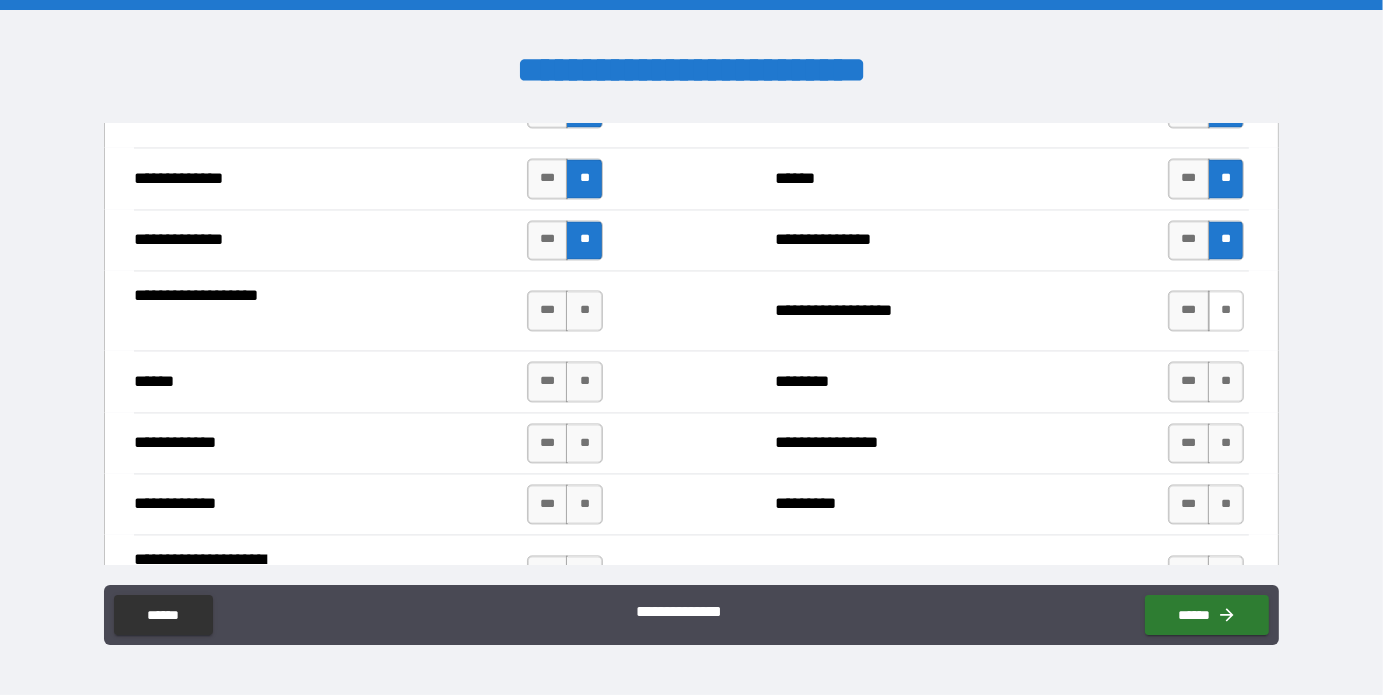 click on "**" at bounding box center [1226, 310] 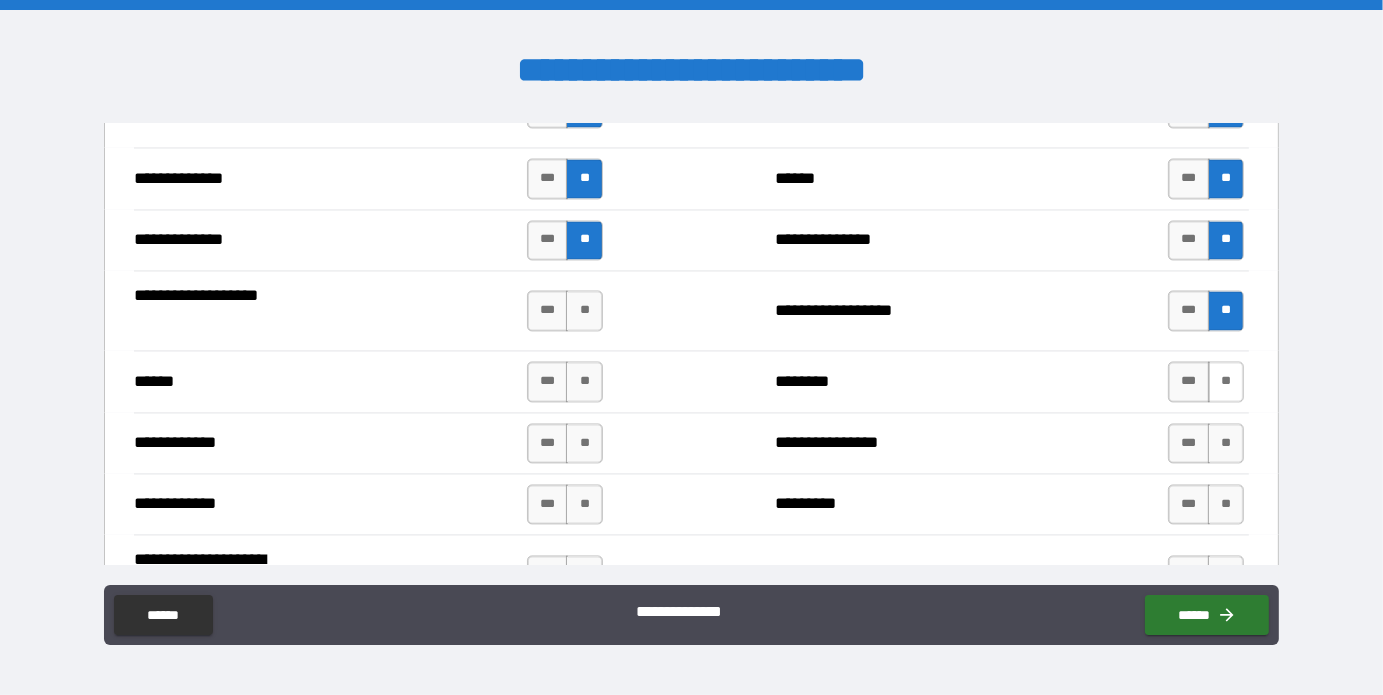 click on "**" at bounding box center [1226, 381] 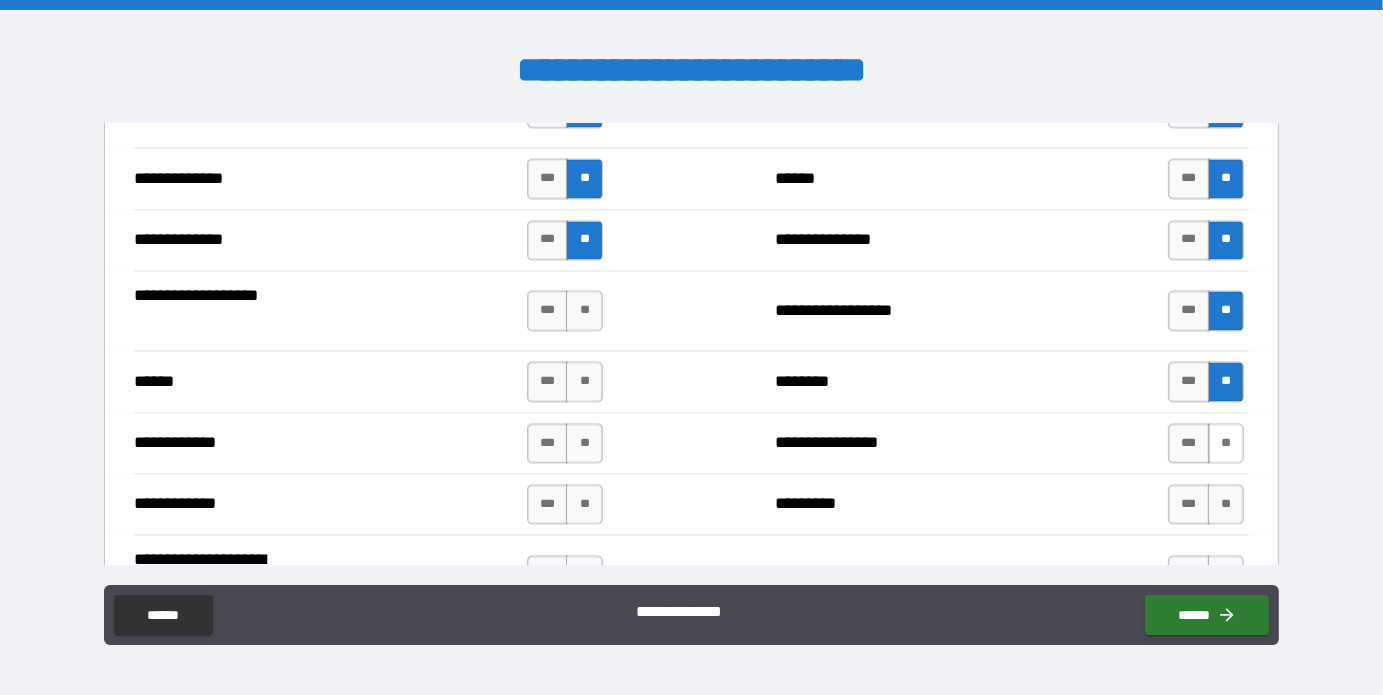 drag, startPoint x: 1215, startPoint y: 426, endPoint x: 1220, endPoint y: 447, distance: 21.587032 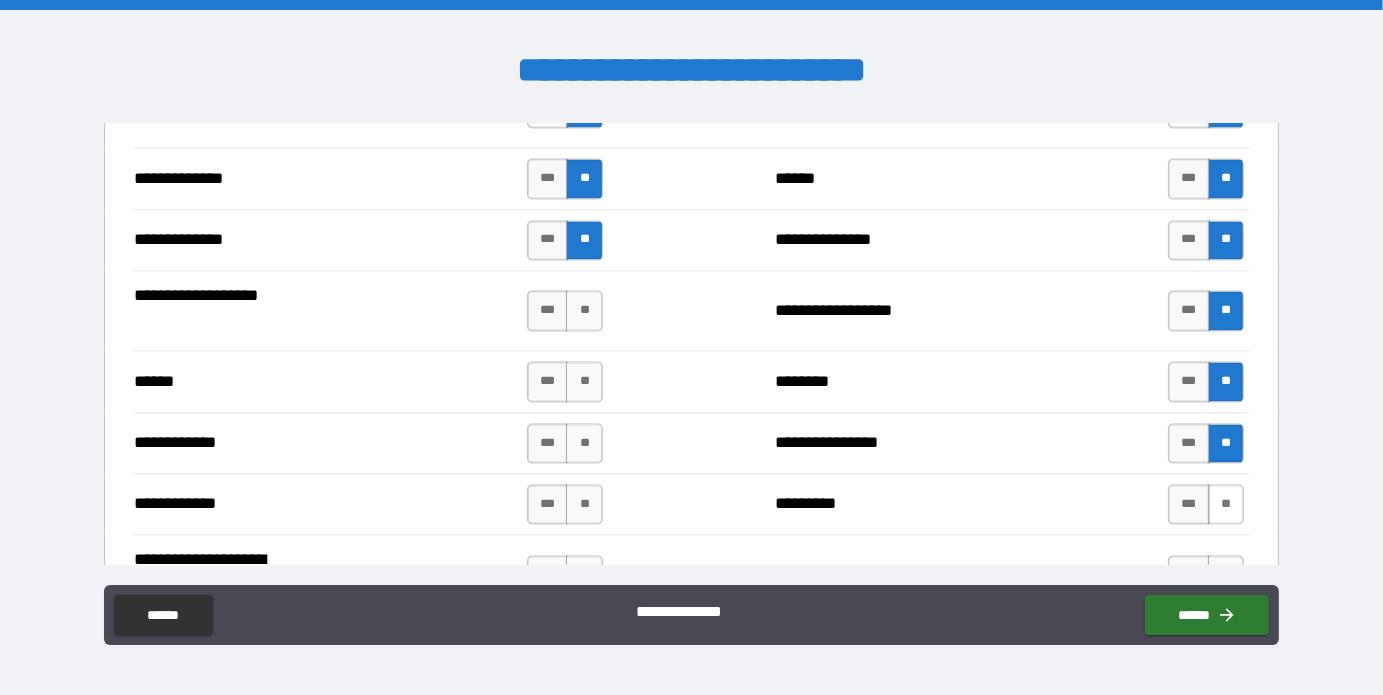click on "**" at bounding box center [1226, 504] 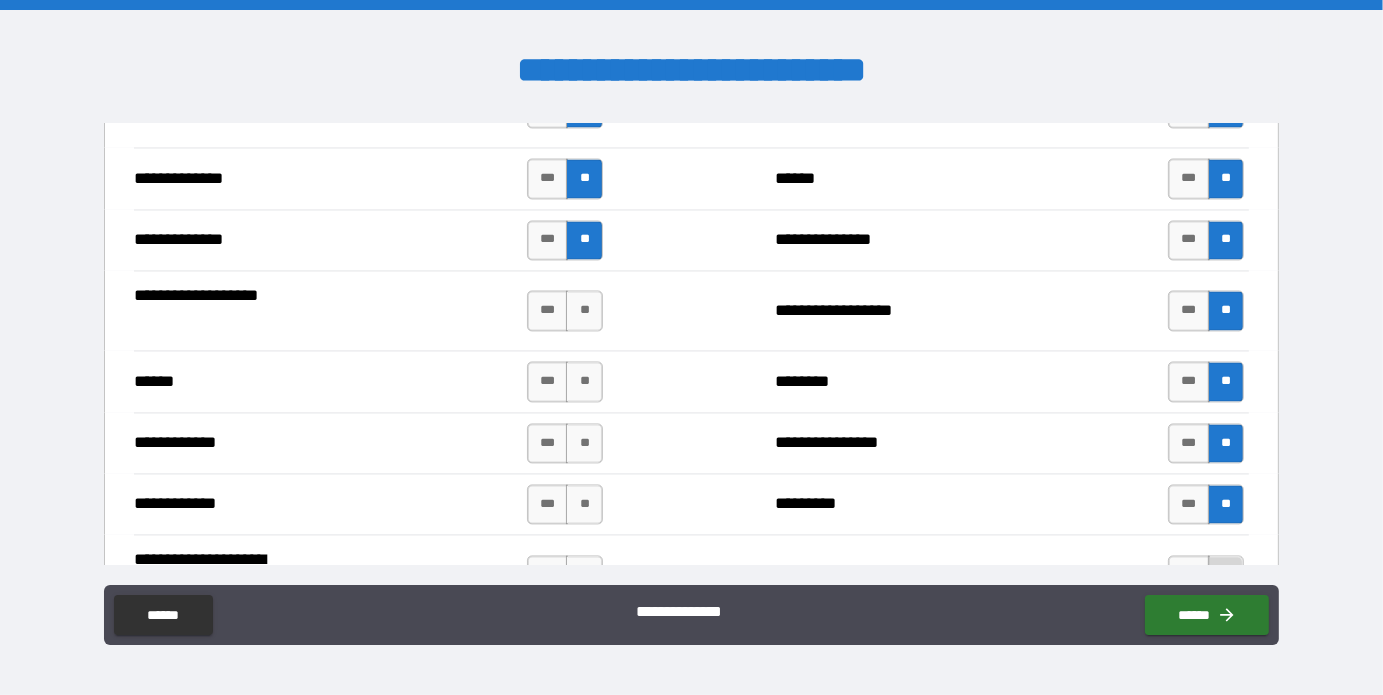 click on "**" at bounding box center (1226, 575) 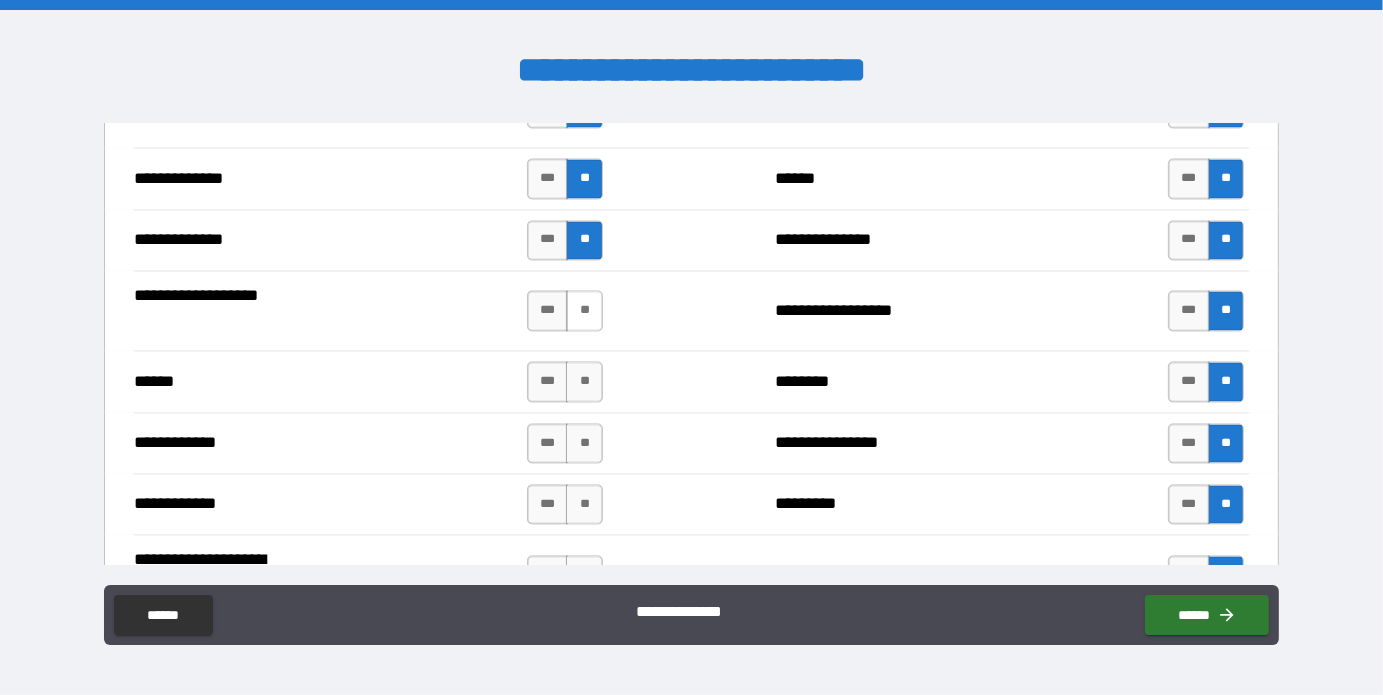 click on "**" at bounding box center (584, 310) 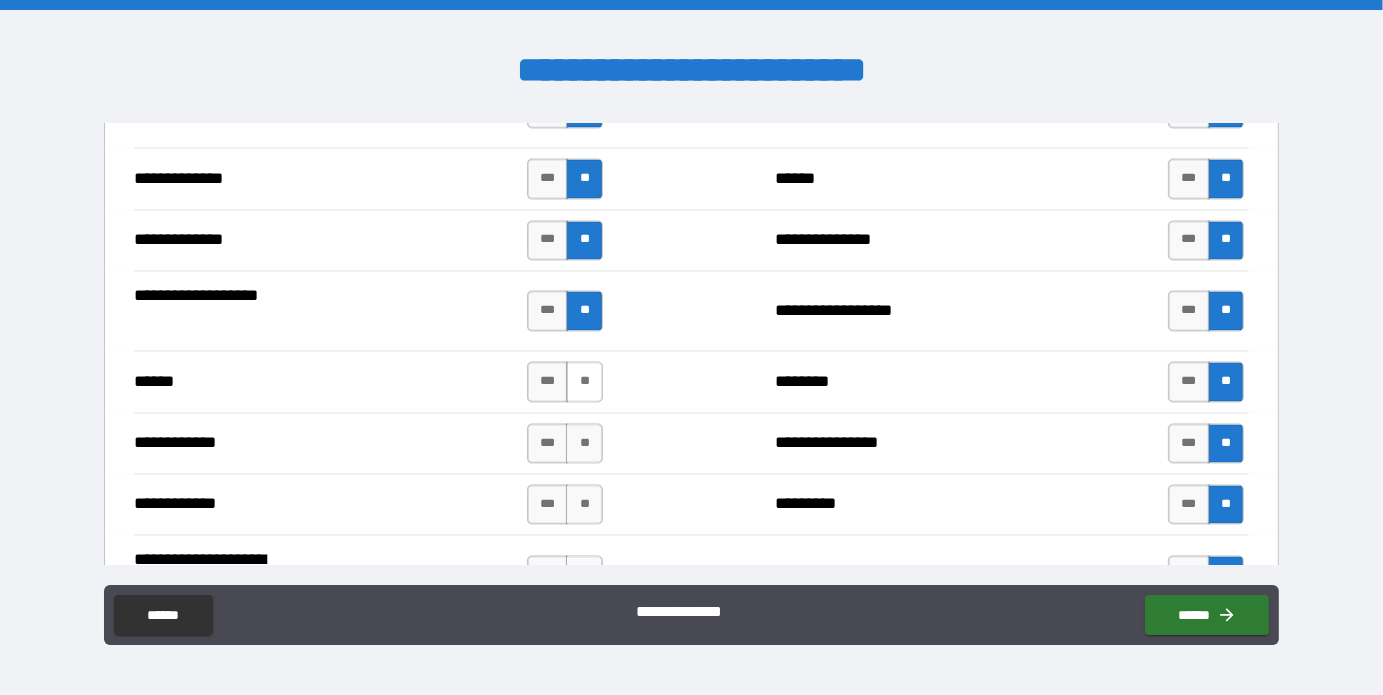click on "**" at bounding box center (584, 381) 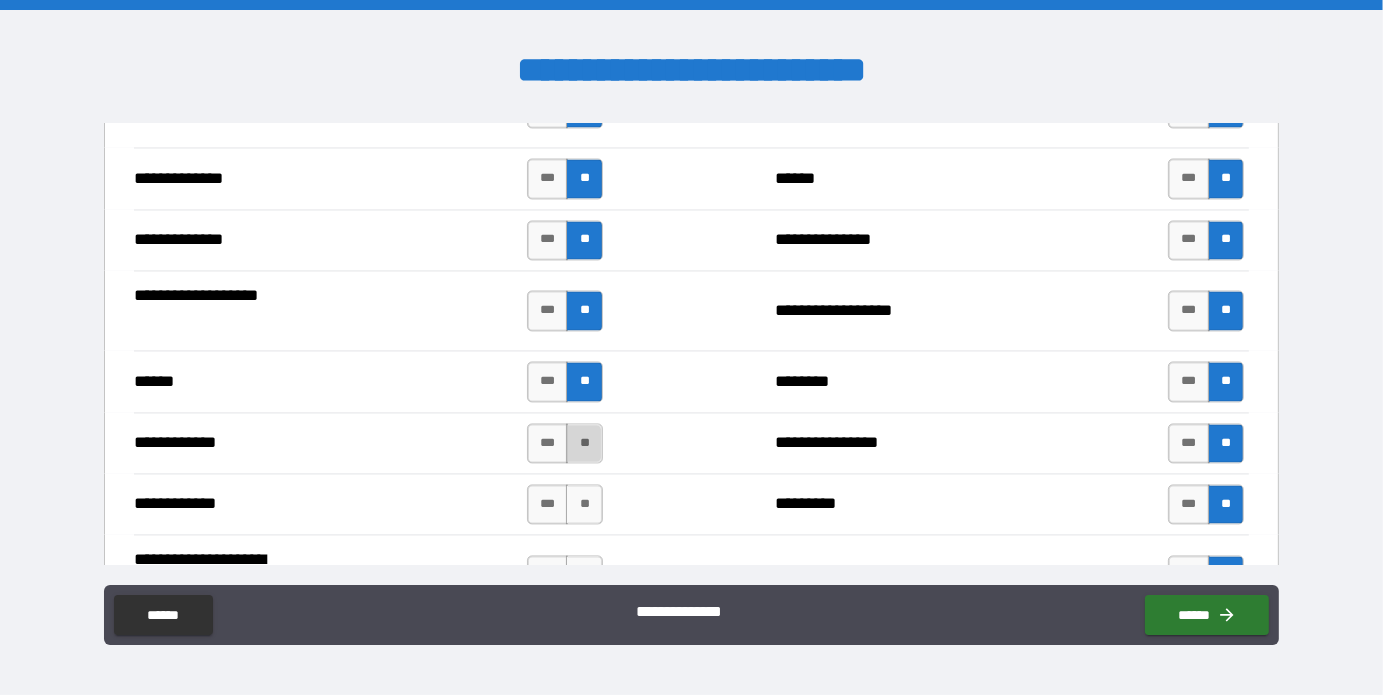 click on "**" at bounding box center [584, 443] 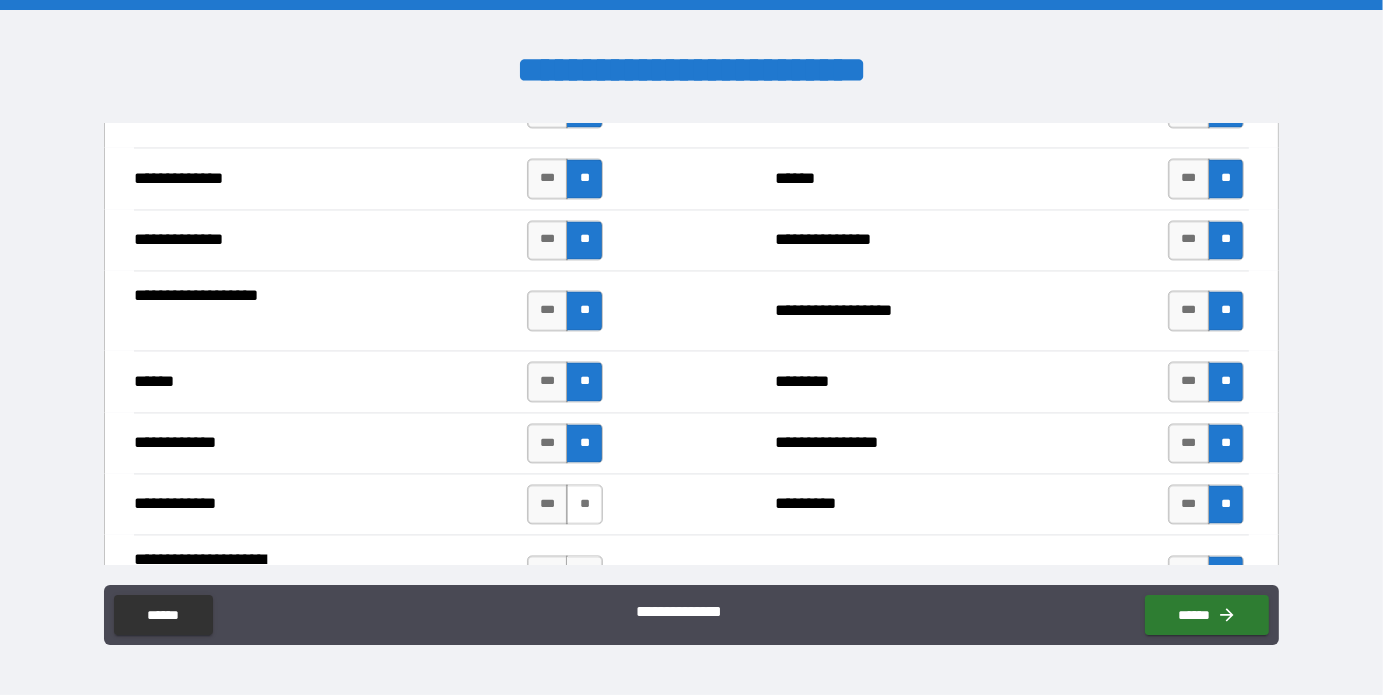 click on "**" at bounding box center (584, 504) 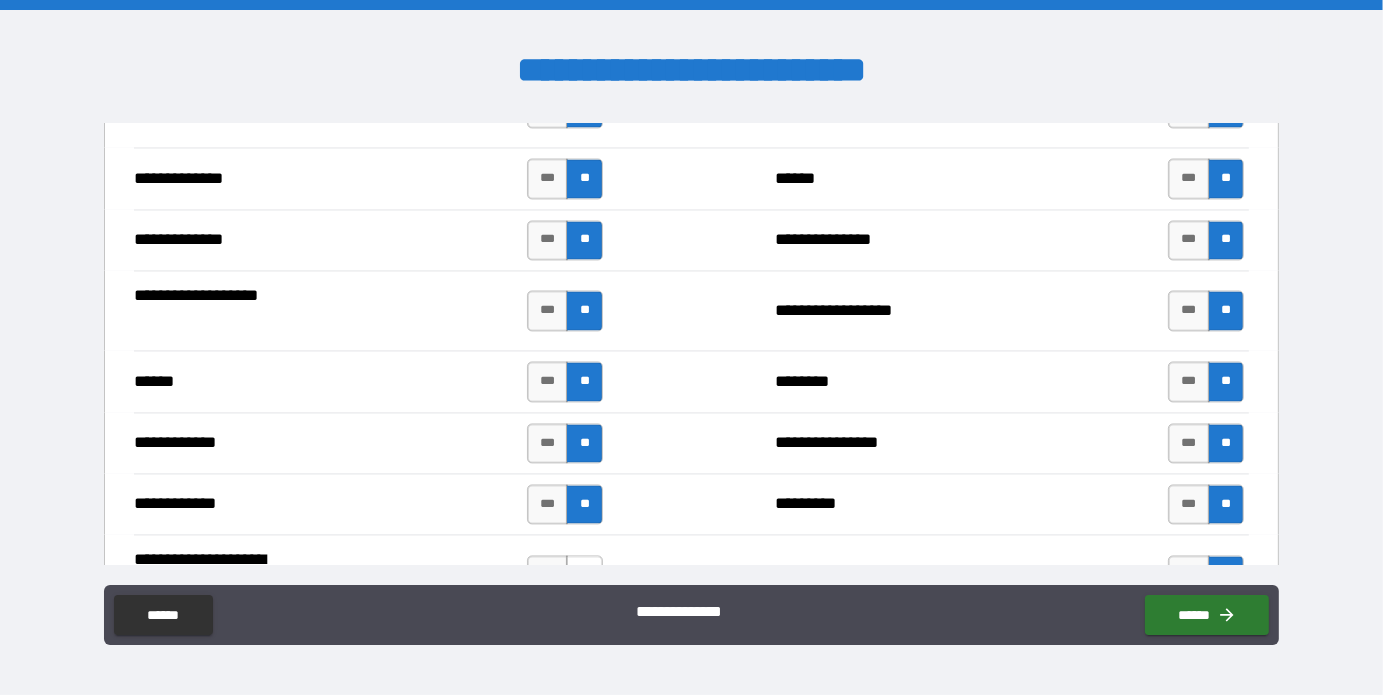 click on "**" at bounding box center [584, 575] 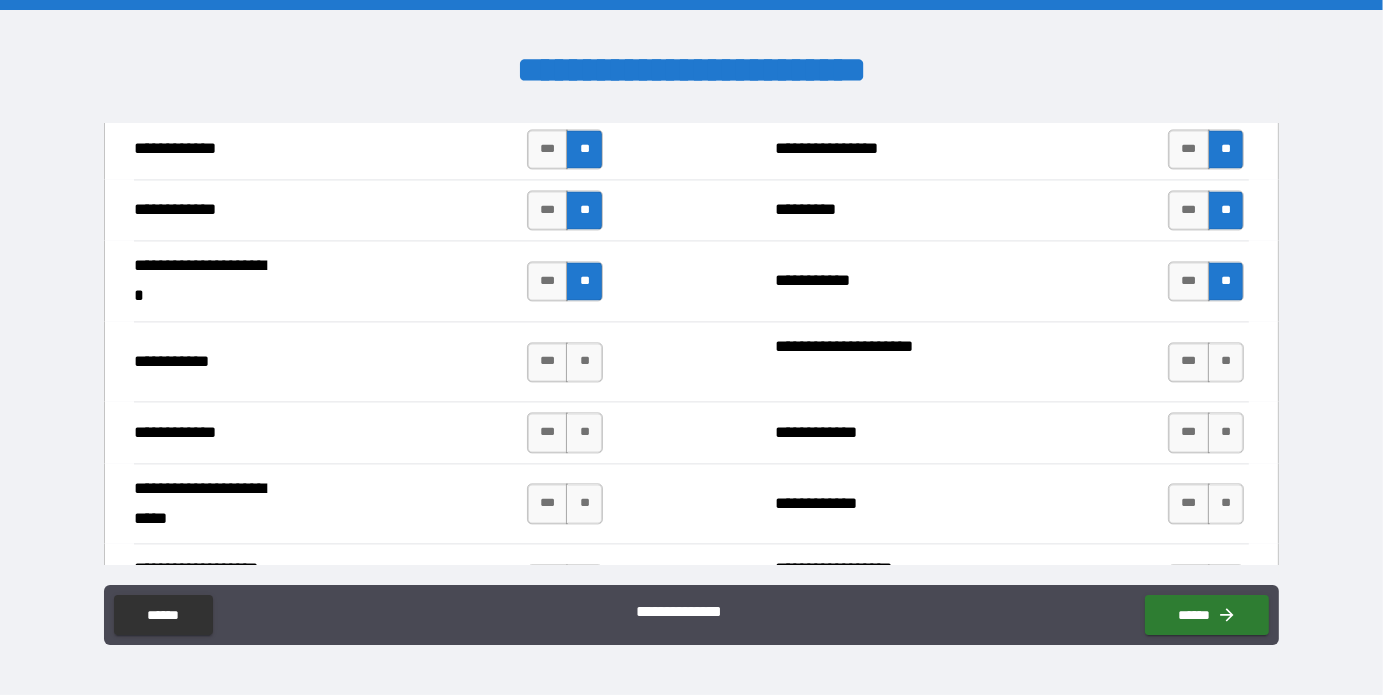 scroll, scrollTop: 3900, scrollLeft: 0, axis: vertical 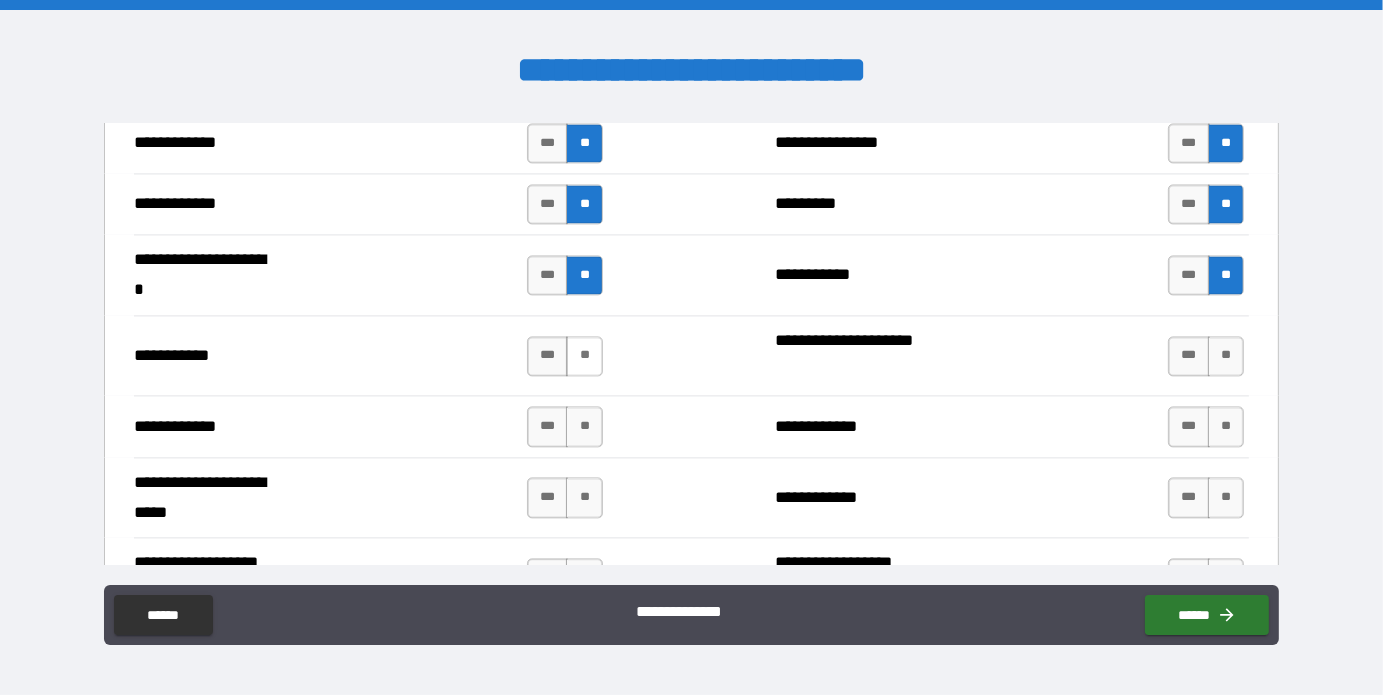 drag, startPoint x: 592, startPoint y: 339, endPoint x: 566, endPoint y: 447, distance: 111.085556 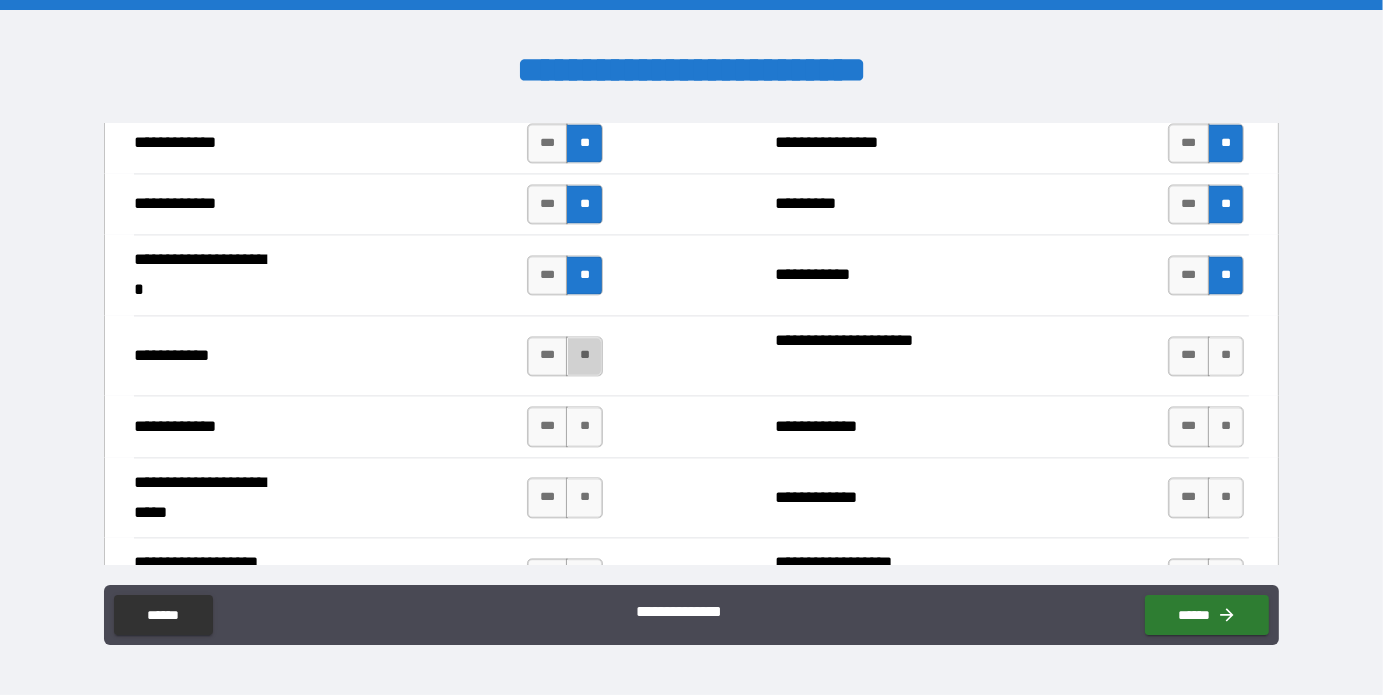 click on "**" at bounding box center [584, 356] 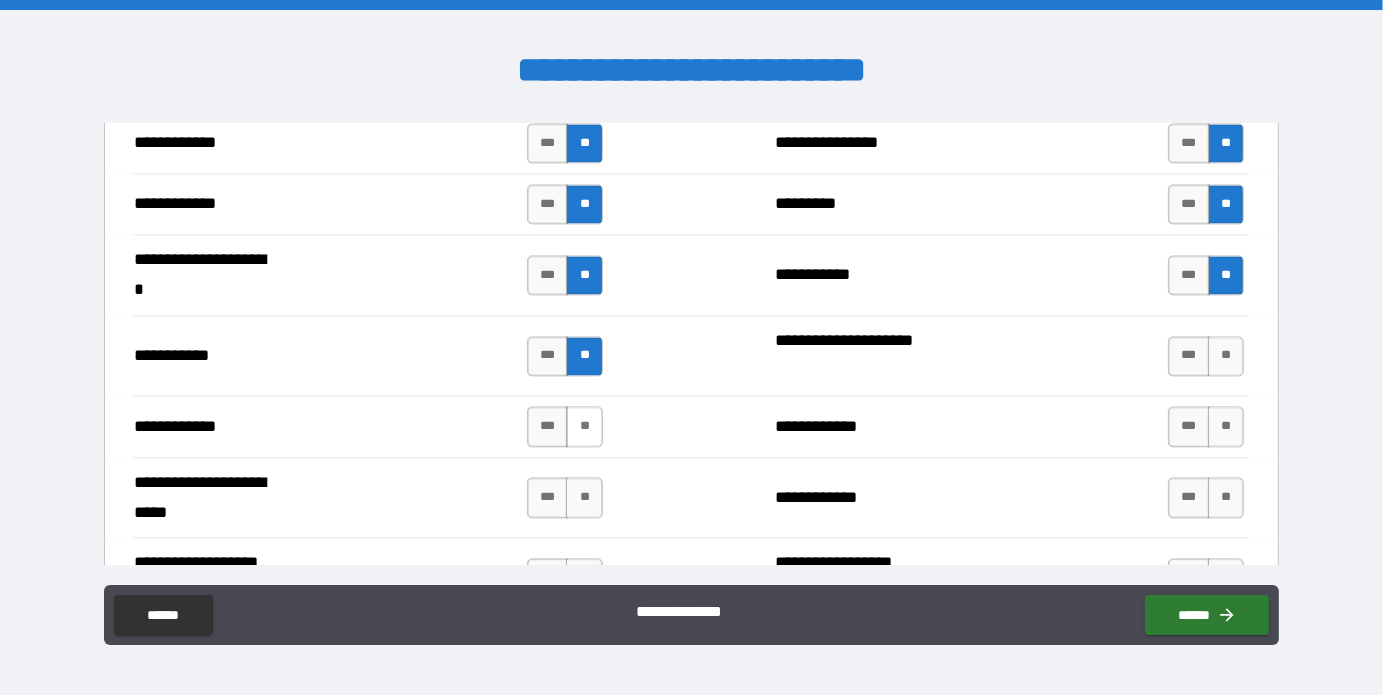 click on "**" at bounding box center (584, 426) 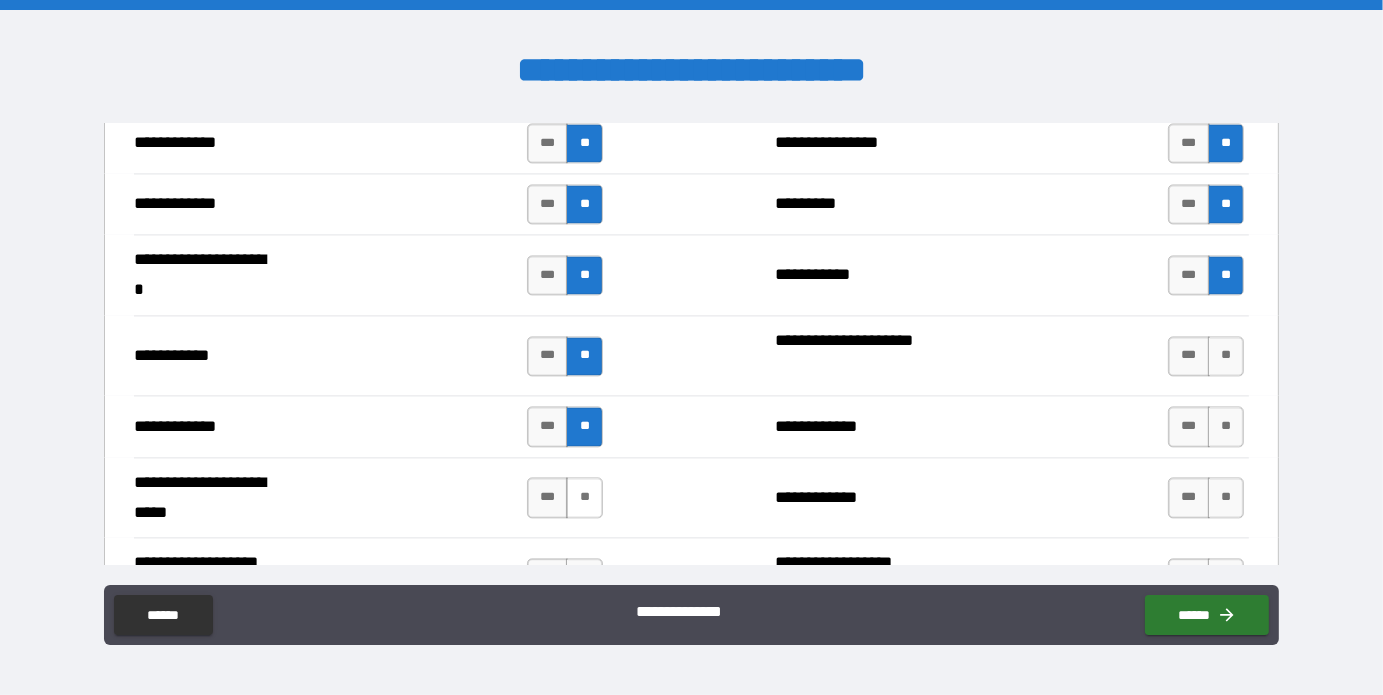 click on "**" at bounding box center [584, 497] 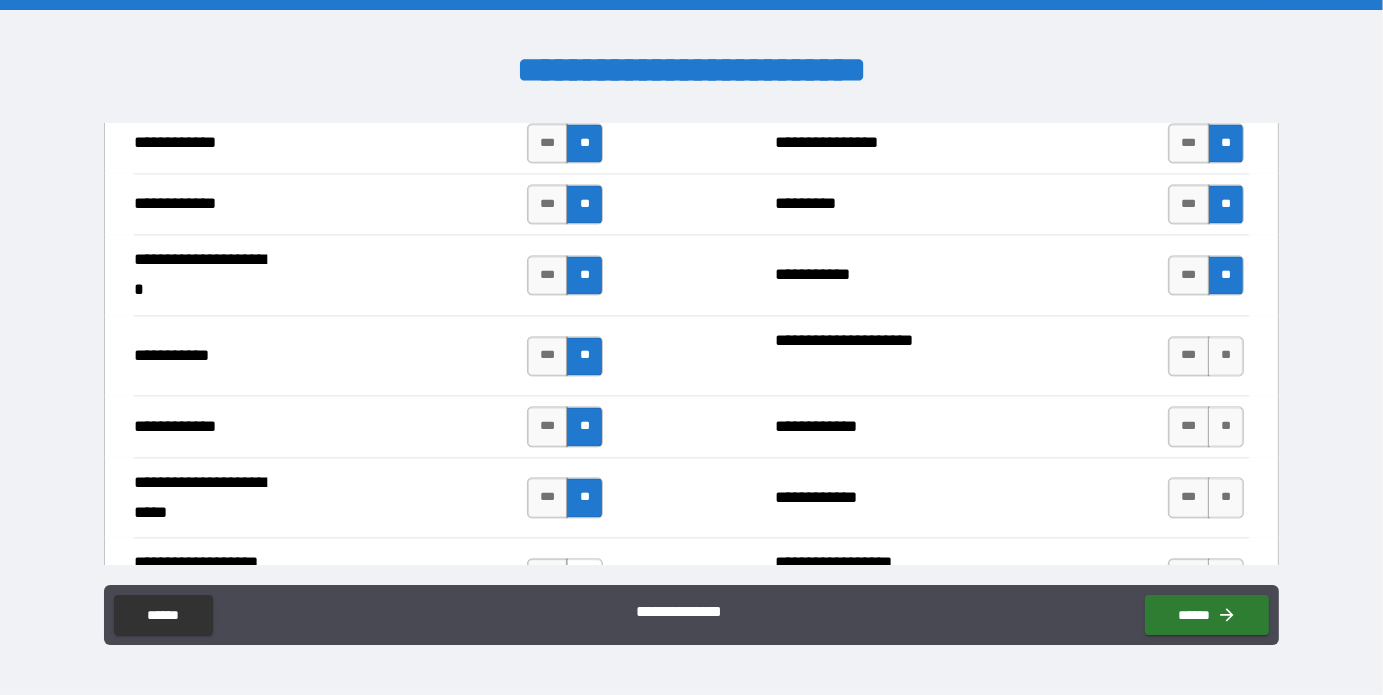 click on "**" at bounding box center [584, 578] 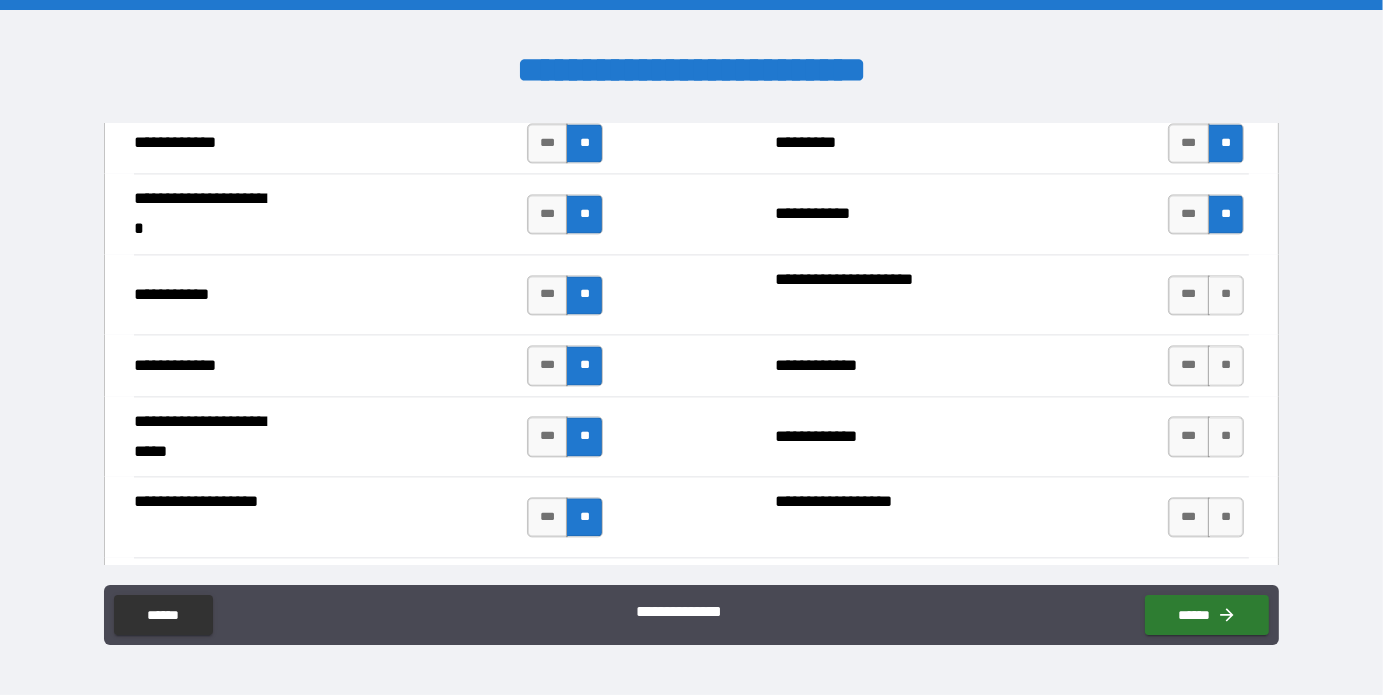 scroll, scrollTop: 3900, scrollLeft: 0, axis: vertical 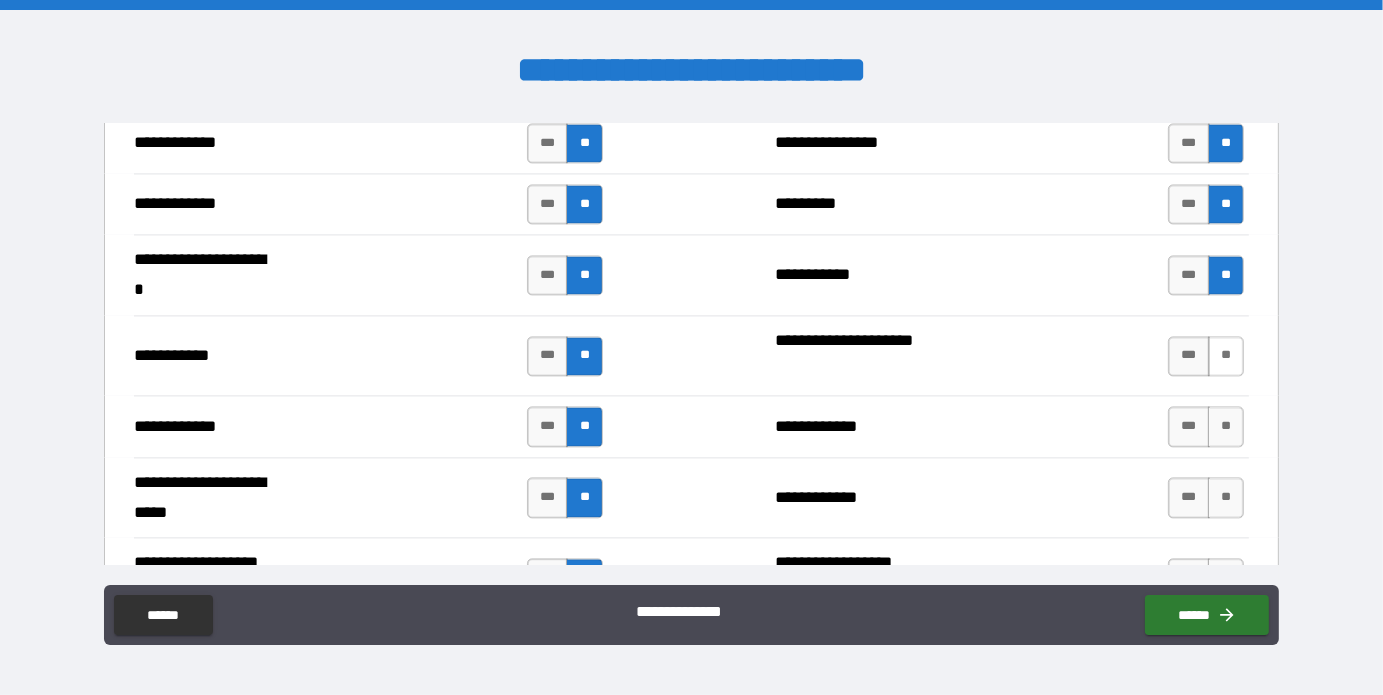 click on "**" at bounding box center [1226, 356] 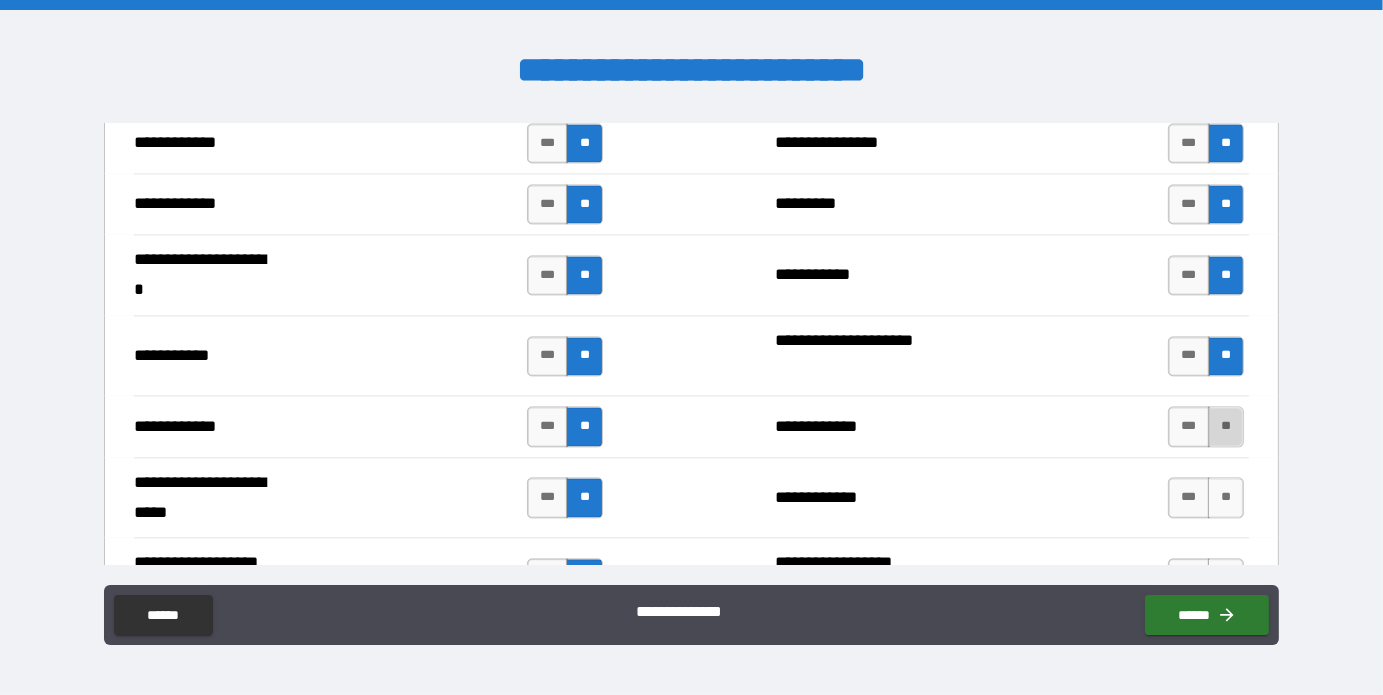 click on "**" at bounding box center [1226, 426] 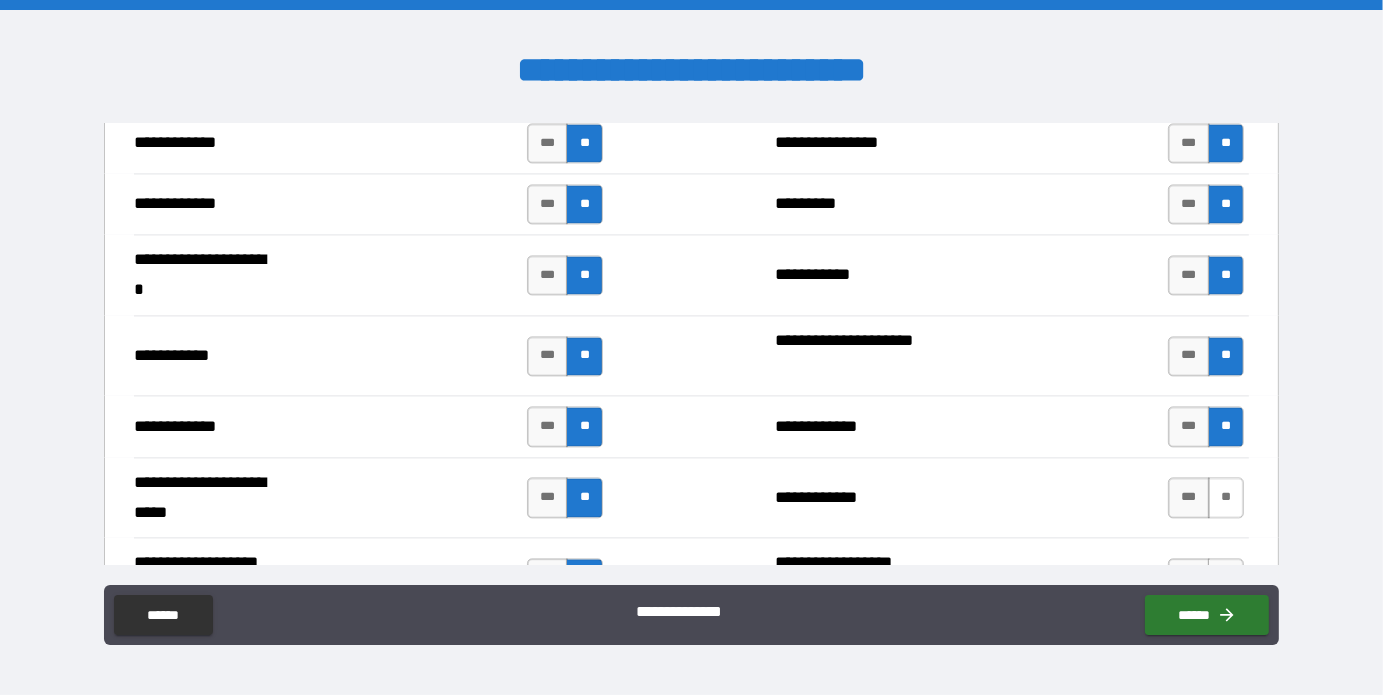 click on "**" at bounding box center (1226, 497) 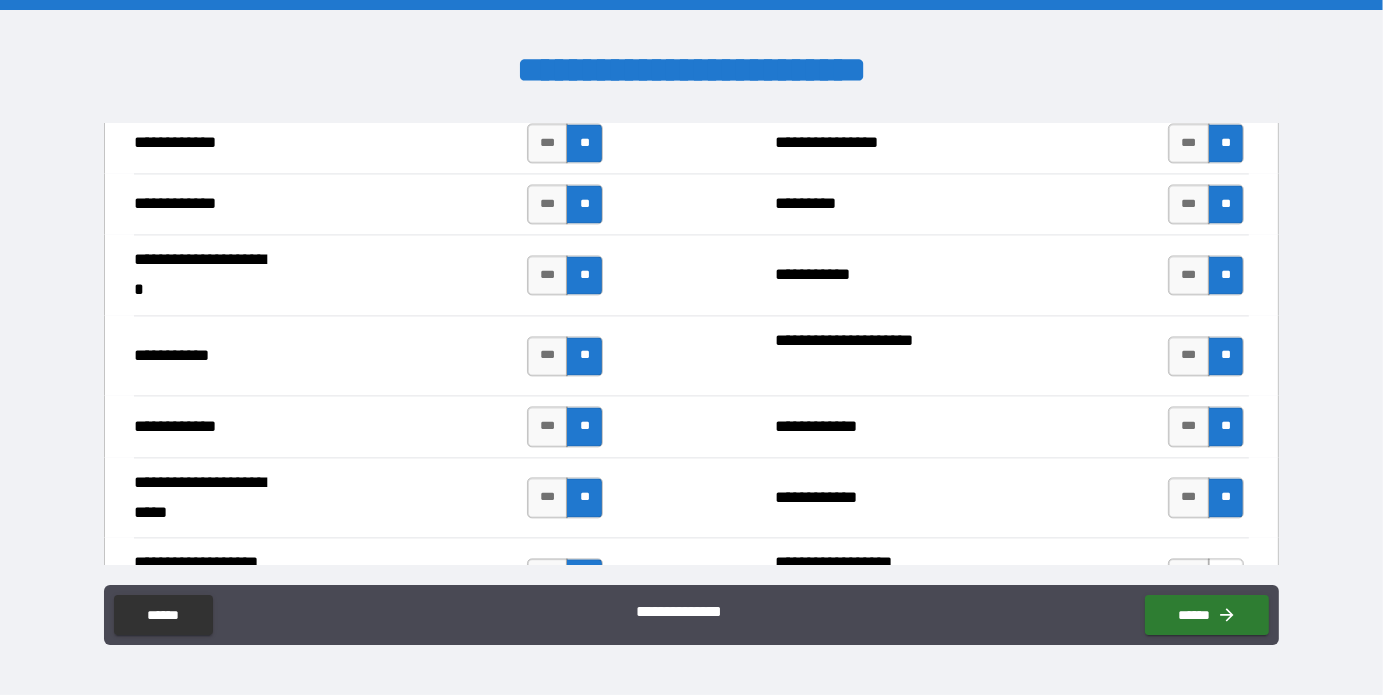 click on "**" at bounding box center [1226, 578] 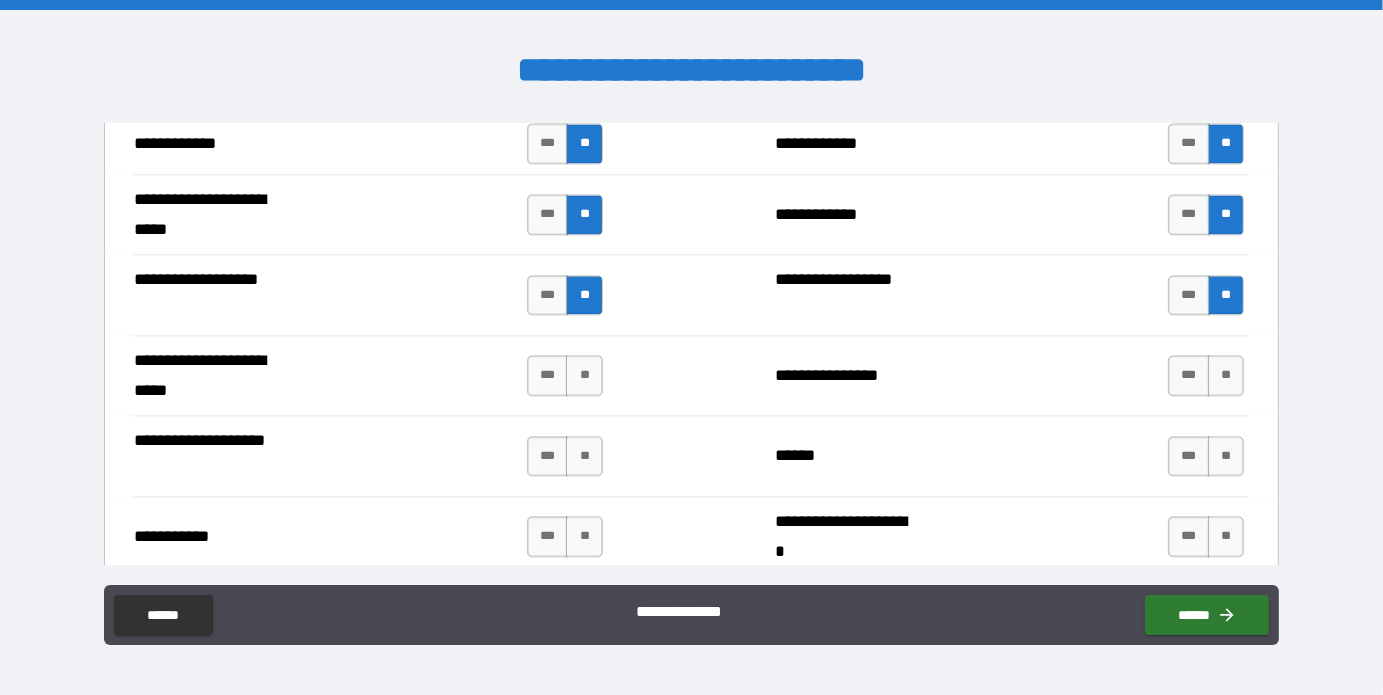 scroll, scrollTop: 4200, scrollLeft: 0, axis: vertical 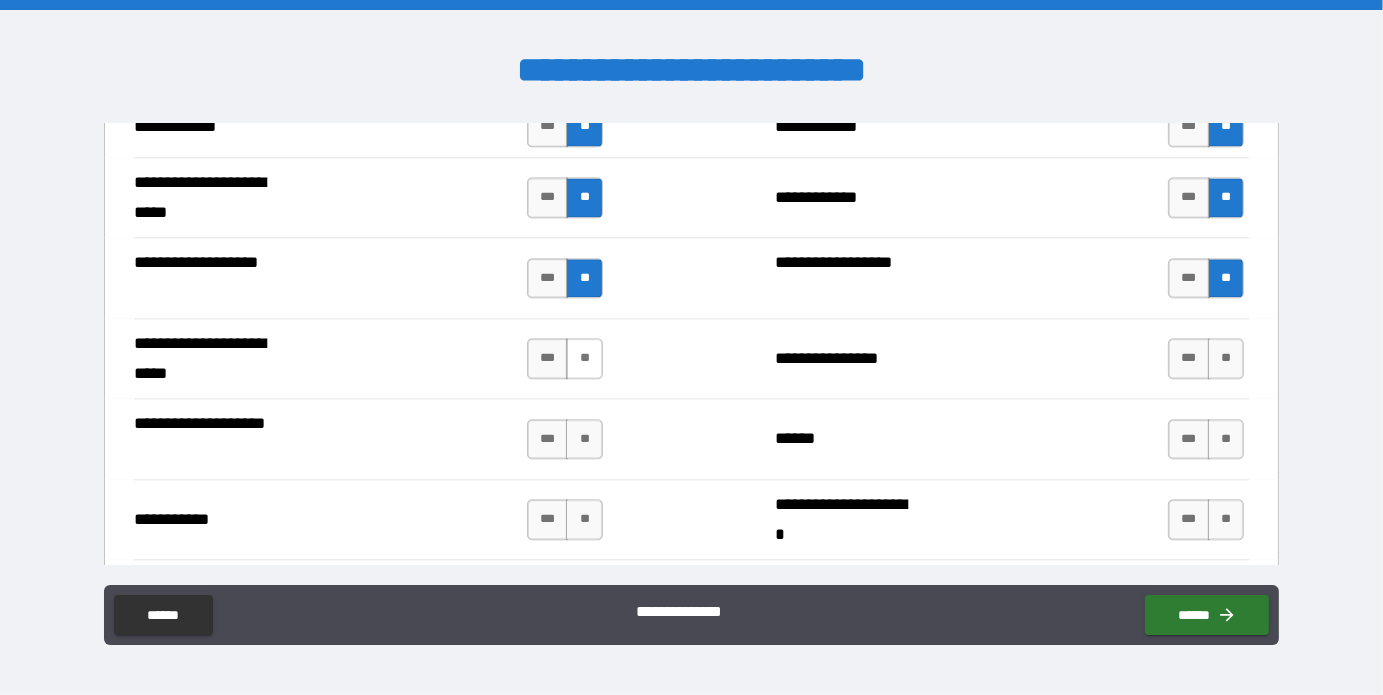 click on "**" at bounding box center (584, 358) 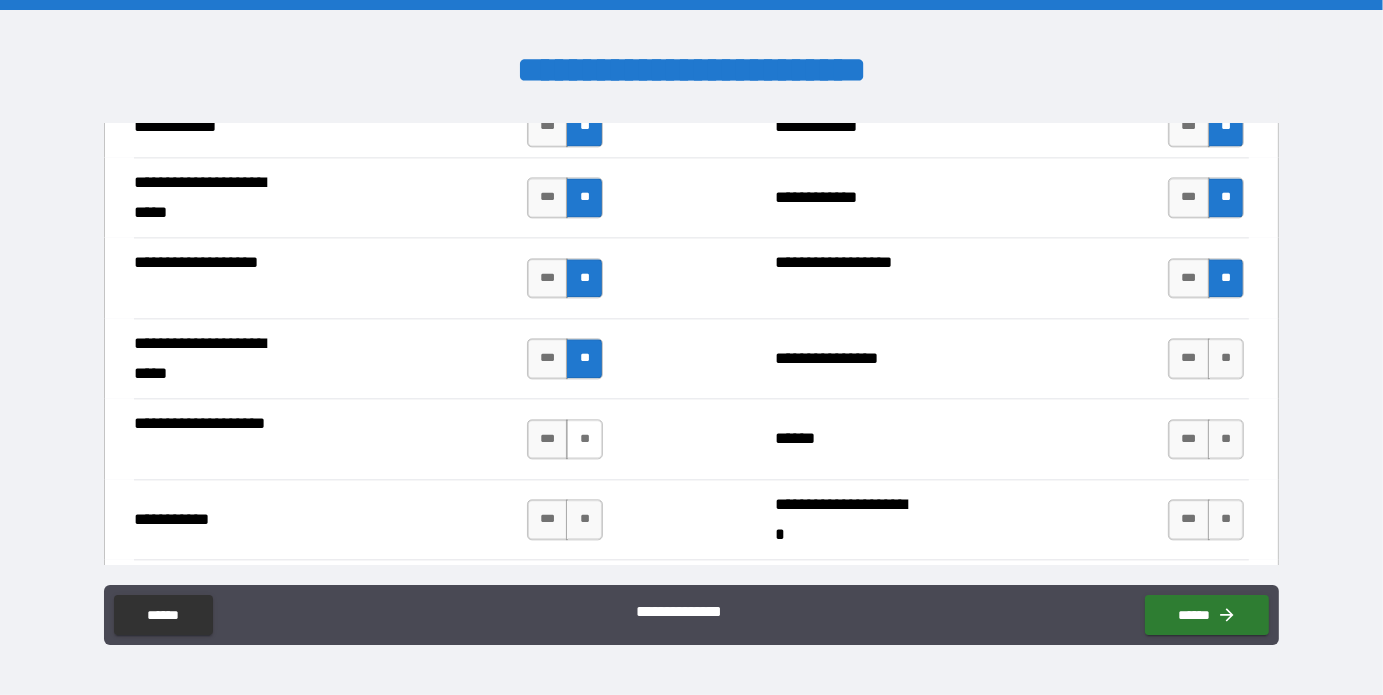 click on "**" at bounding box center [584, 439] 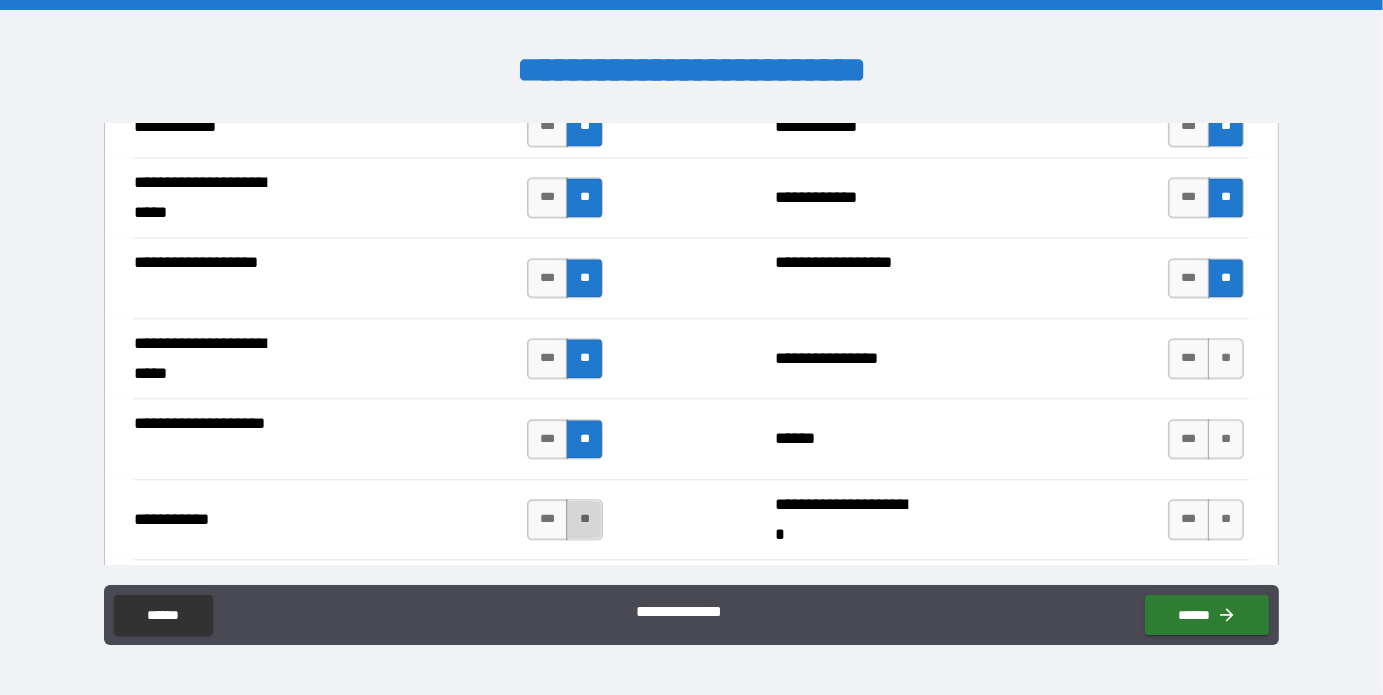 drag, startPoint x: 580, startPoint y: 517, endPoint x: 596, endPoint y: 506, distance: 19.416489 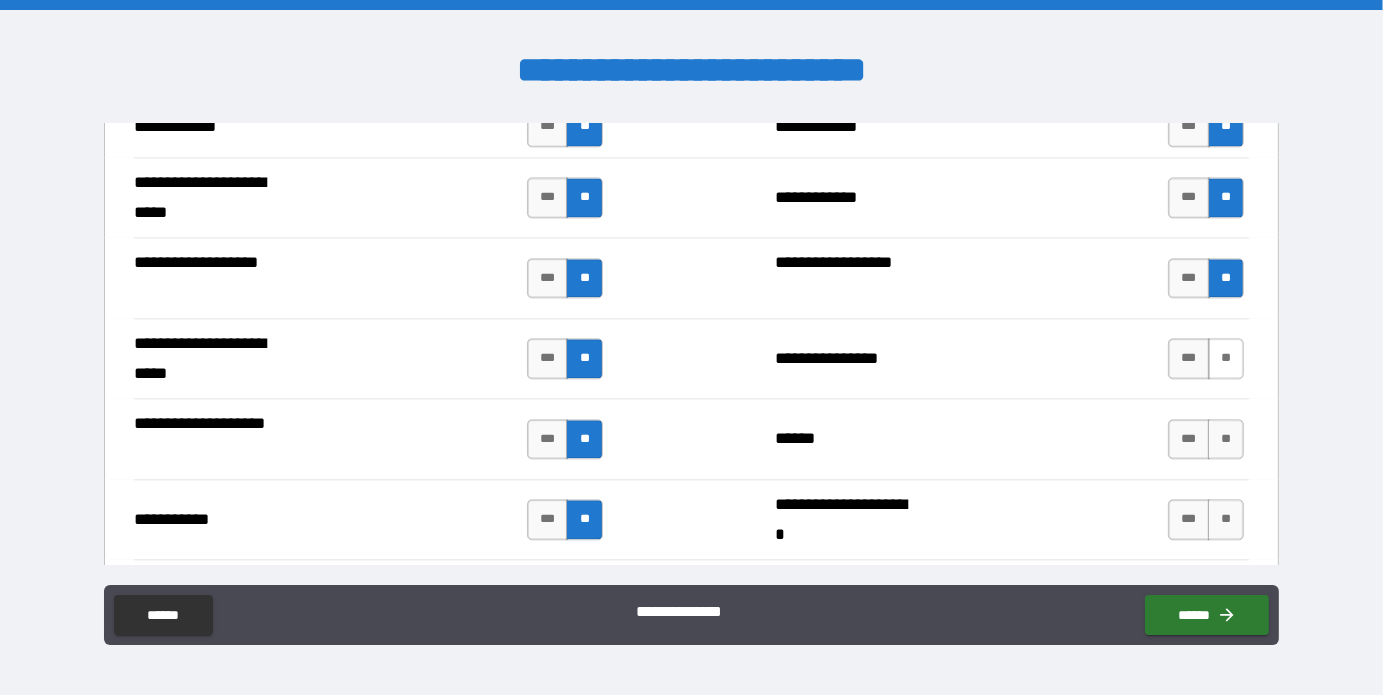 click on "**" at bounding box center [1226, 358] 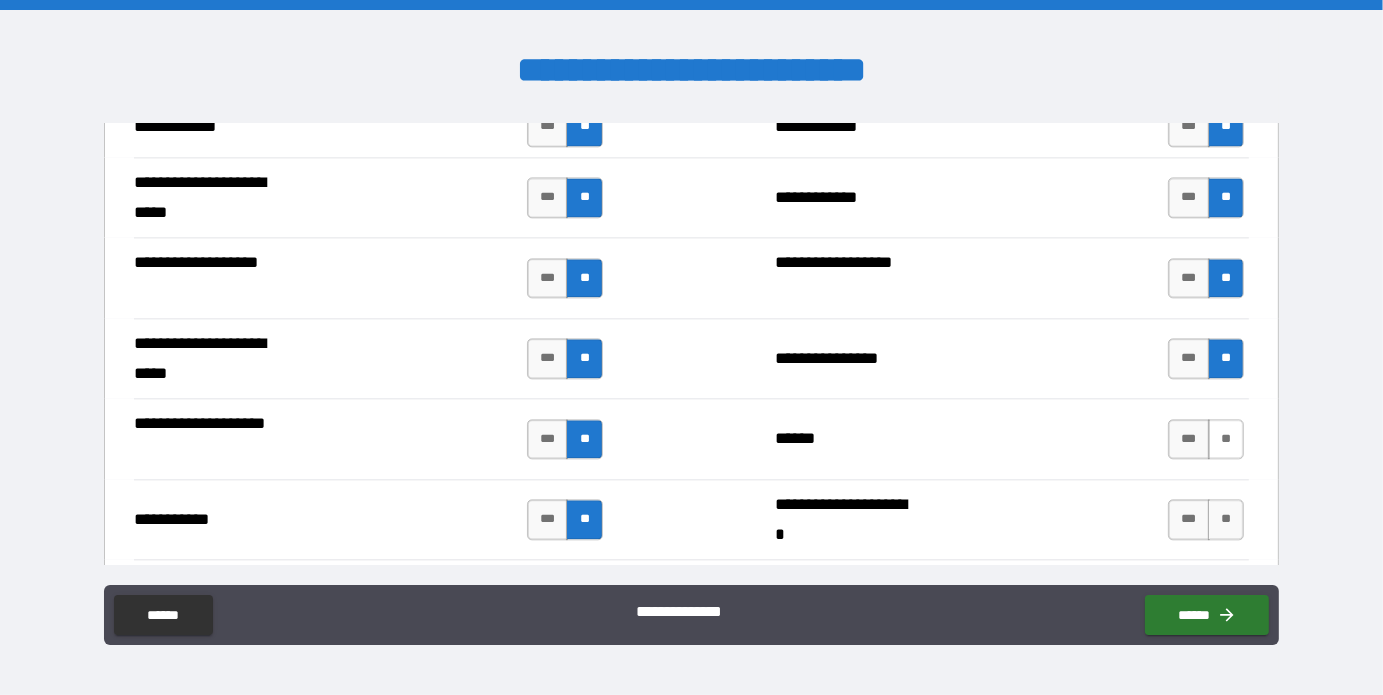 click on "**" at bounding box center [1226, 439] 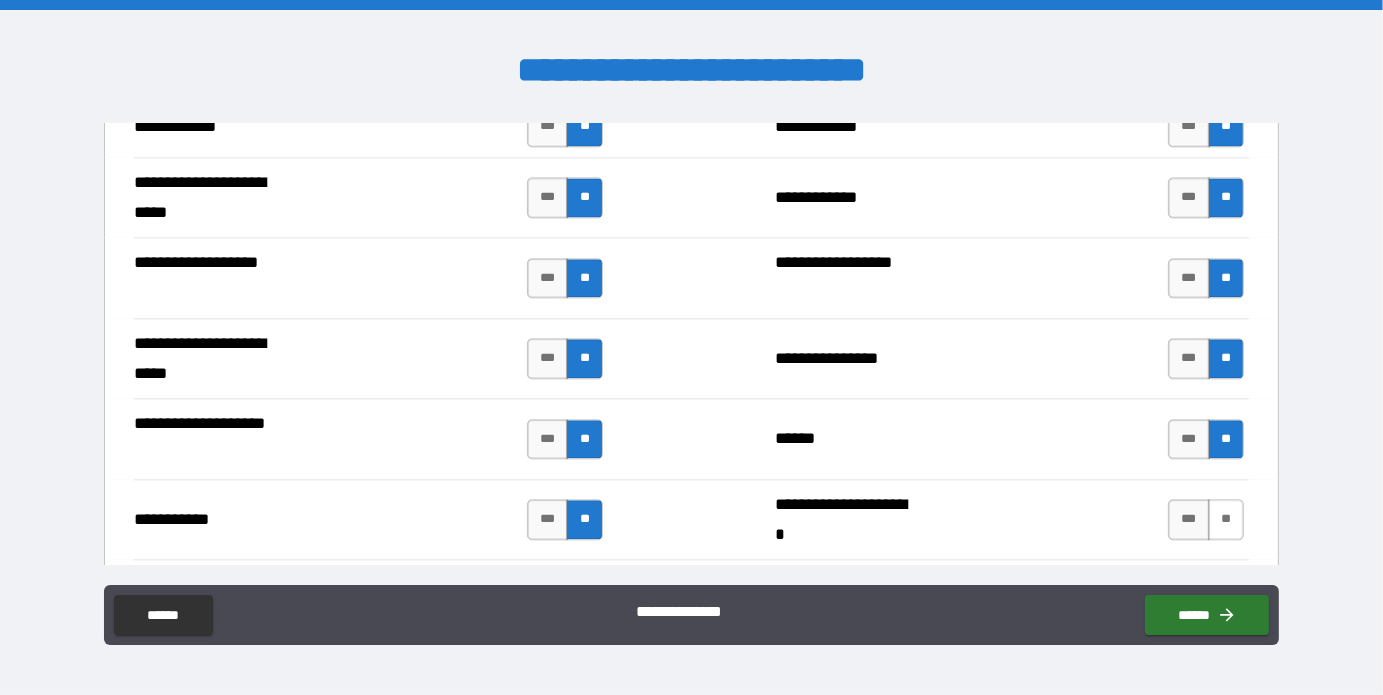 click on "**" at bounding box center [1226, 519] 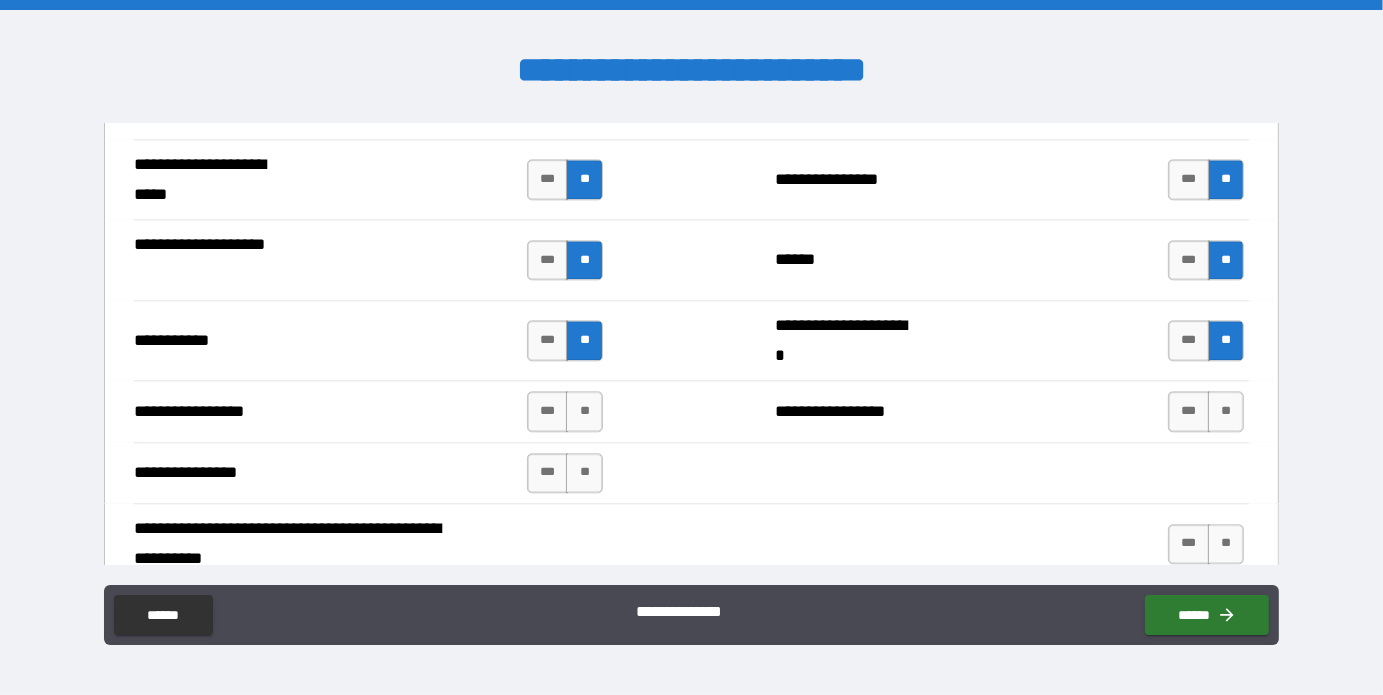 scroll, scrollTop: 4400, scrollLeft: 0, axis: vertical 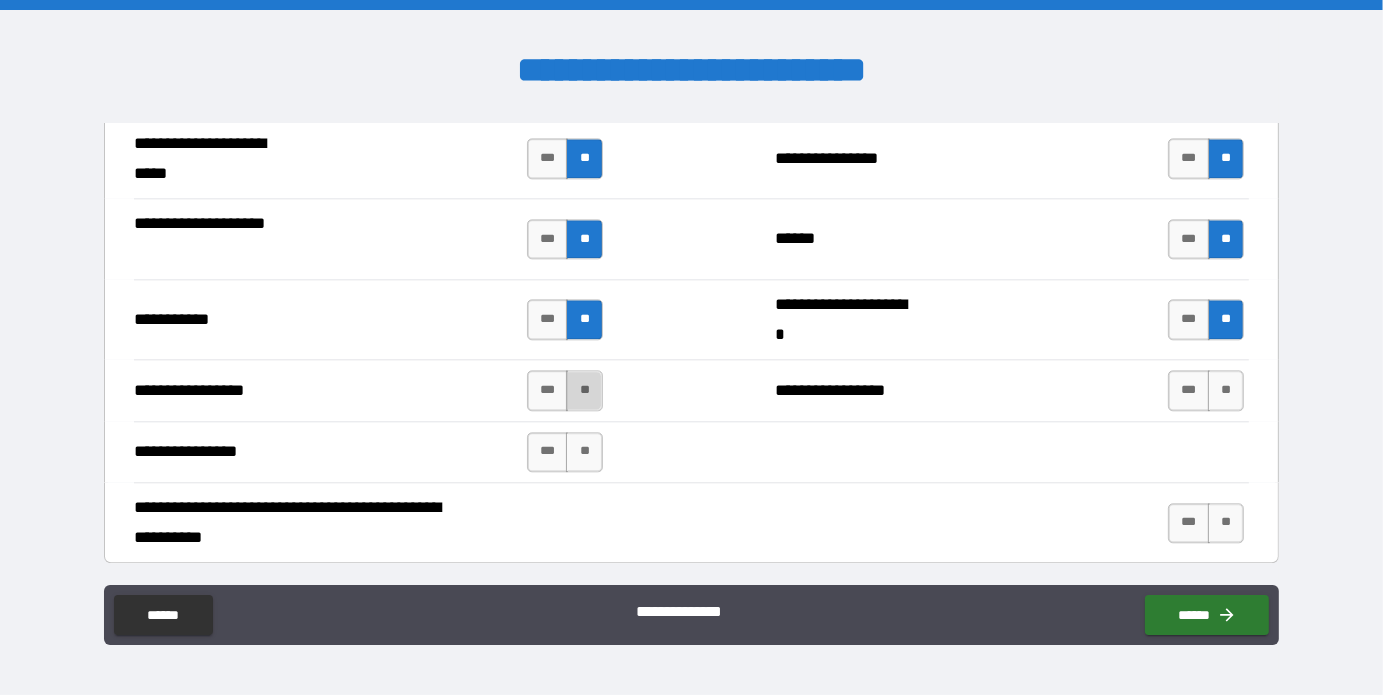 click on "**" at bounding box center [584, 390] 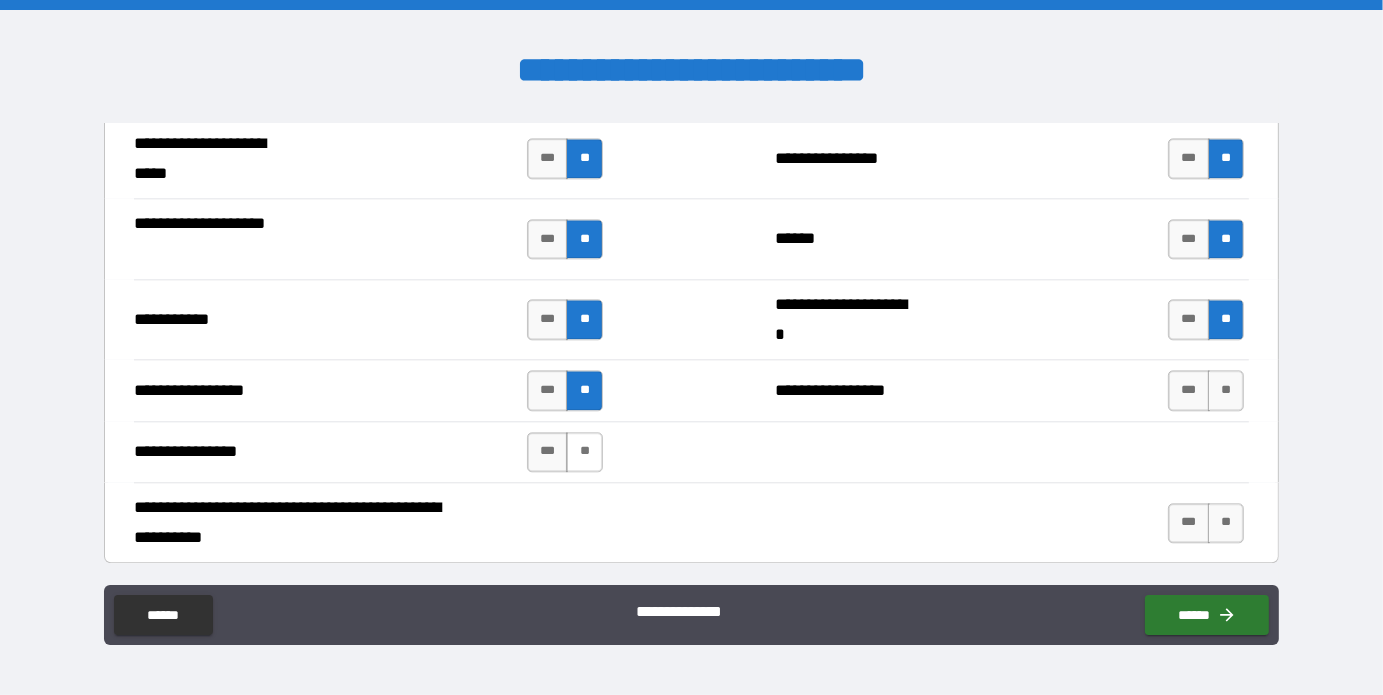 click on "**" at bounding box center (584, 452) 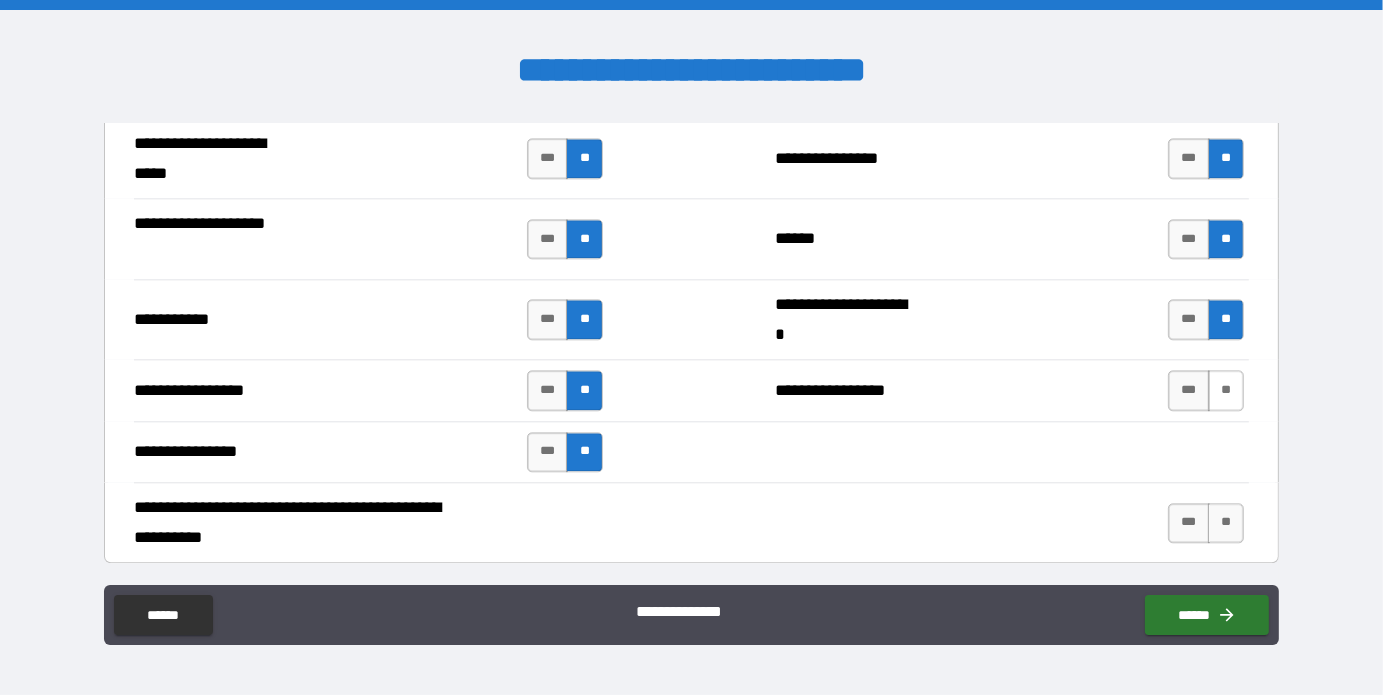 click on "**" at bounding box center [1226, 390] 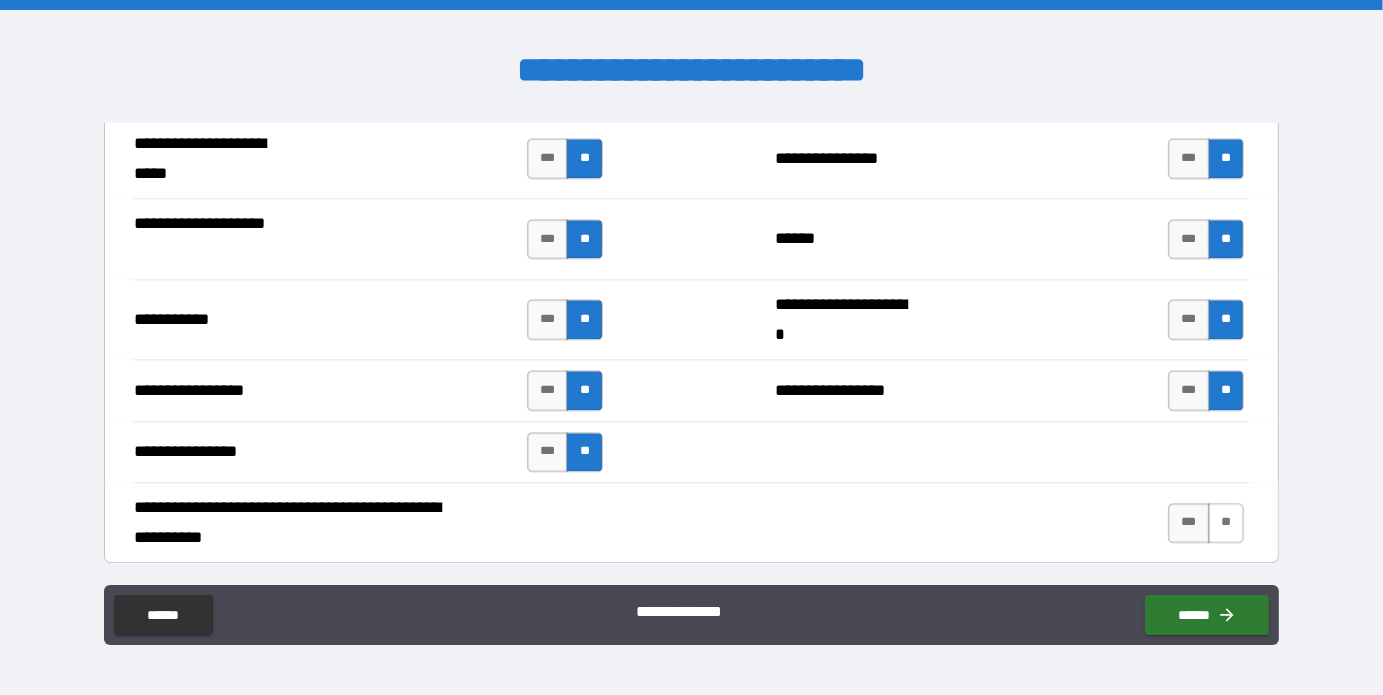 click on "**" at bounding box center [1226, 523] 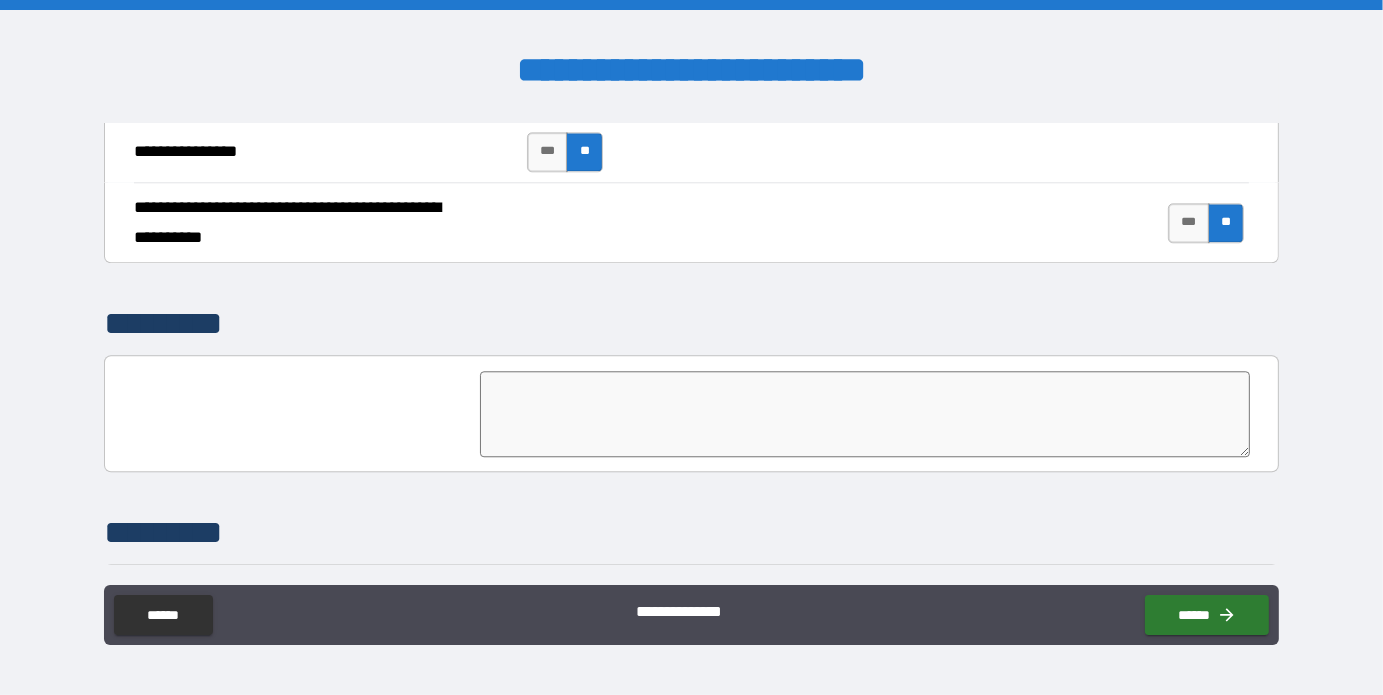scroll, scrollTop: 4846, scrollLeft: 0, axis: vertical 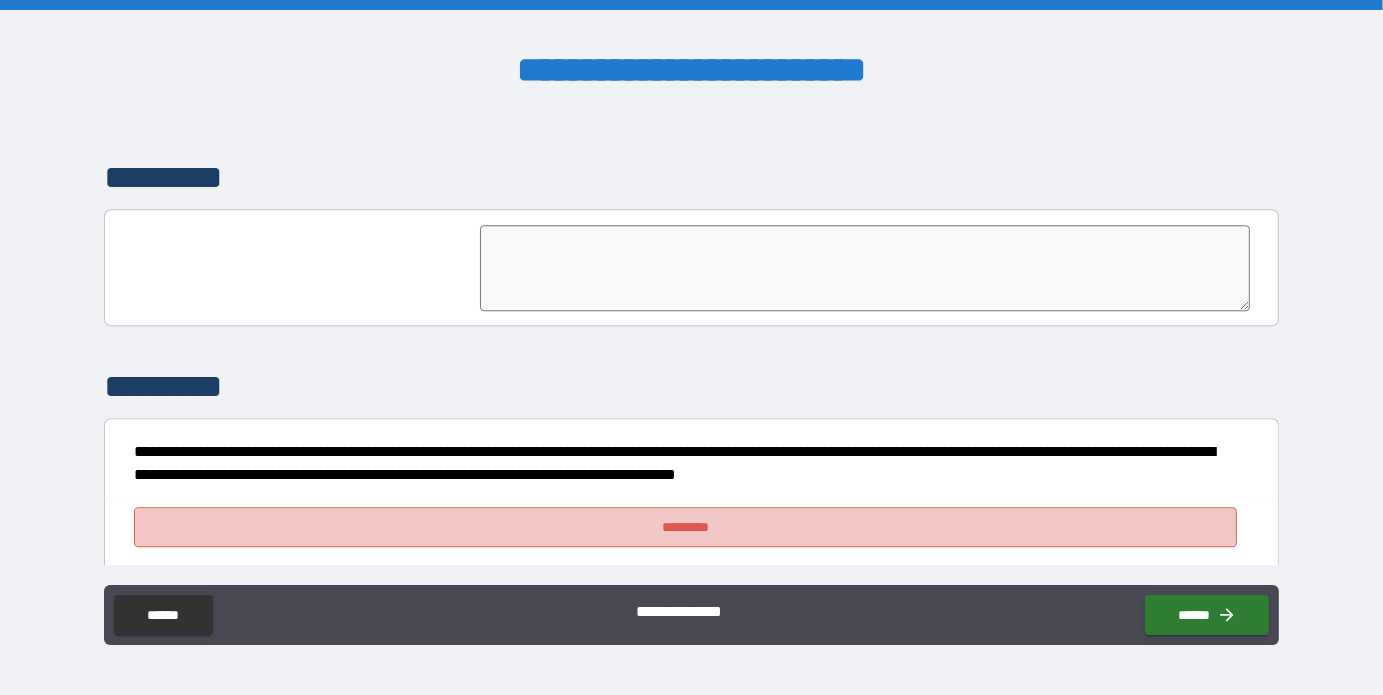 click on "*********" at bounding box center (685, 527) 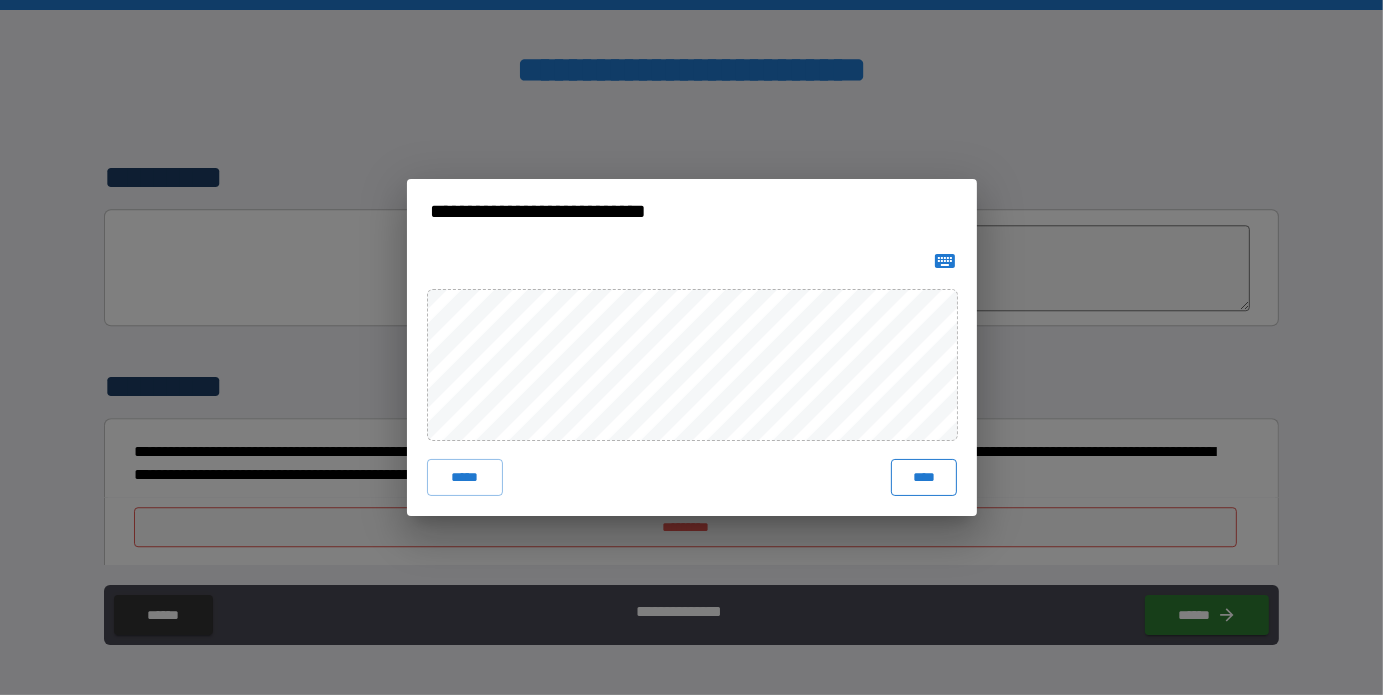 click on "****" at bounding box center [923, 477] 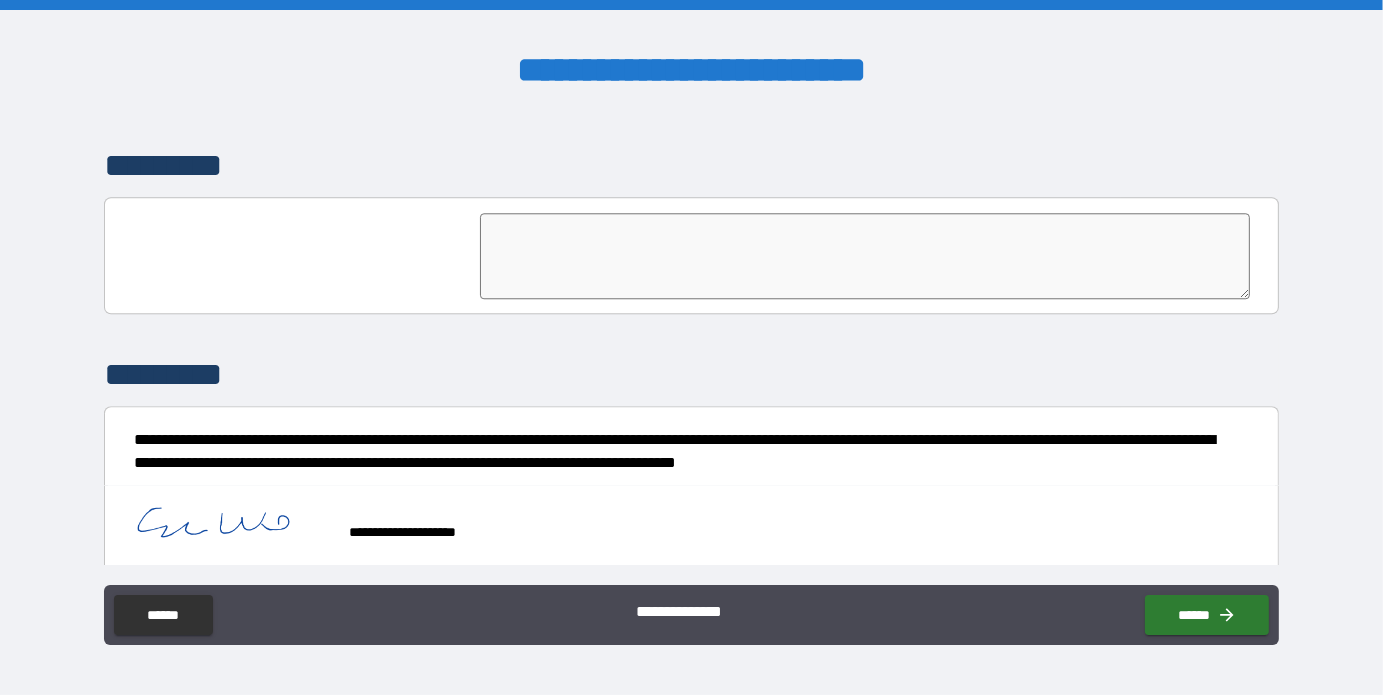 scroll, scrollTop: 4864, scrollLeft: 0, axis: vertical 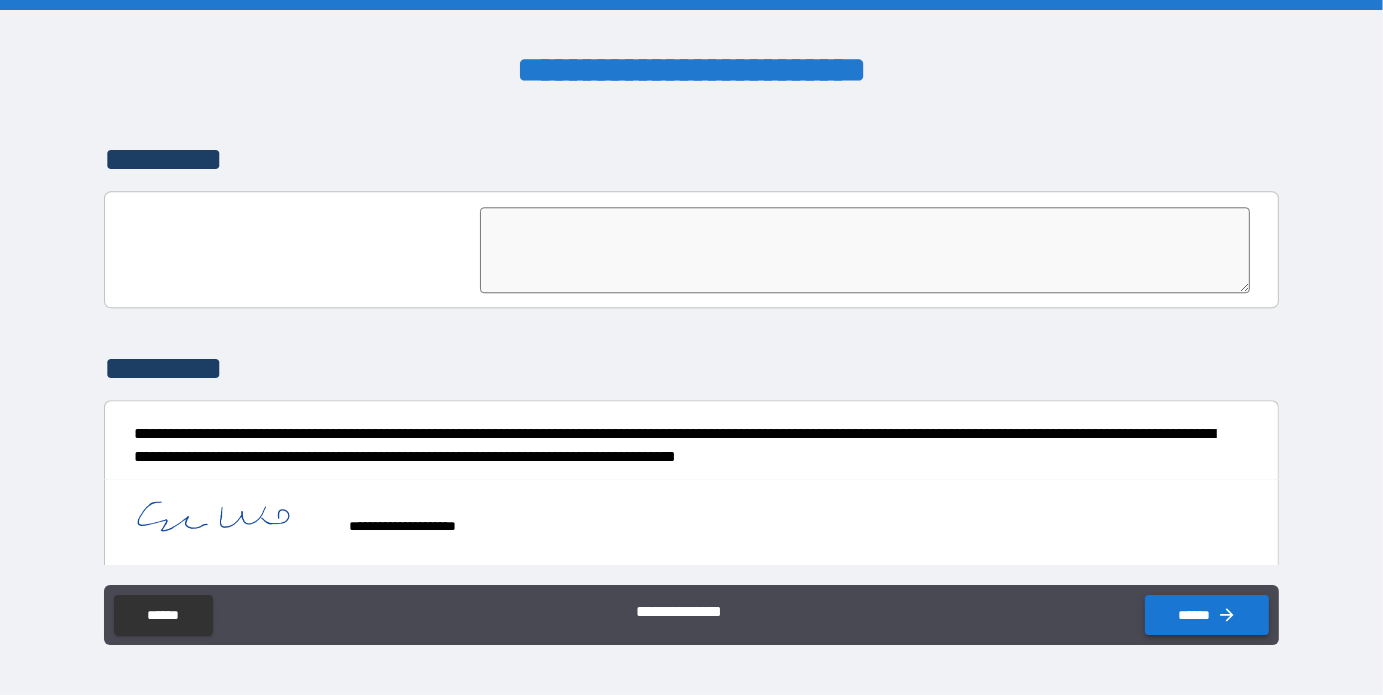click on "******" at bounding box center (1207, 615) 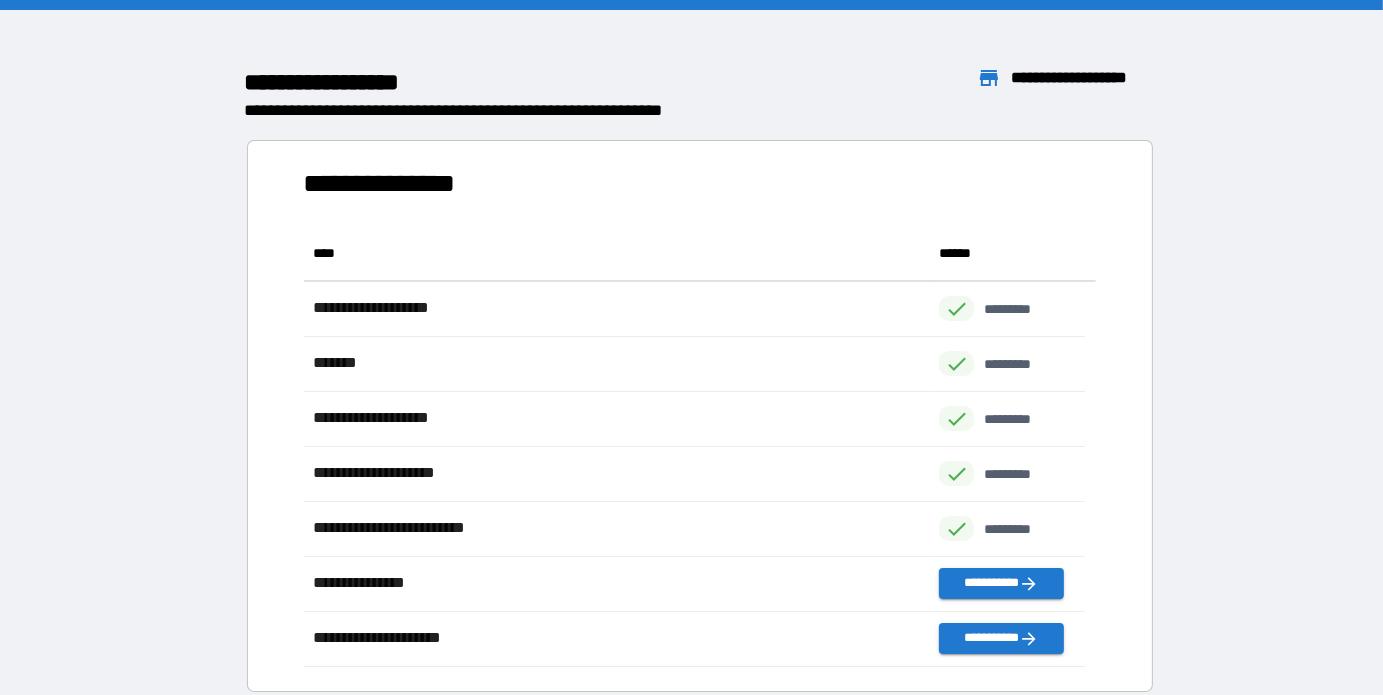 scroll, scrollTop: 16, scrollLeft: 16, axis: both 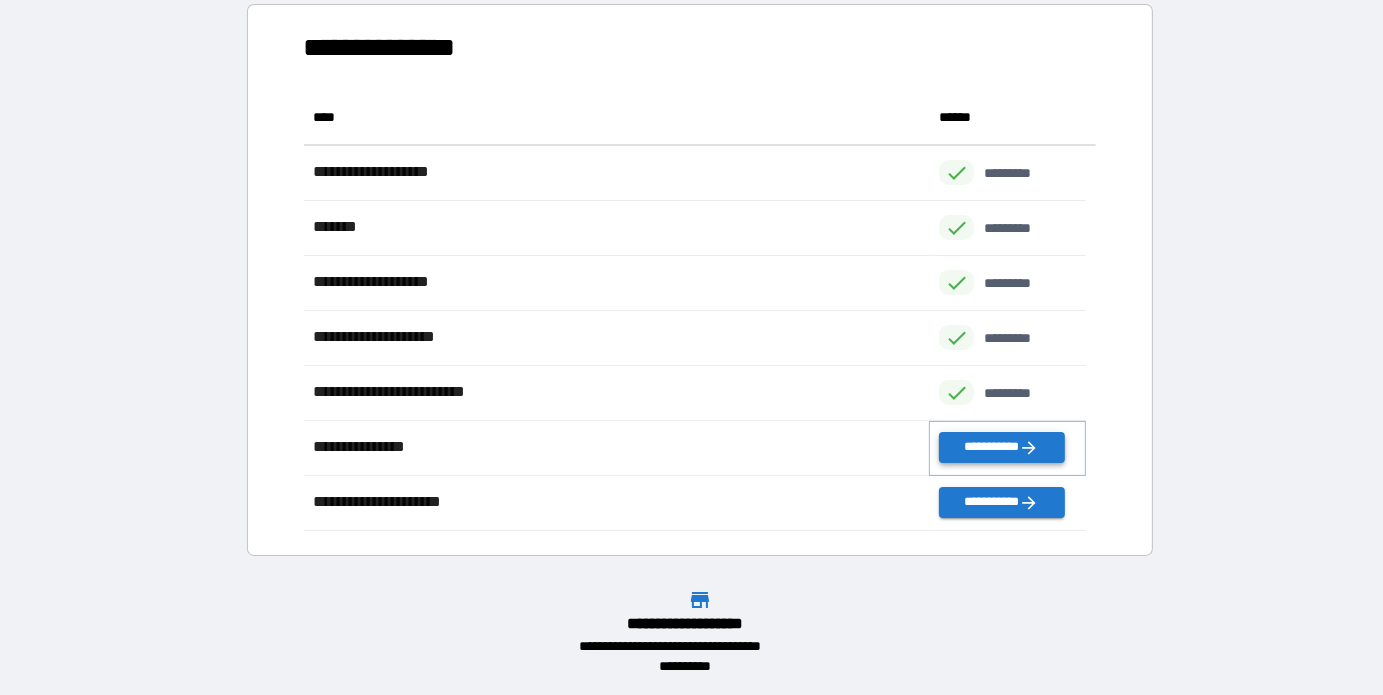 click on "**********" at bounding box center (1001, 447) 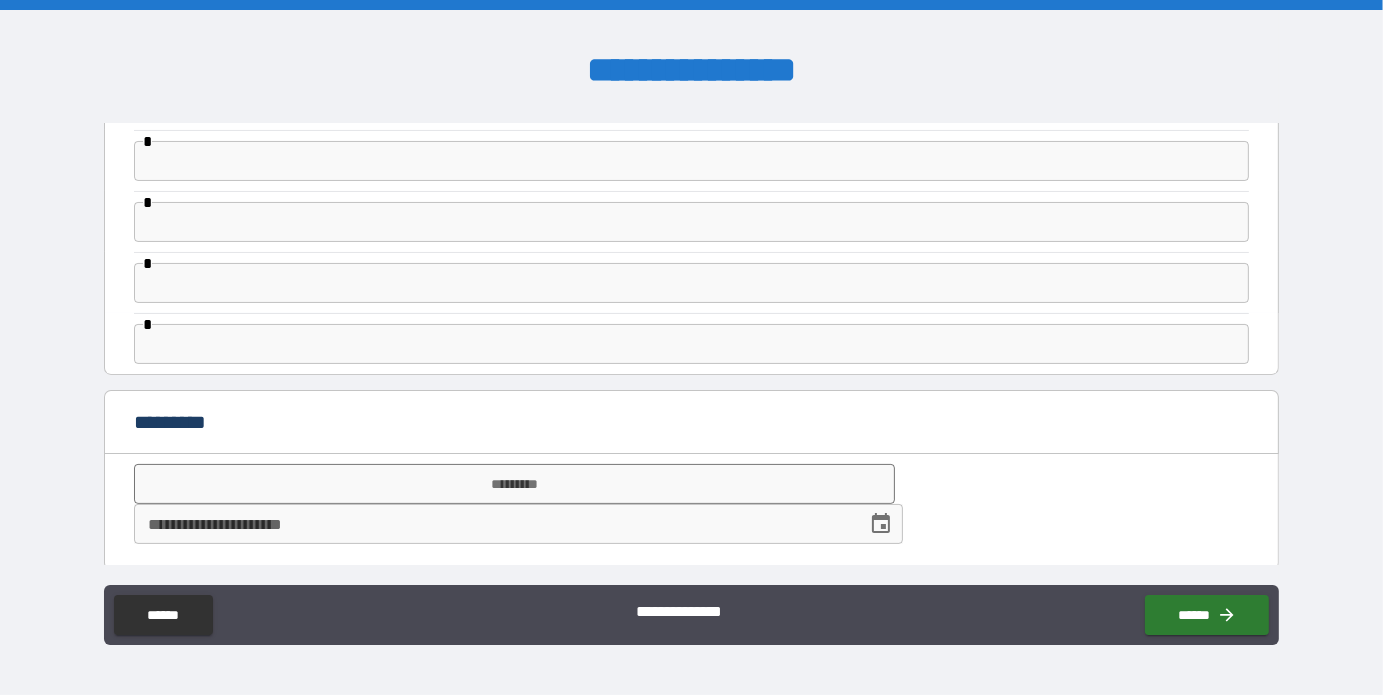 scroll, scrollTop: 324, scrollLeft: 0, axis: vertical 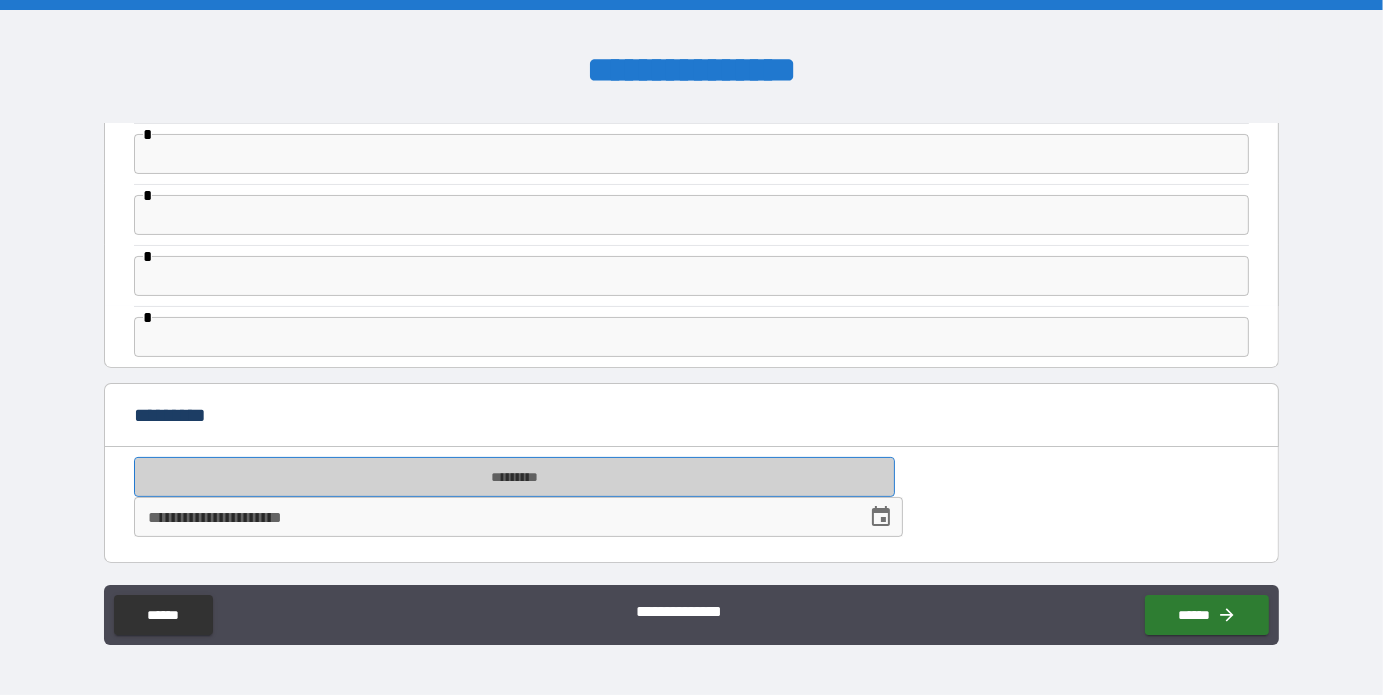 click on "*********" at bounding box center [514, 477] 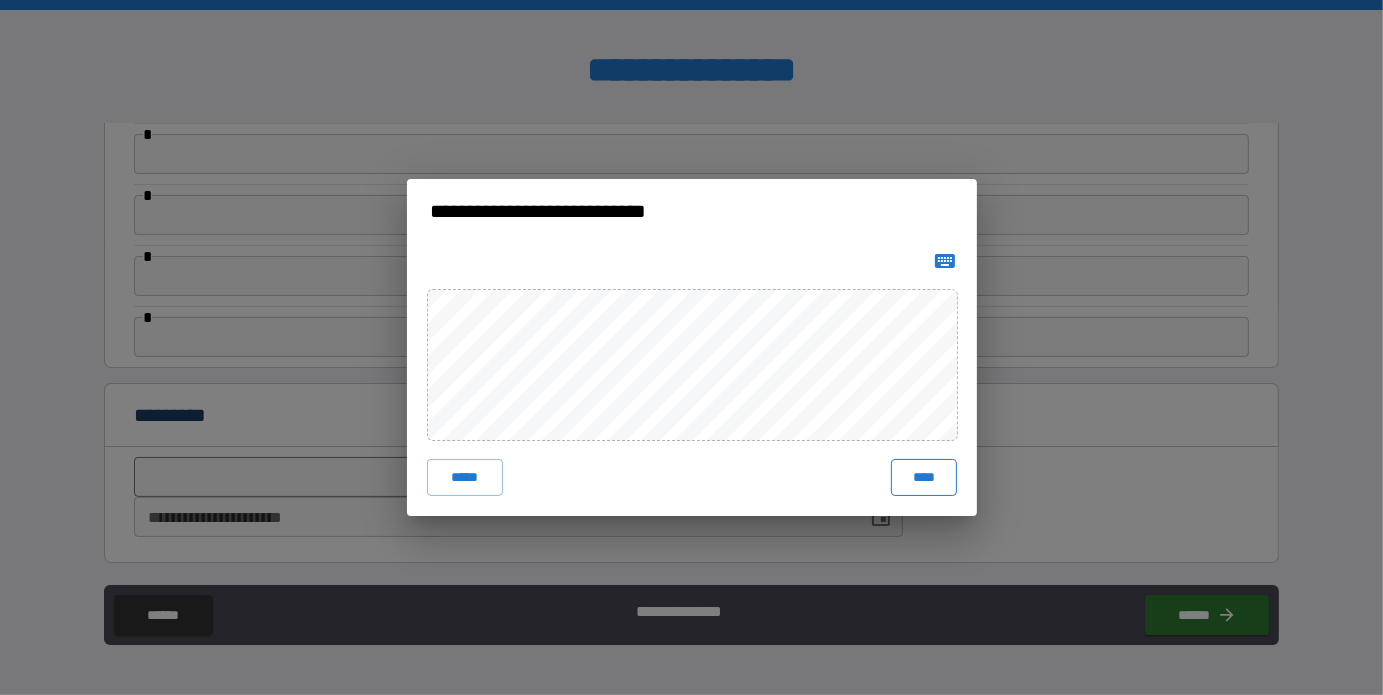 click on "****" at bounding box center [923, 477] 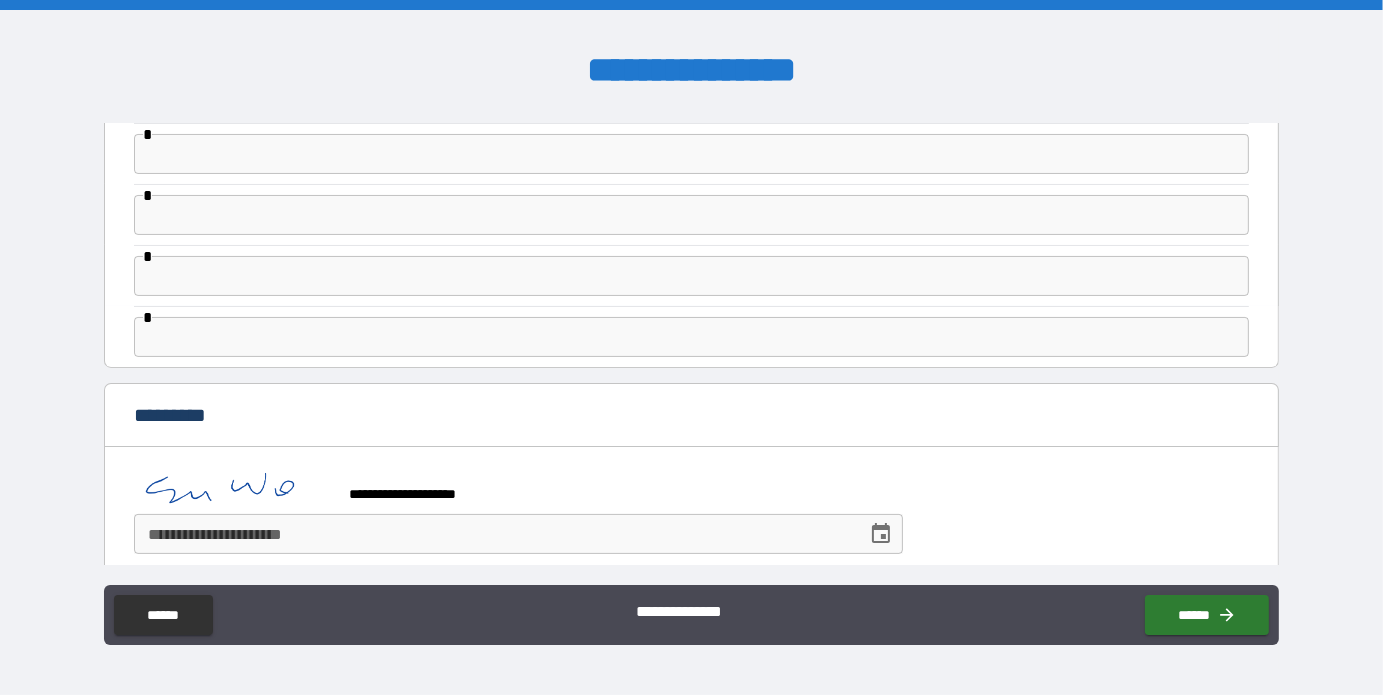 click on "**********" at bounding box center [518, 534] 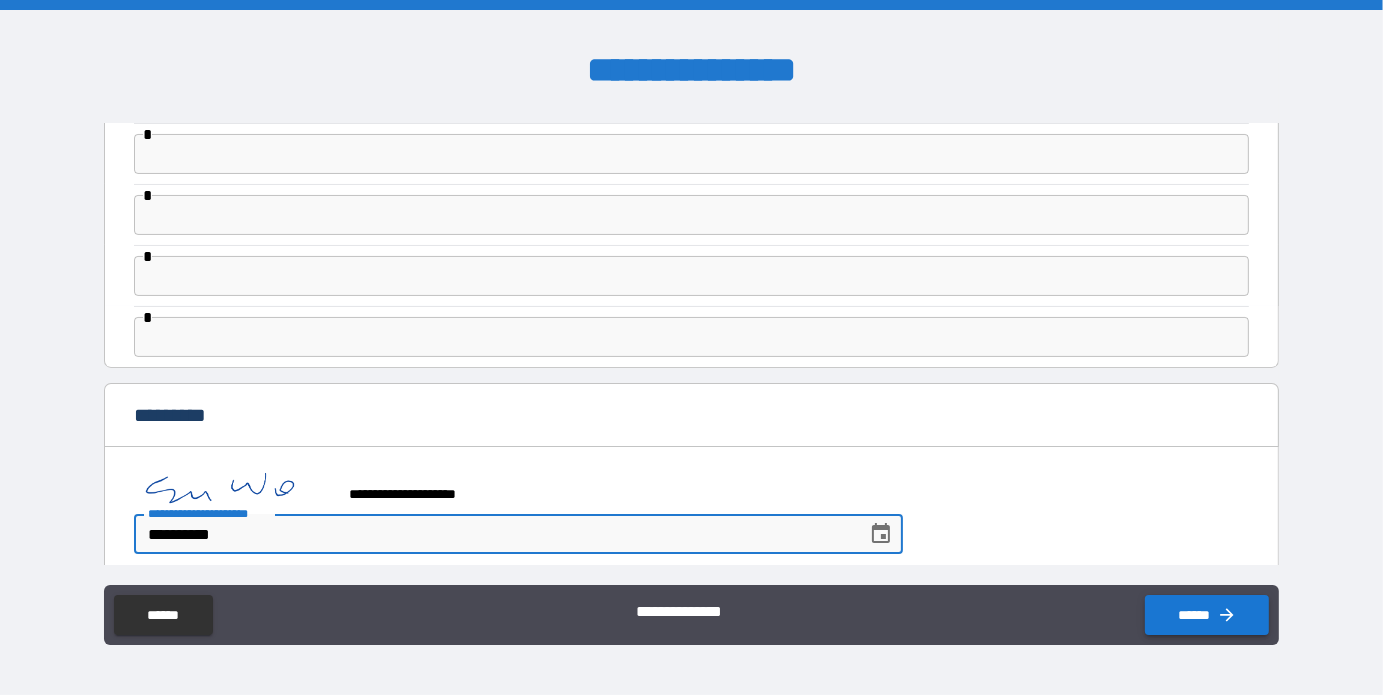 type on "**********" 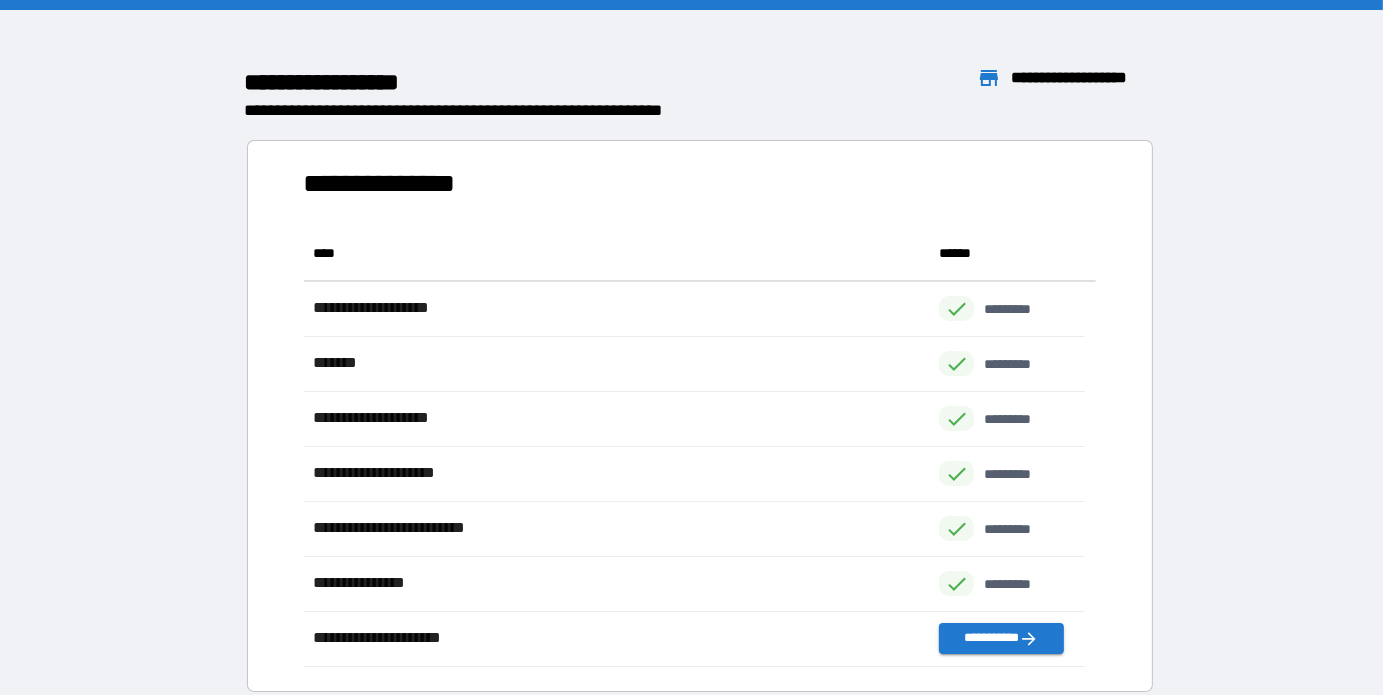 scroll, scrollTop: 16, scrollLeft: 16, axis: both 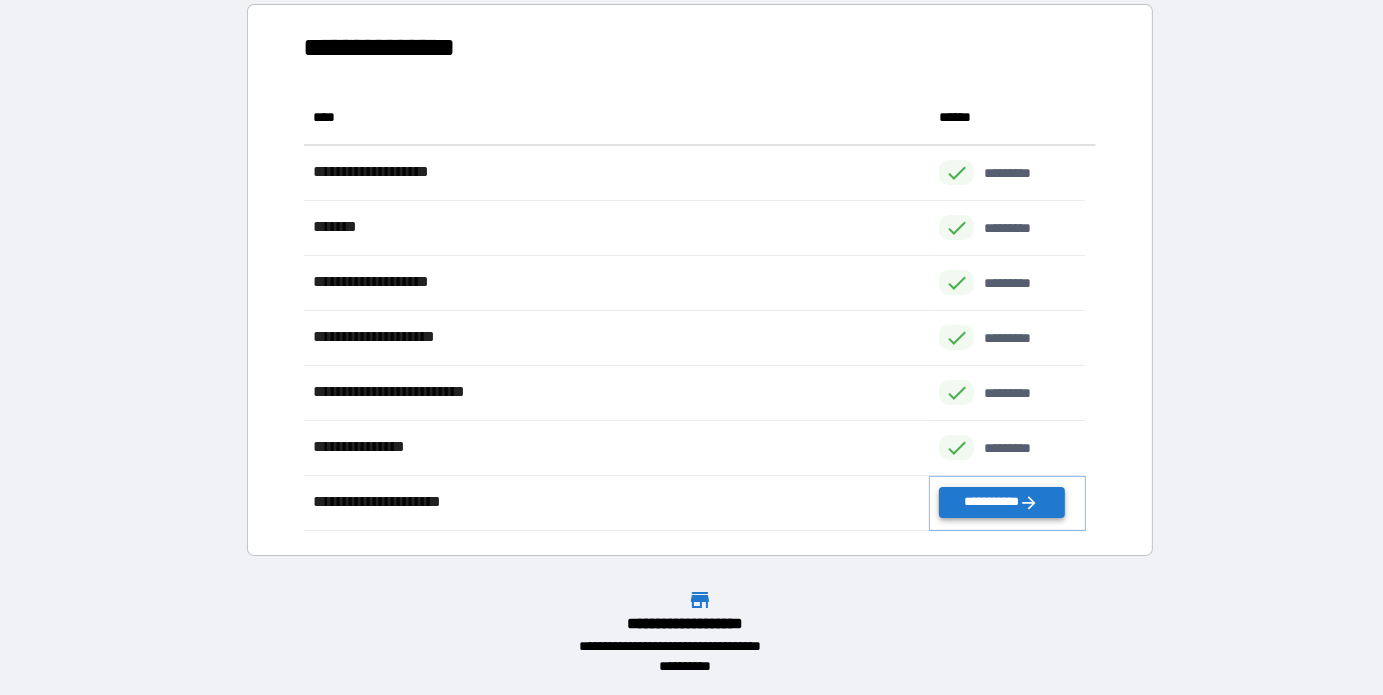 click on "**********" at bounding box center [1001, 502] 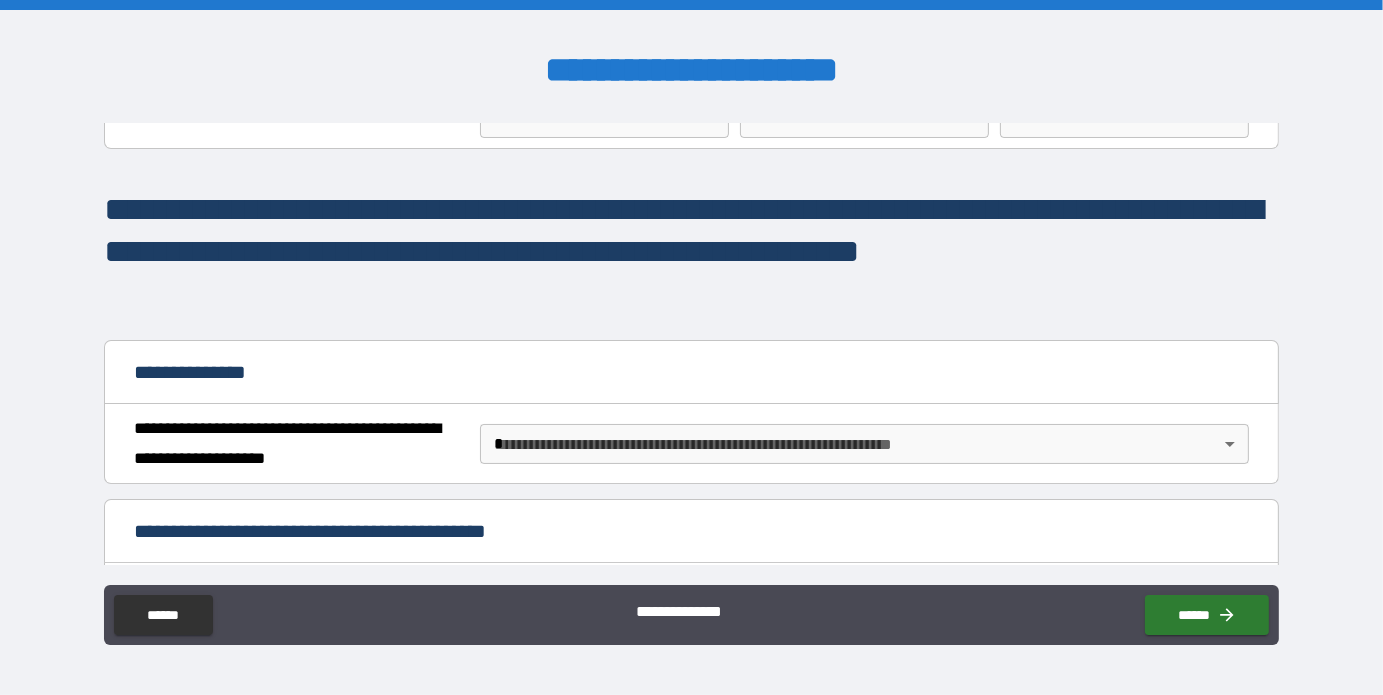 scroll, scrollTop: 200, scrollLeft: 0, axis: vertical 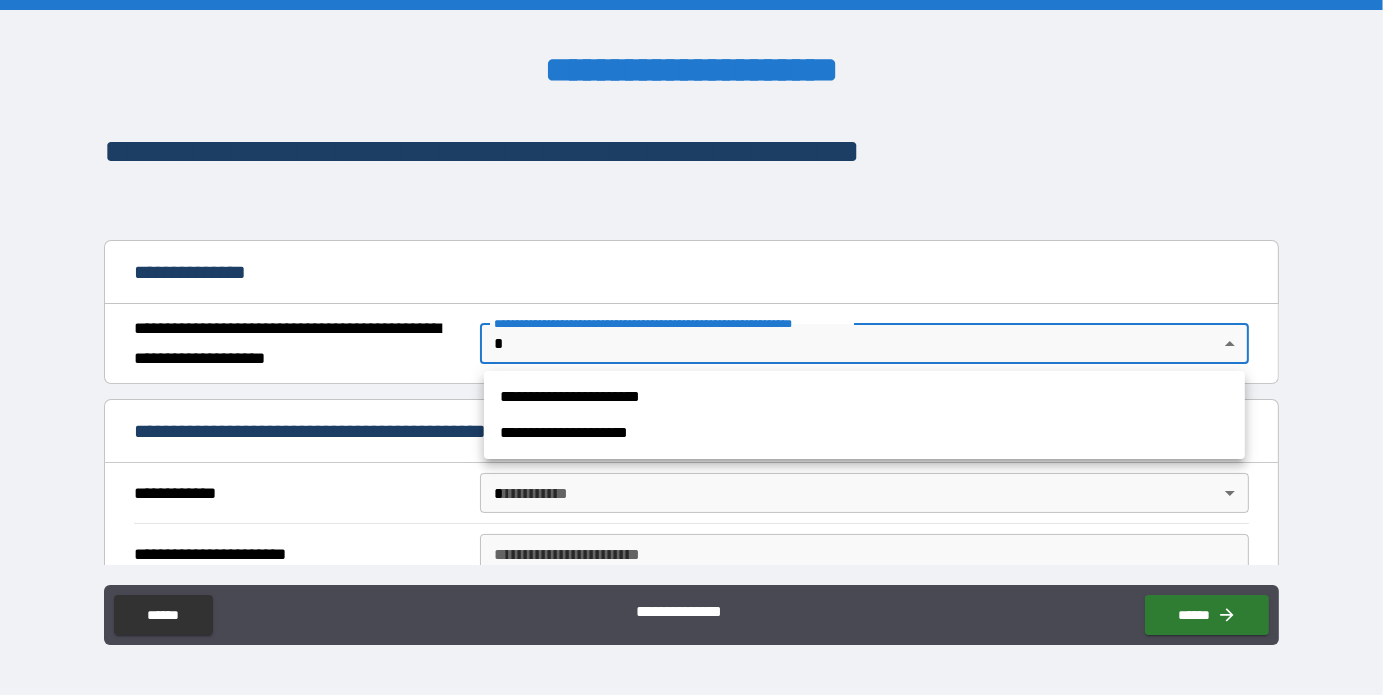 click on "**********" at bounding box center [691, 347] 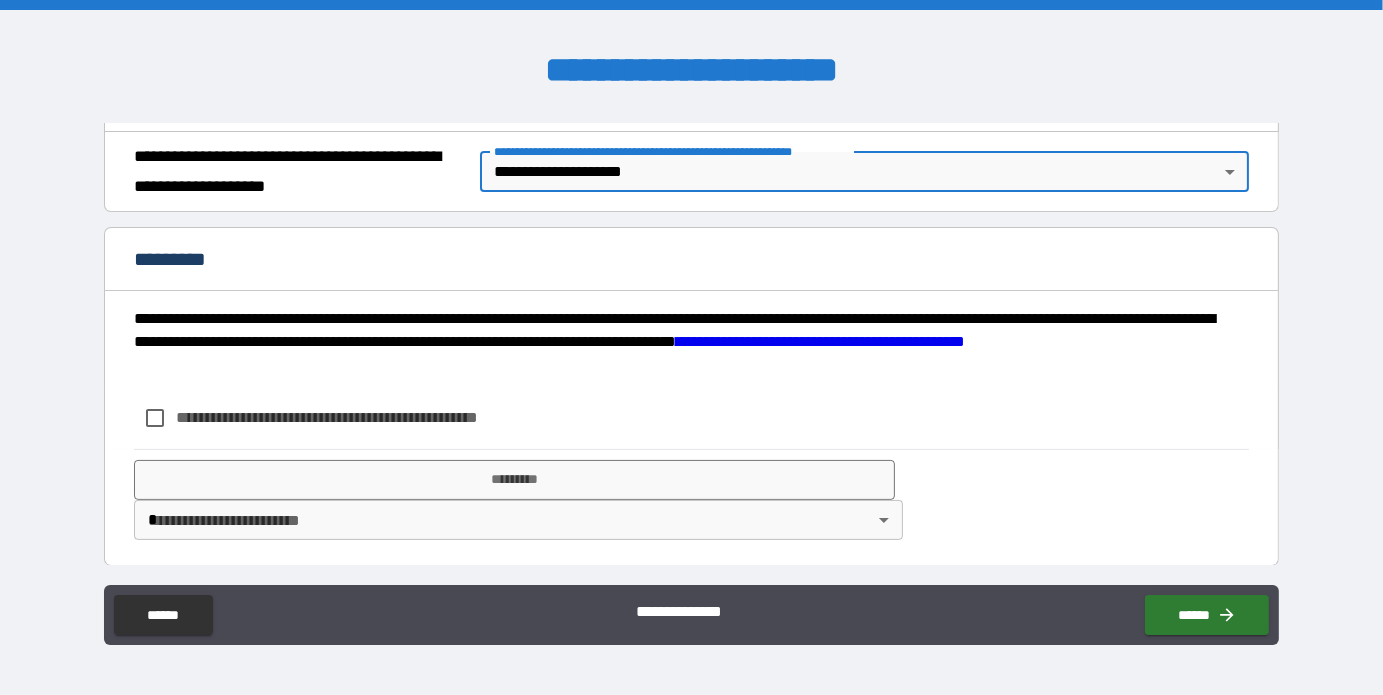 scroll, scrollTop: 376, scrollLeft: 0, axis: vertical 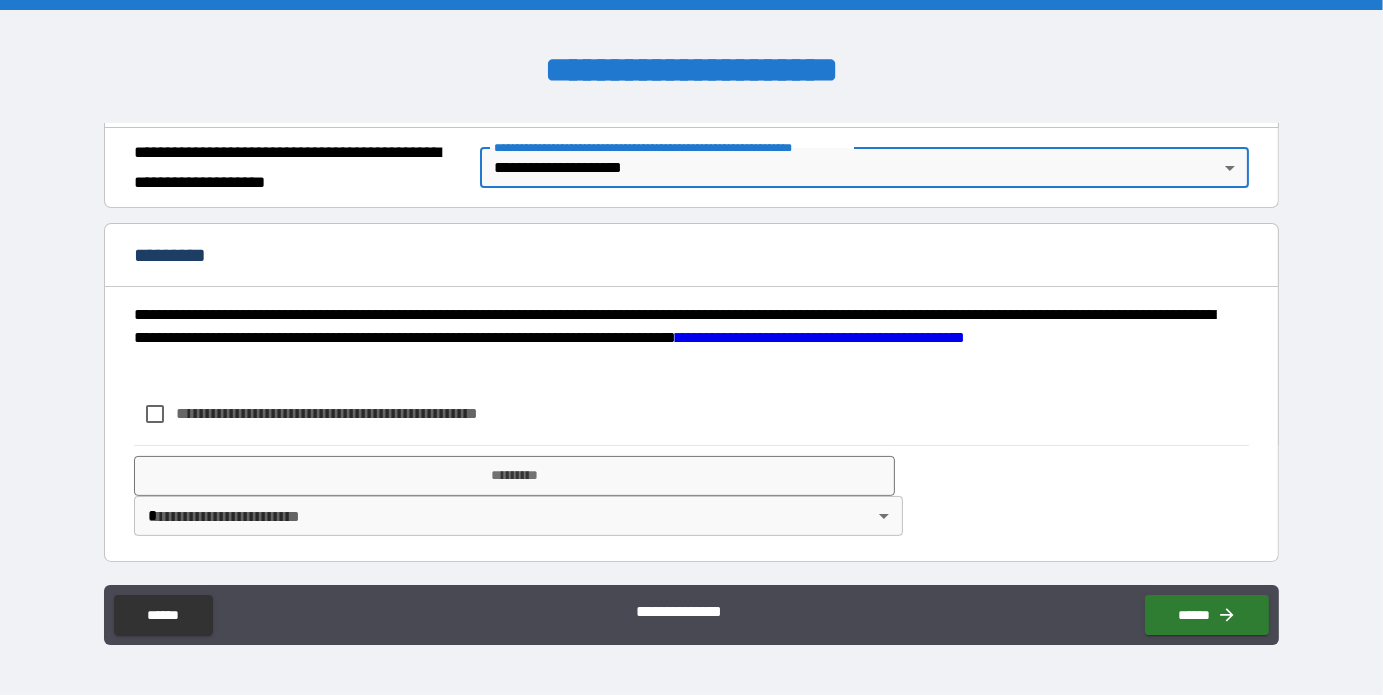 click on "**********" at bounding box center (360, 413) 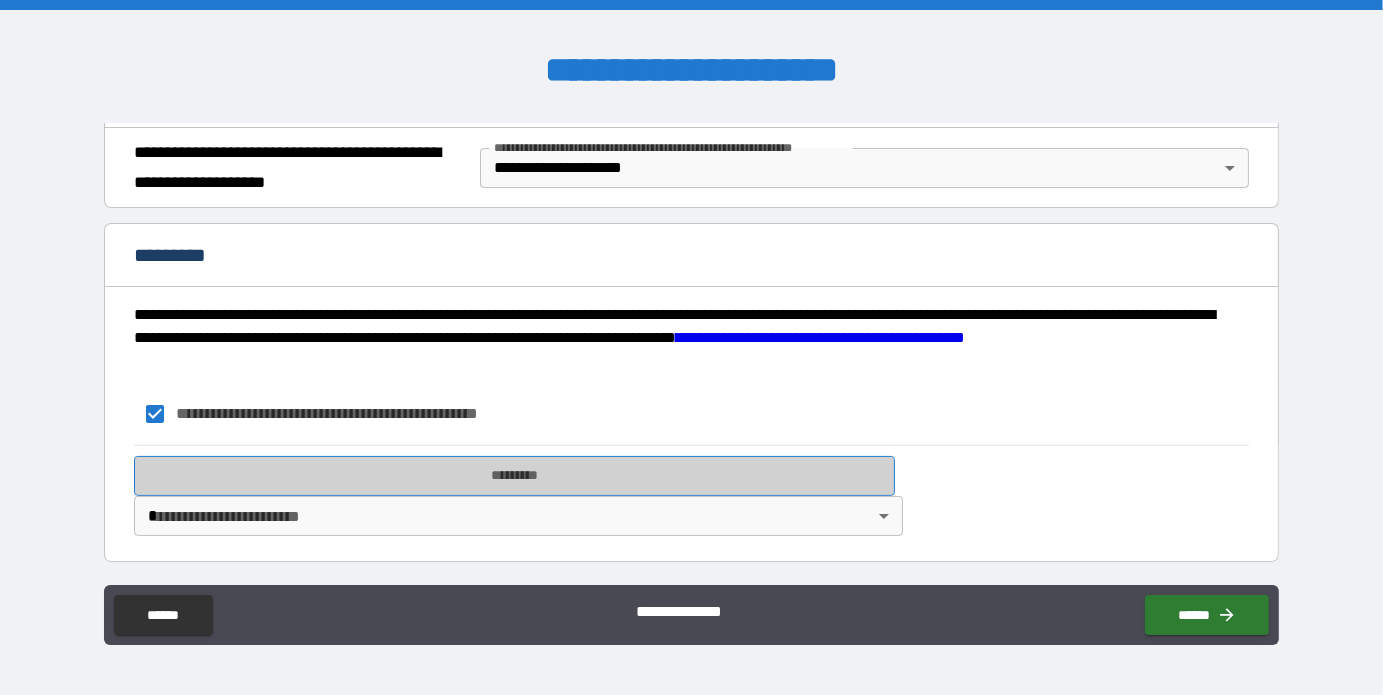 click on "*********" at bounding box center [514, 476] 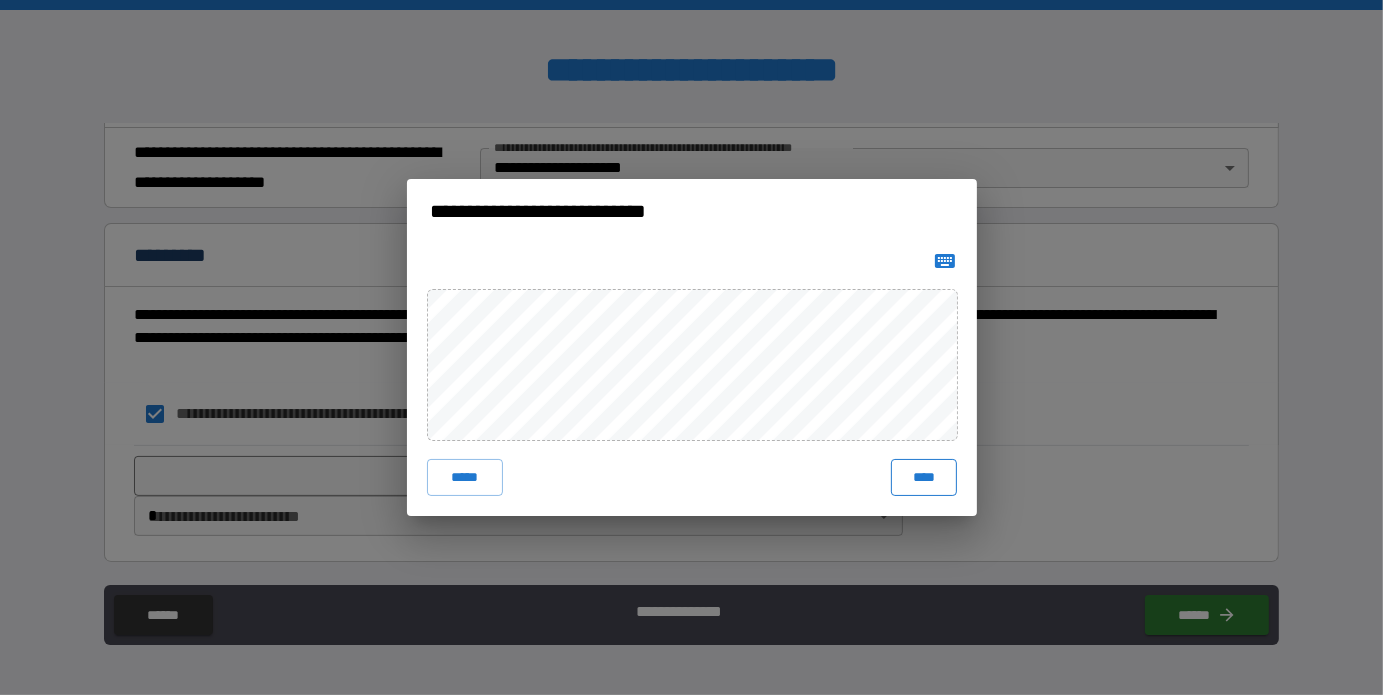 click on "****" at bounding box center [923, 477] 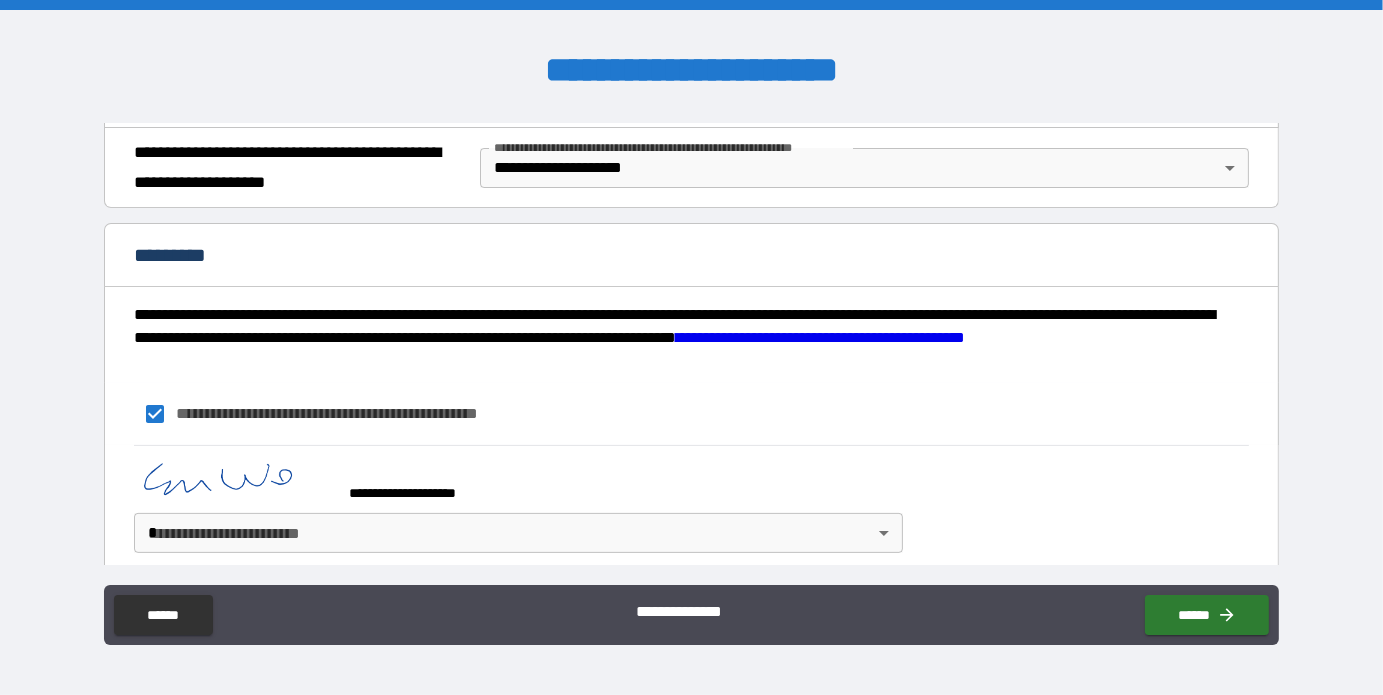 click on "**********" at bounding box center [691, 347] 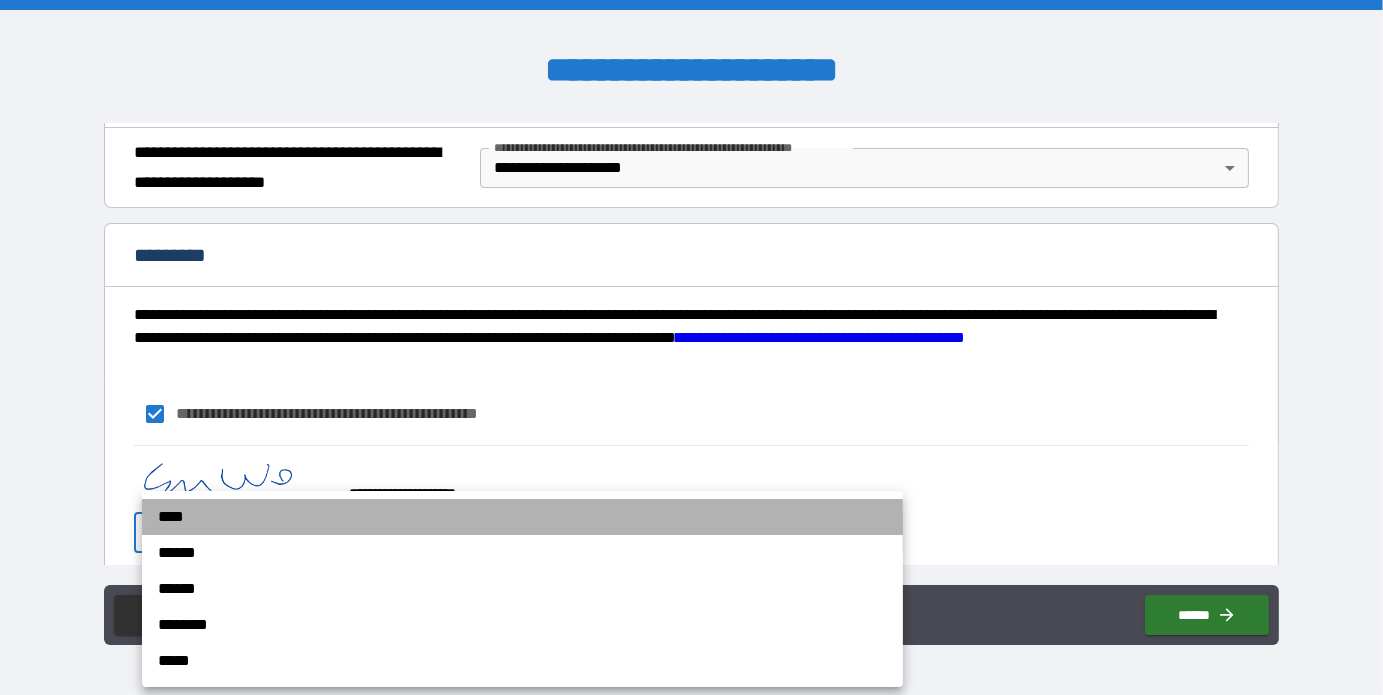 click on "****" at bounding box center (522, 517) 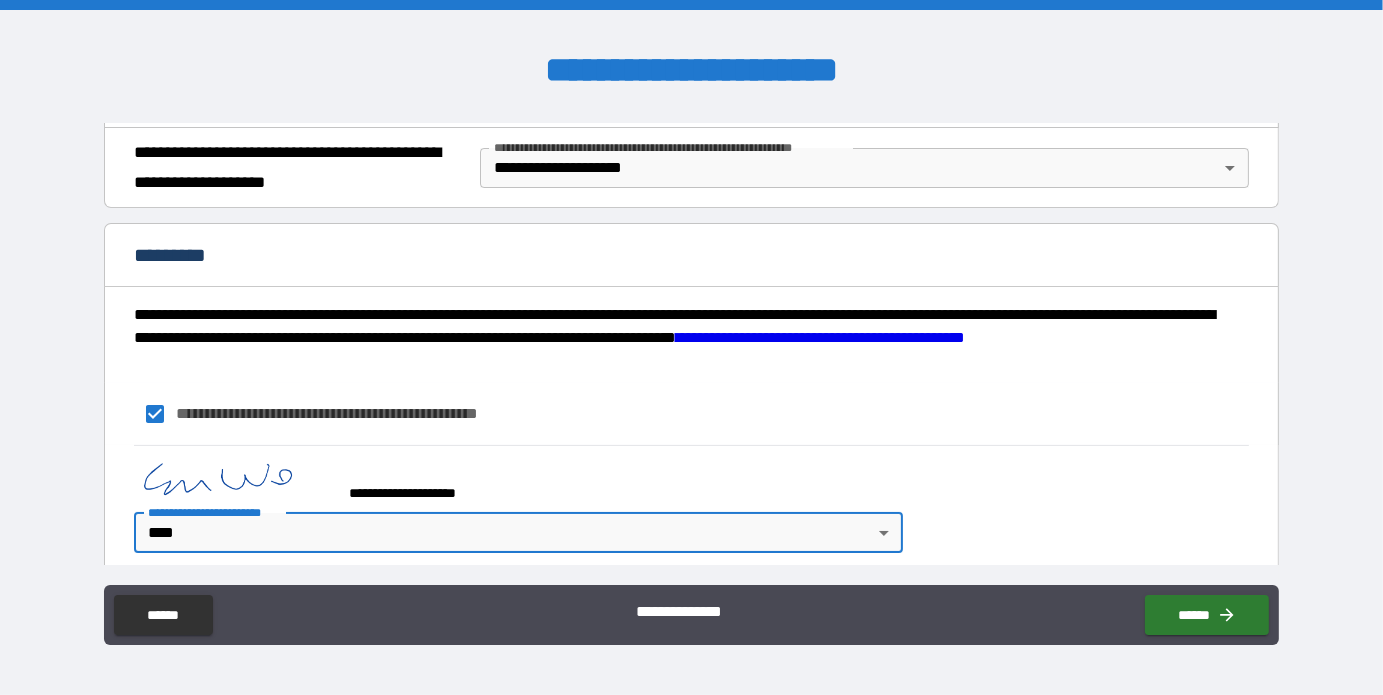 scroll, scrollTop: 392, scrollLeft: 0, axis: vertical 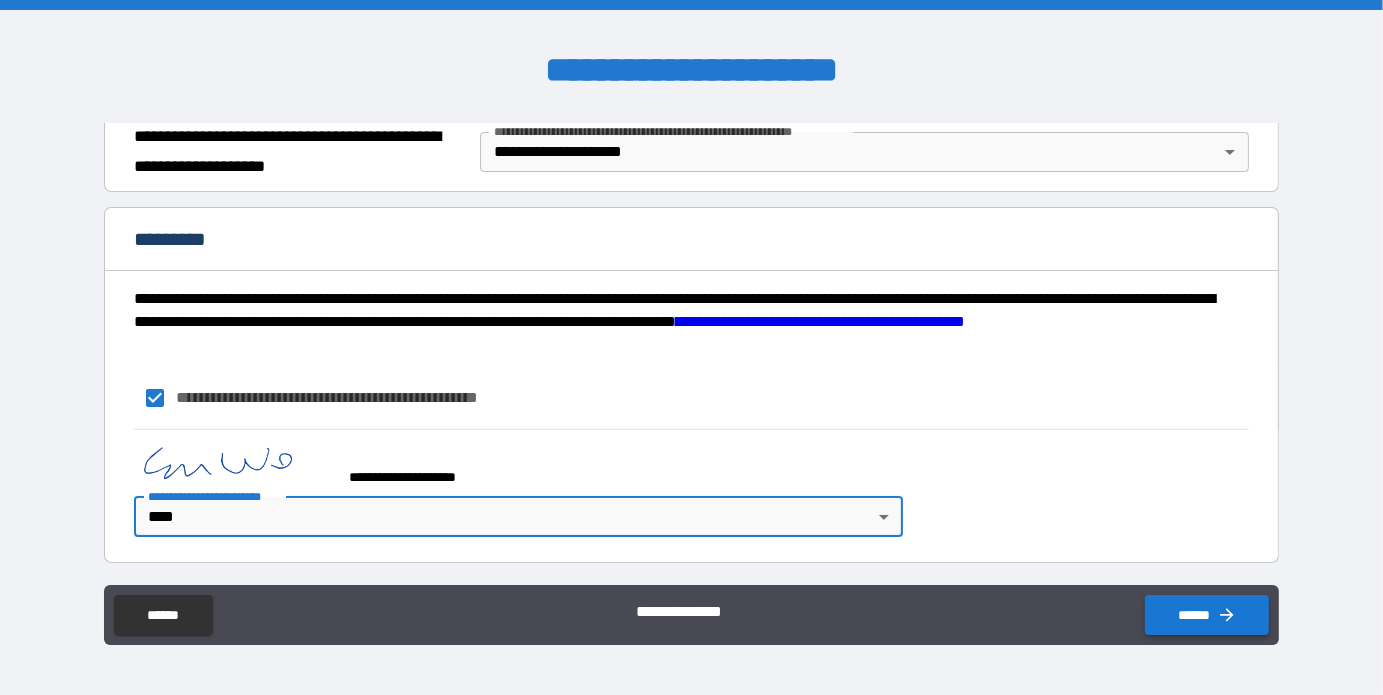 click on "******" at bounding box center [1207, 615] 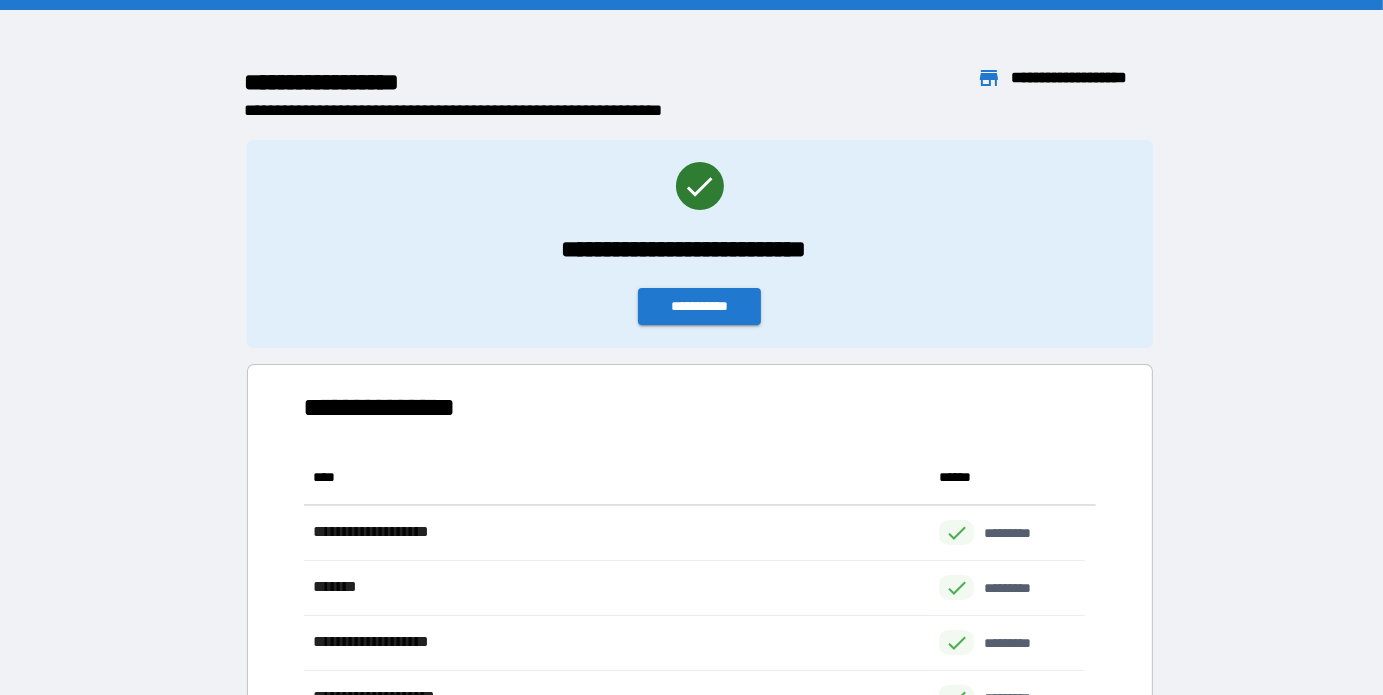 scroll, scrollTop: 16, scrollLeft: 16, axis: both 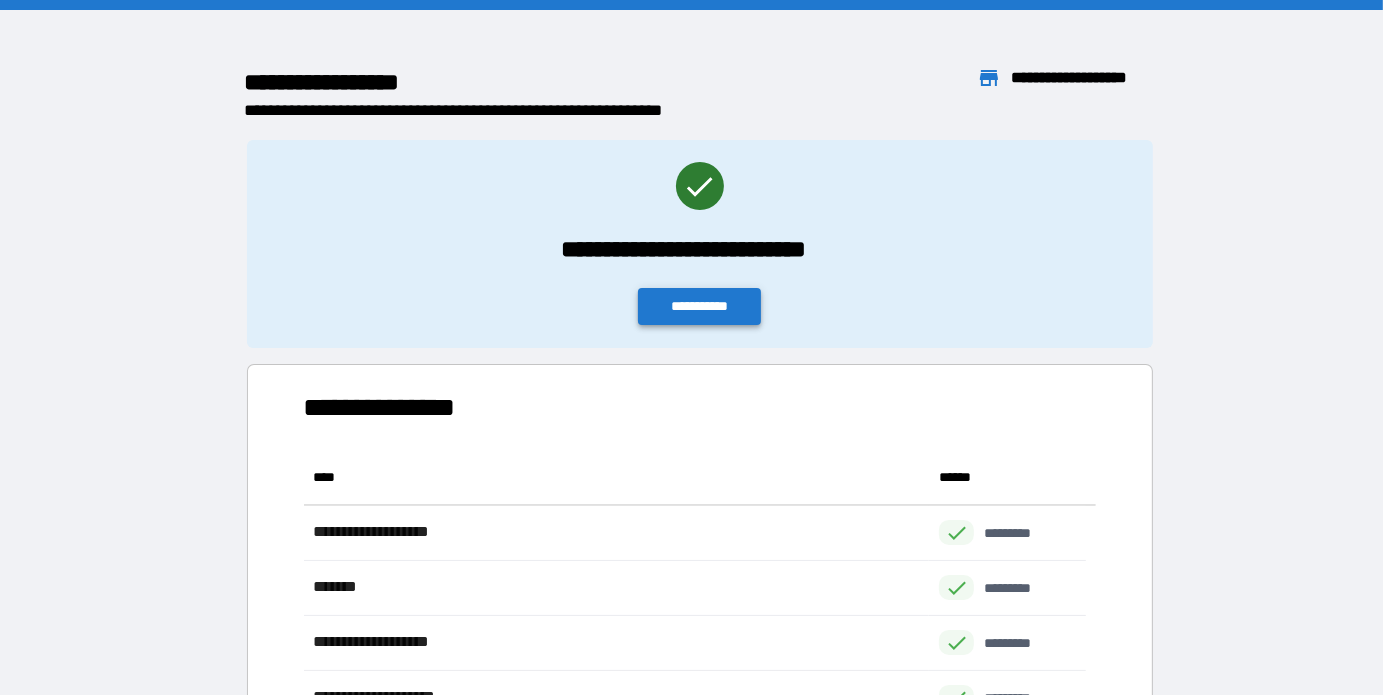 click on "**********" at bounding box center (700, 306) 